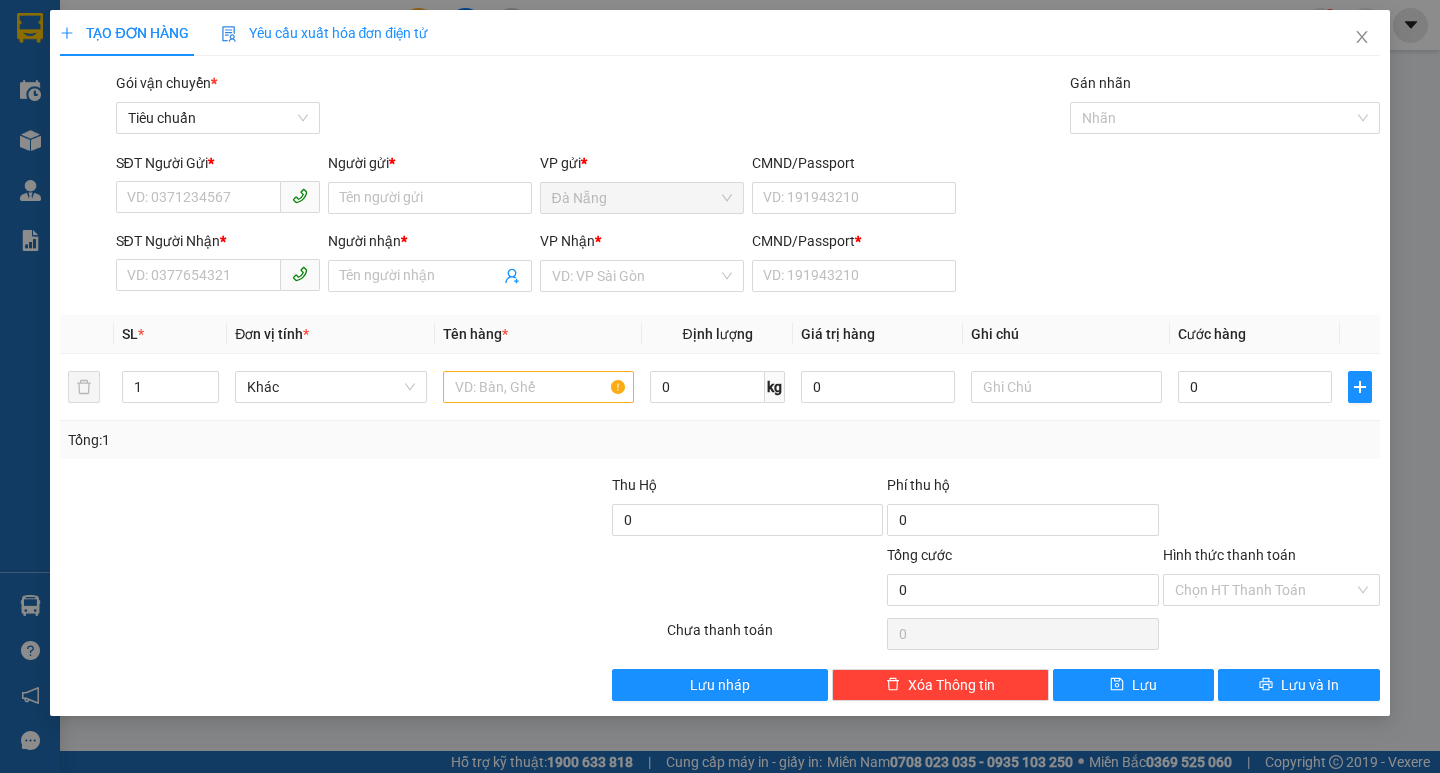 scroll, scrollTop: 0, scrollLeft: 0, axis: both 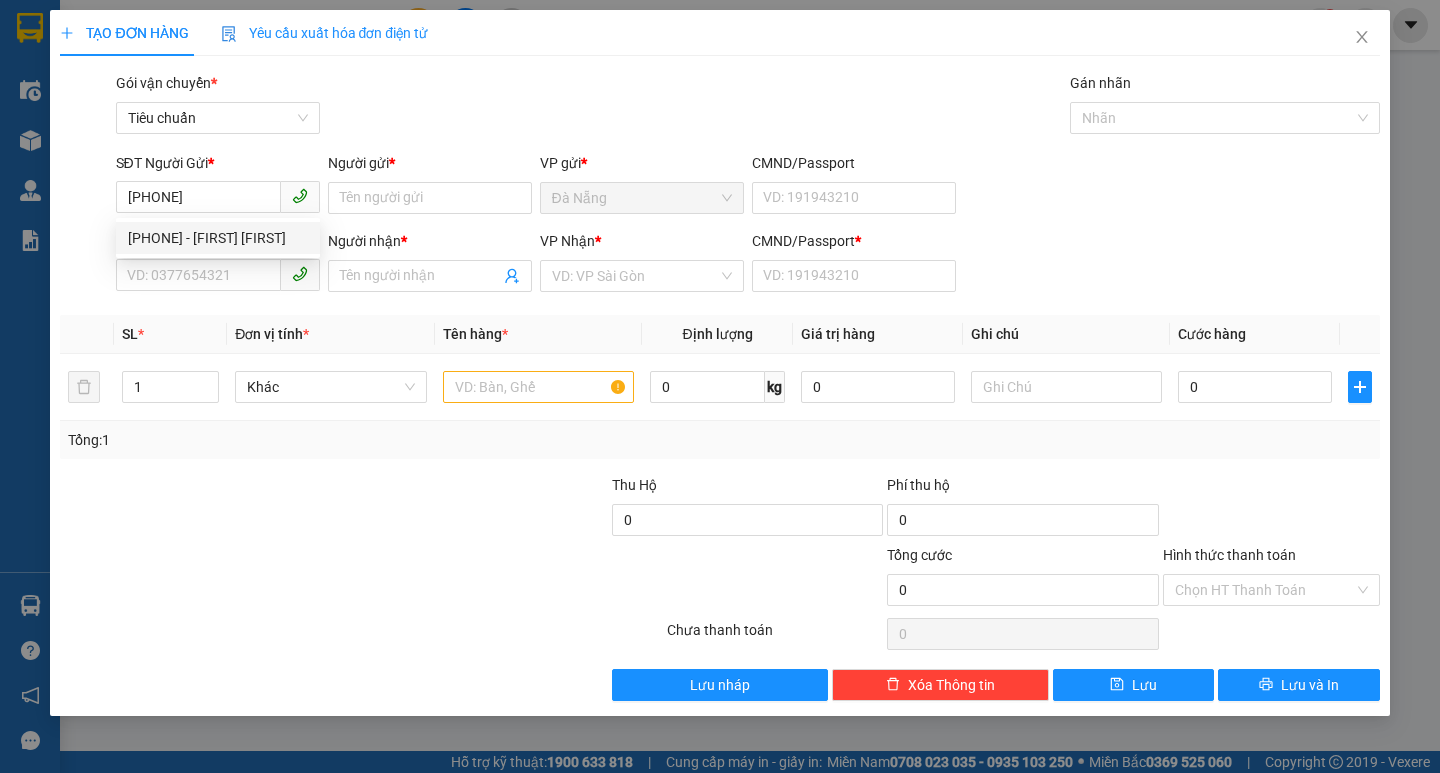 click on "[PHONE] - [FIRST] [FIRST]" at bounding box center [218, 238] 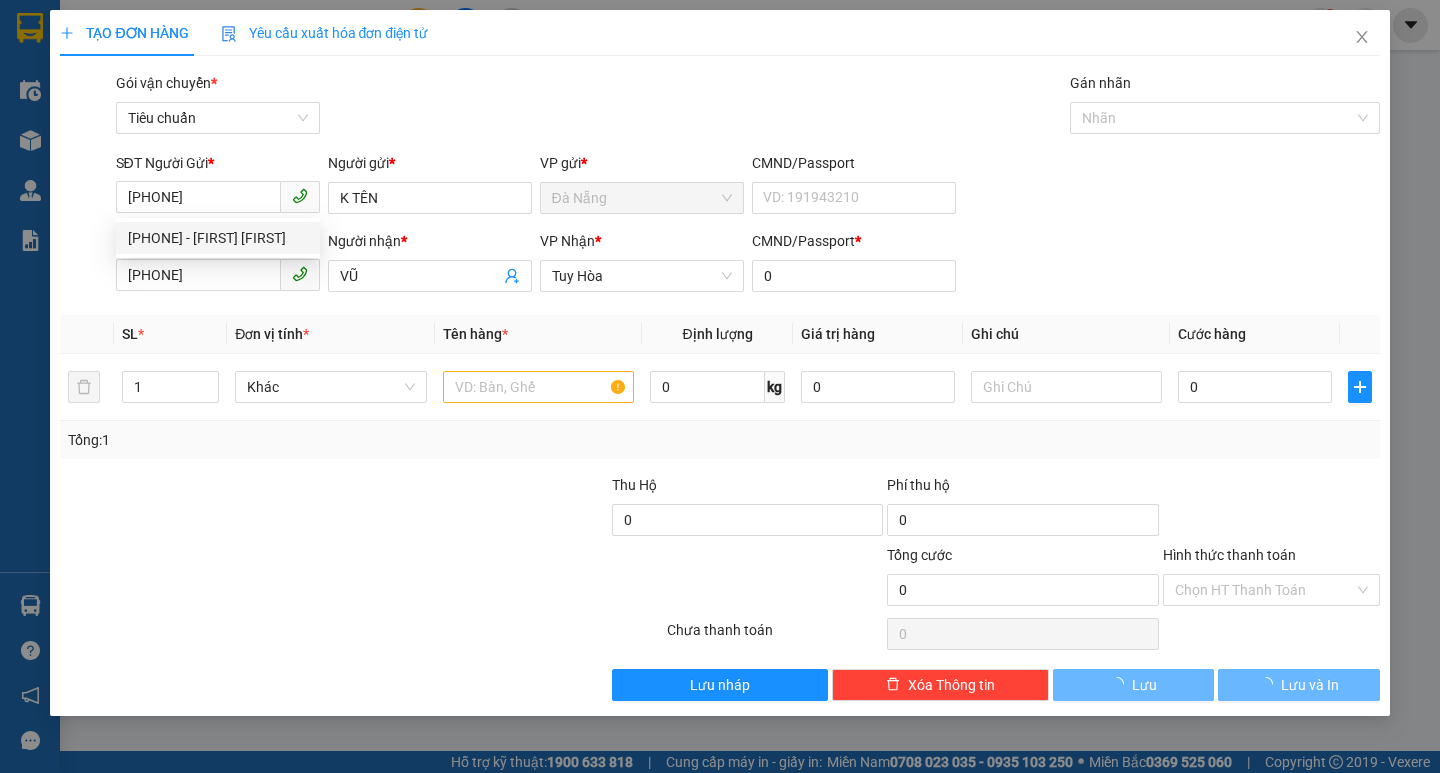 type on "100.000" 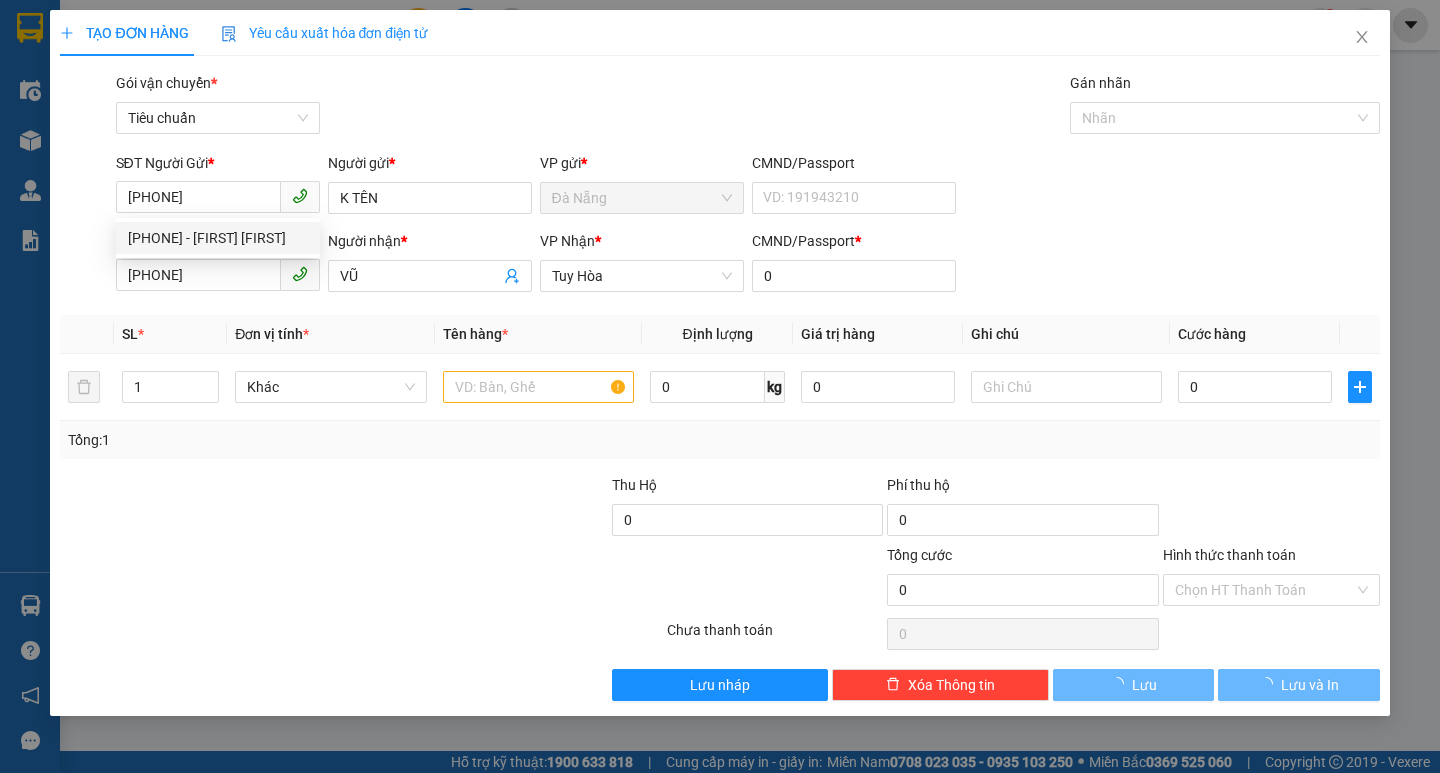 type on "100.000" 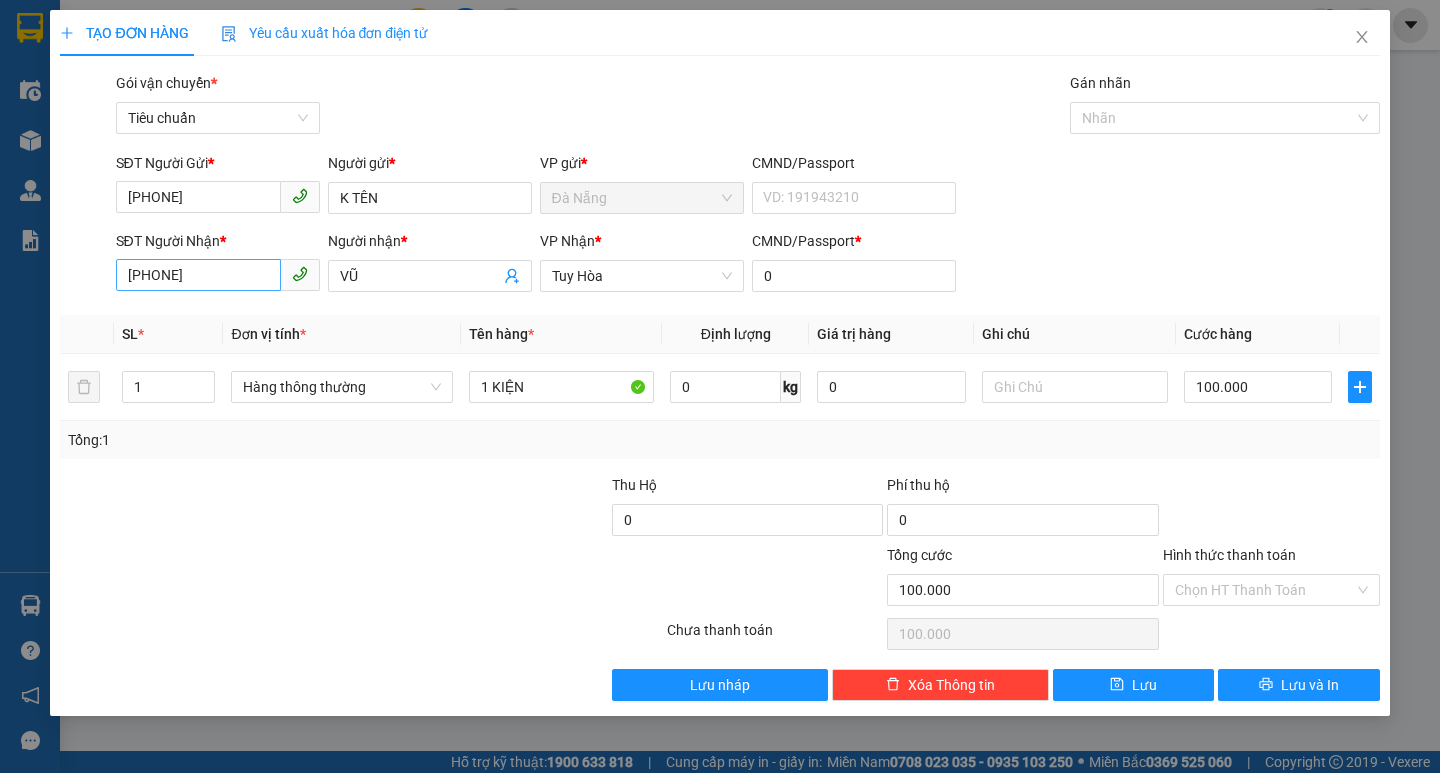 type on "[PHONE]" 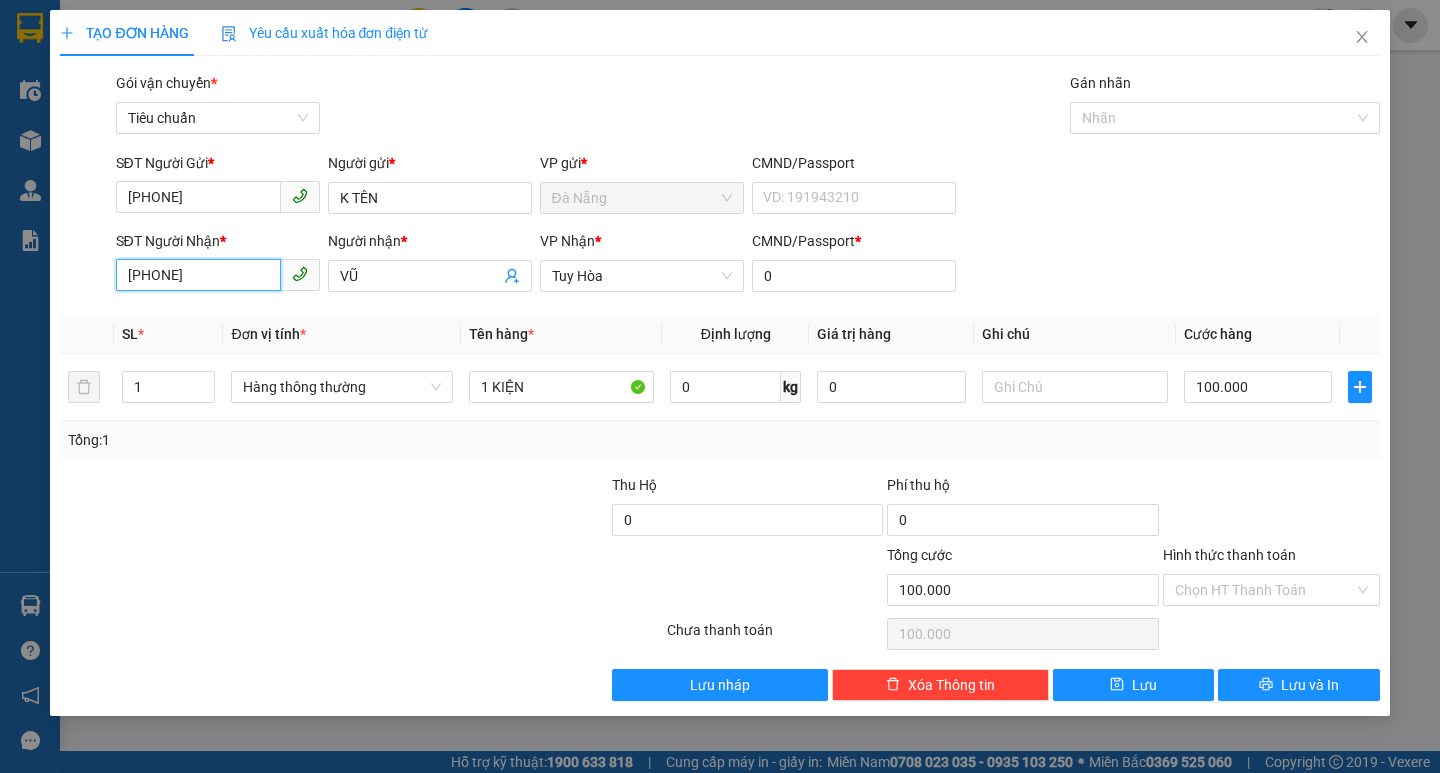 click on "[PHONE]" at bounding box center [198, 275] 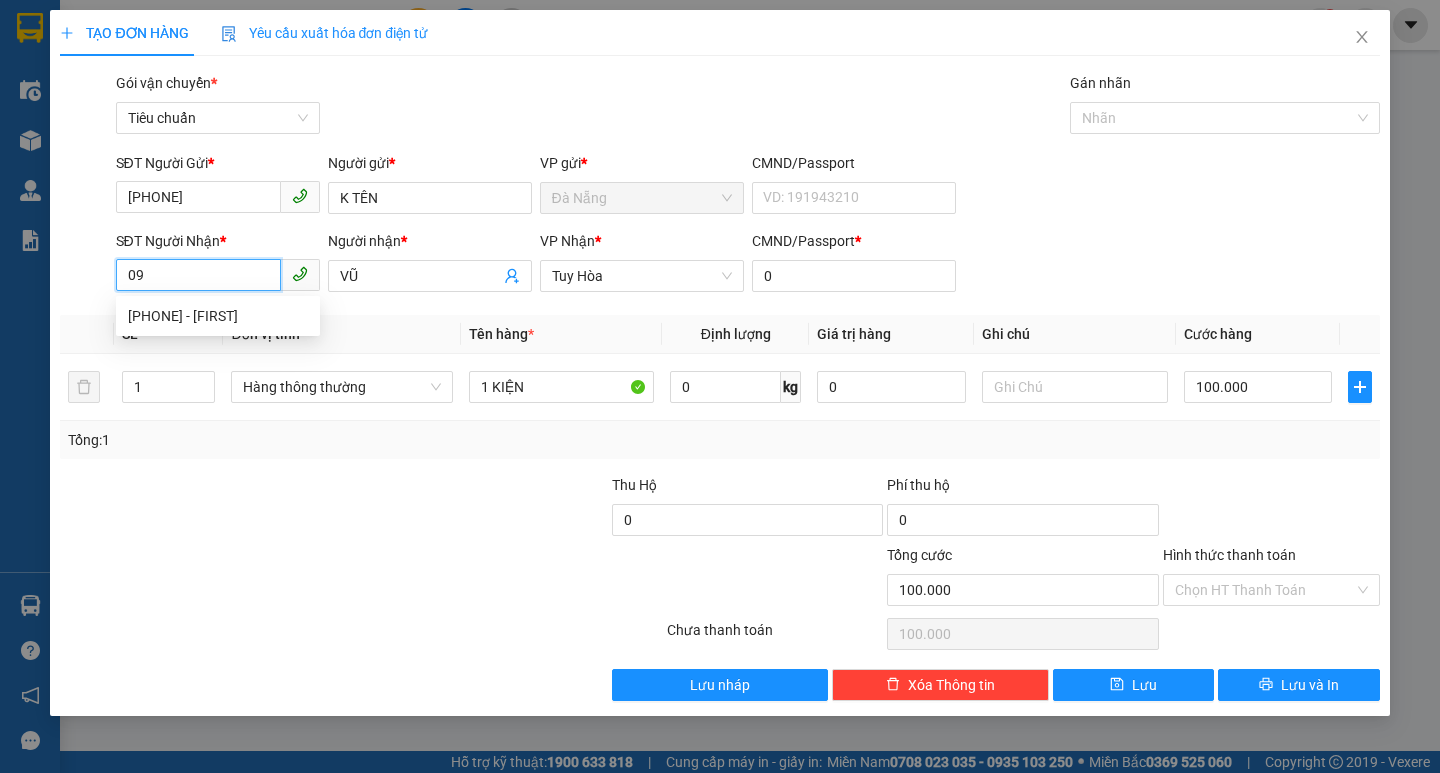 type on "0" 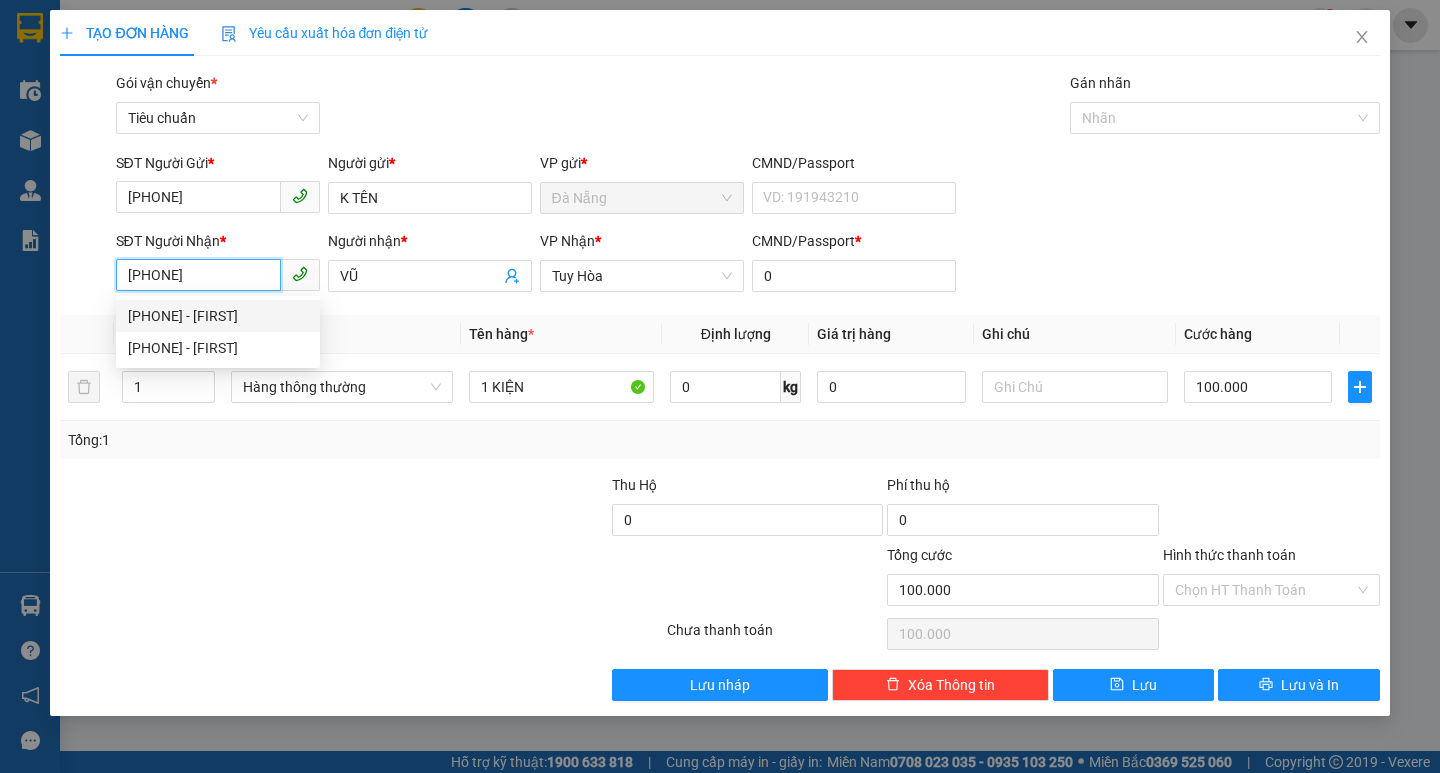 click on "[PHONE] - [FIRST]" at bounding box center (218, 316) 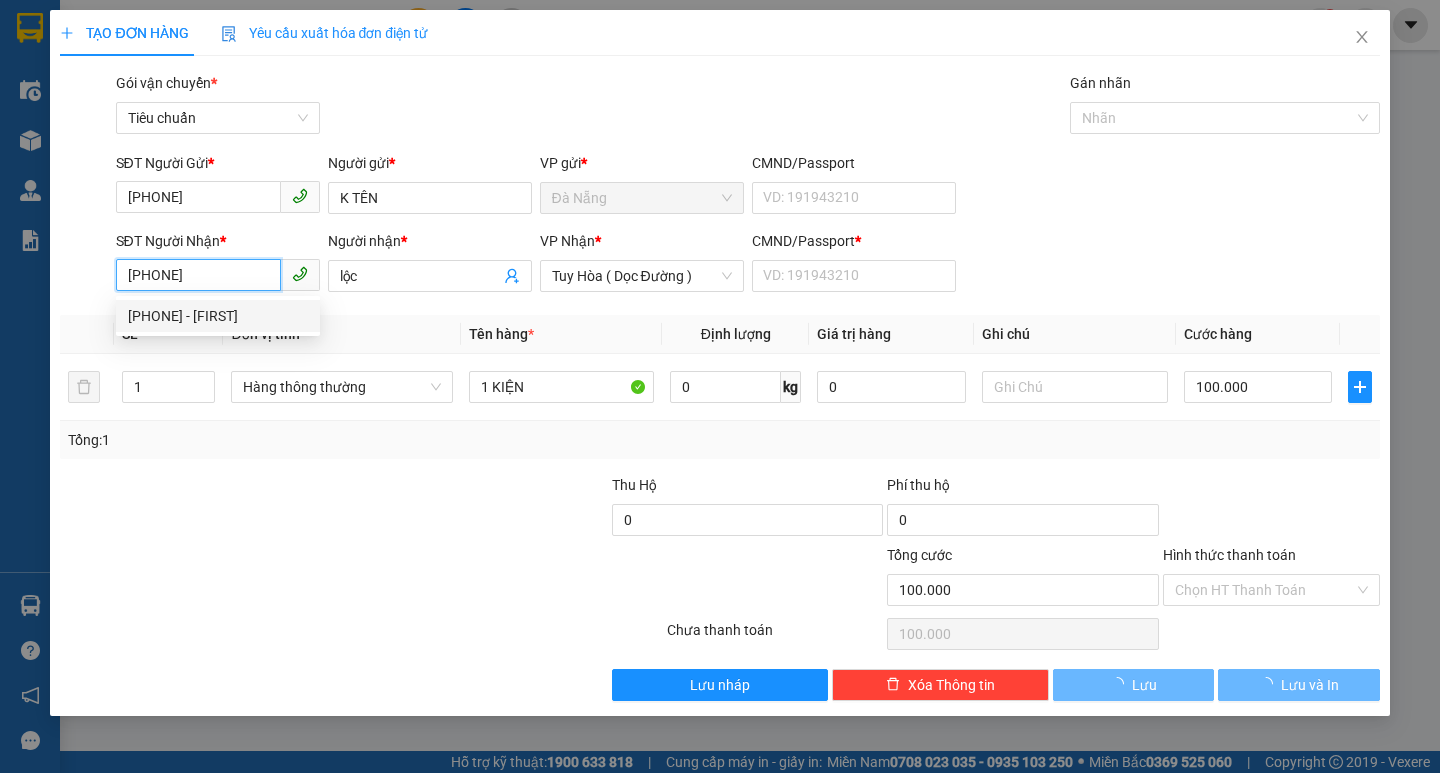 type on "250.000" 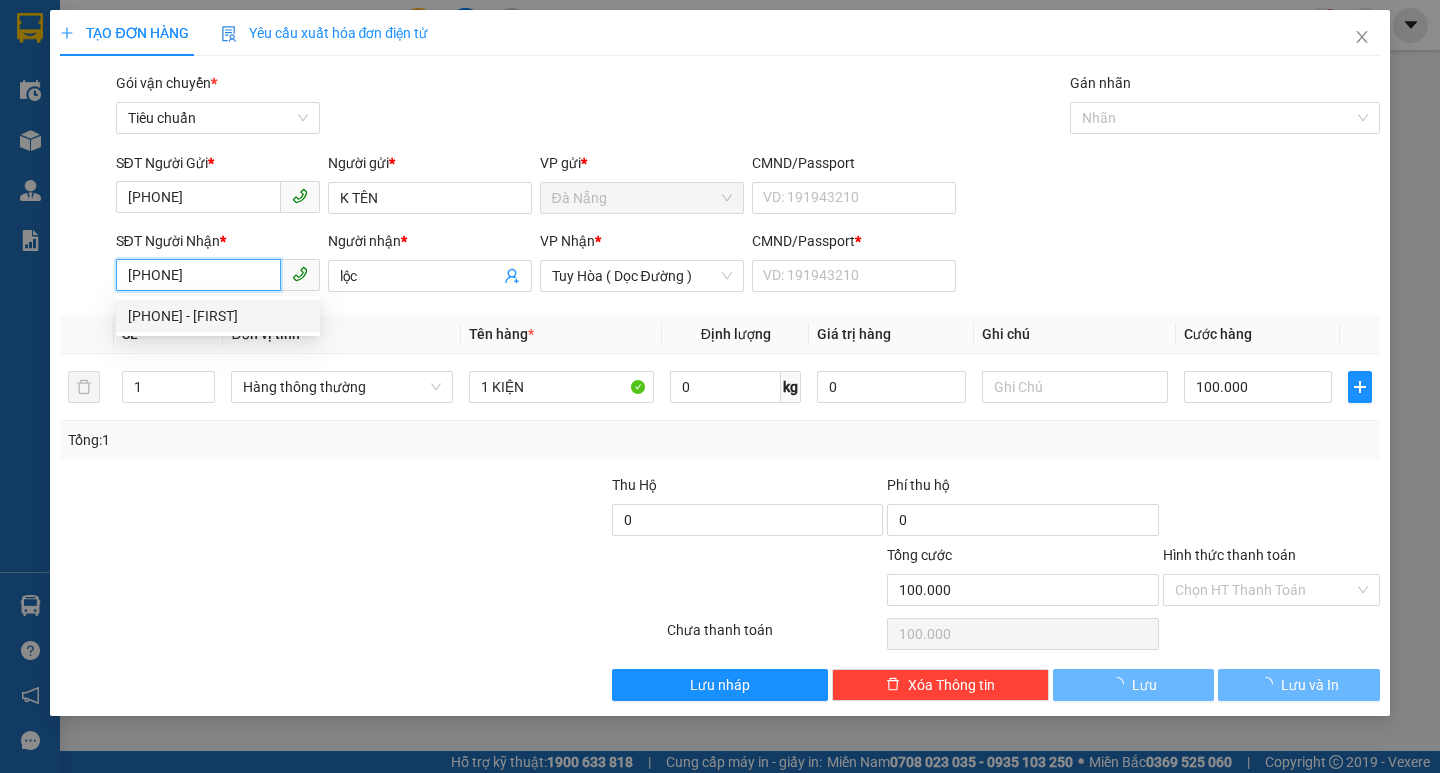type on "250.000" 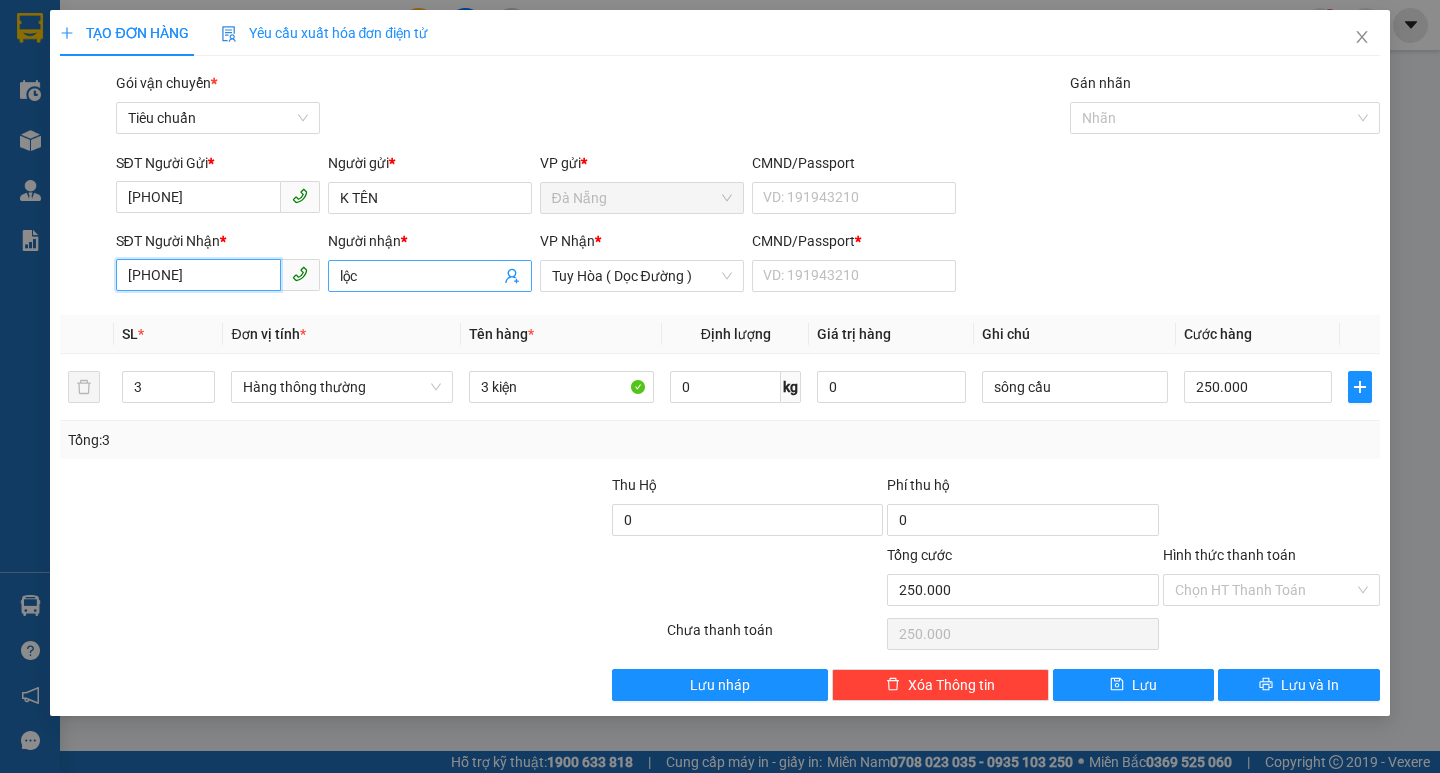 type on "[PHONE]" 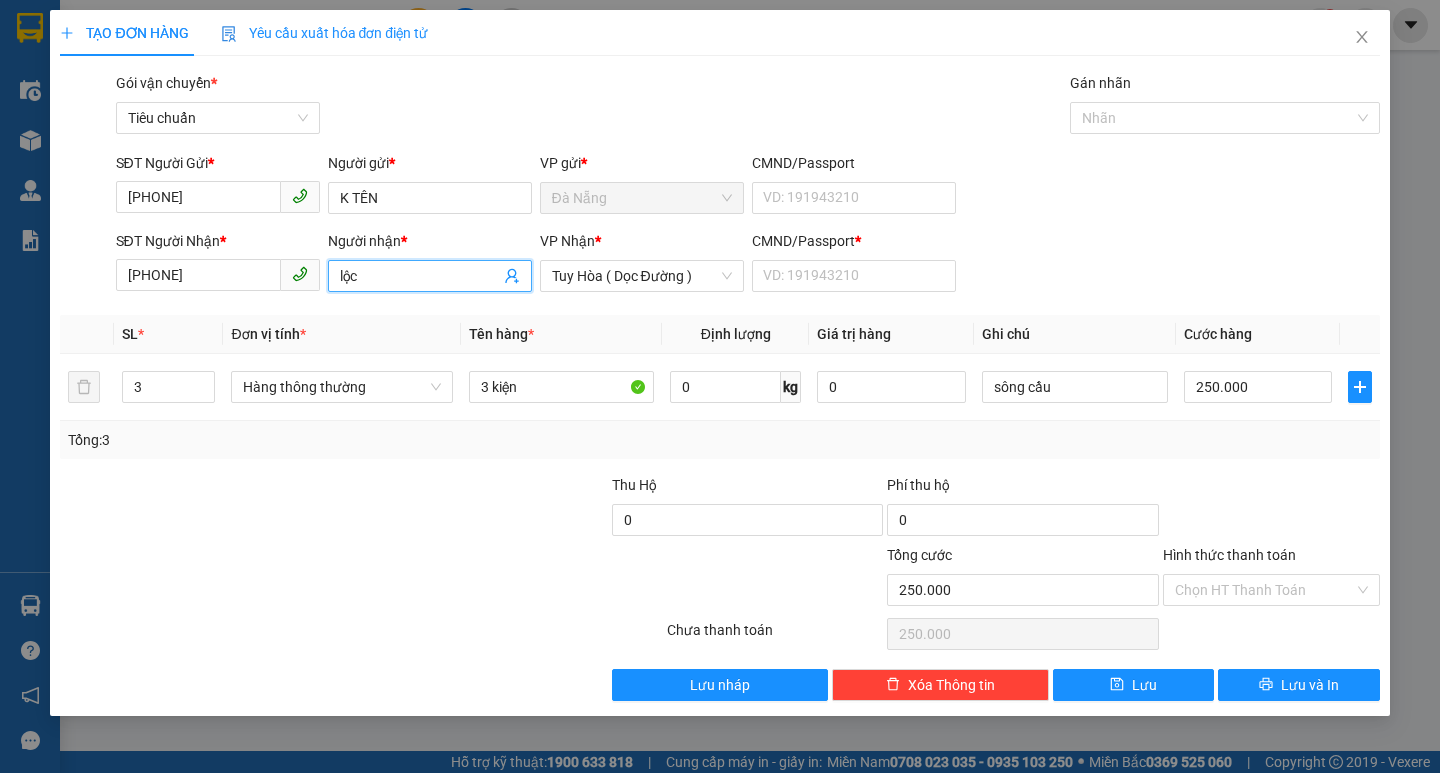 click on "lộc" at bounding box center (420, 276) 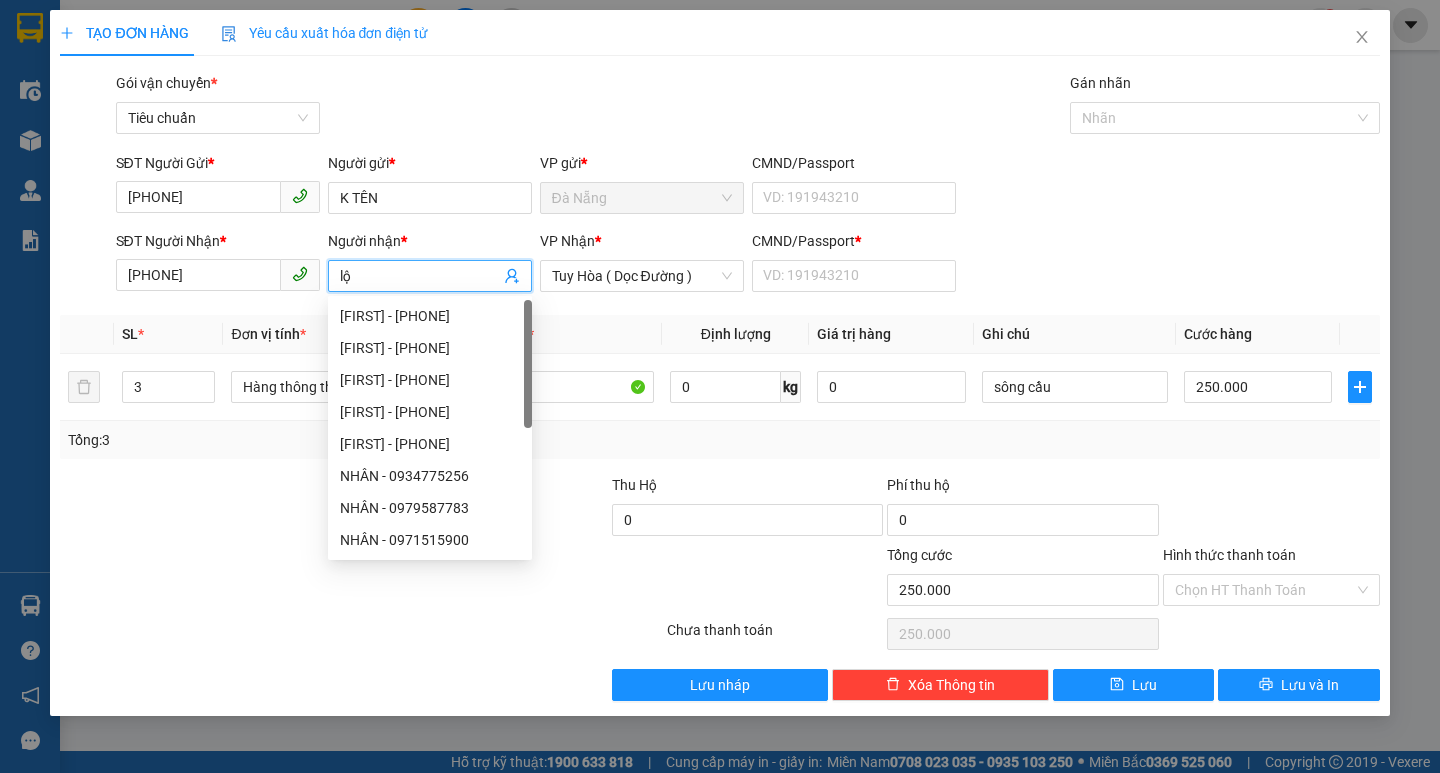 type on "l" 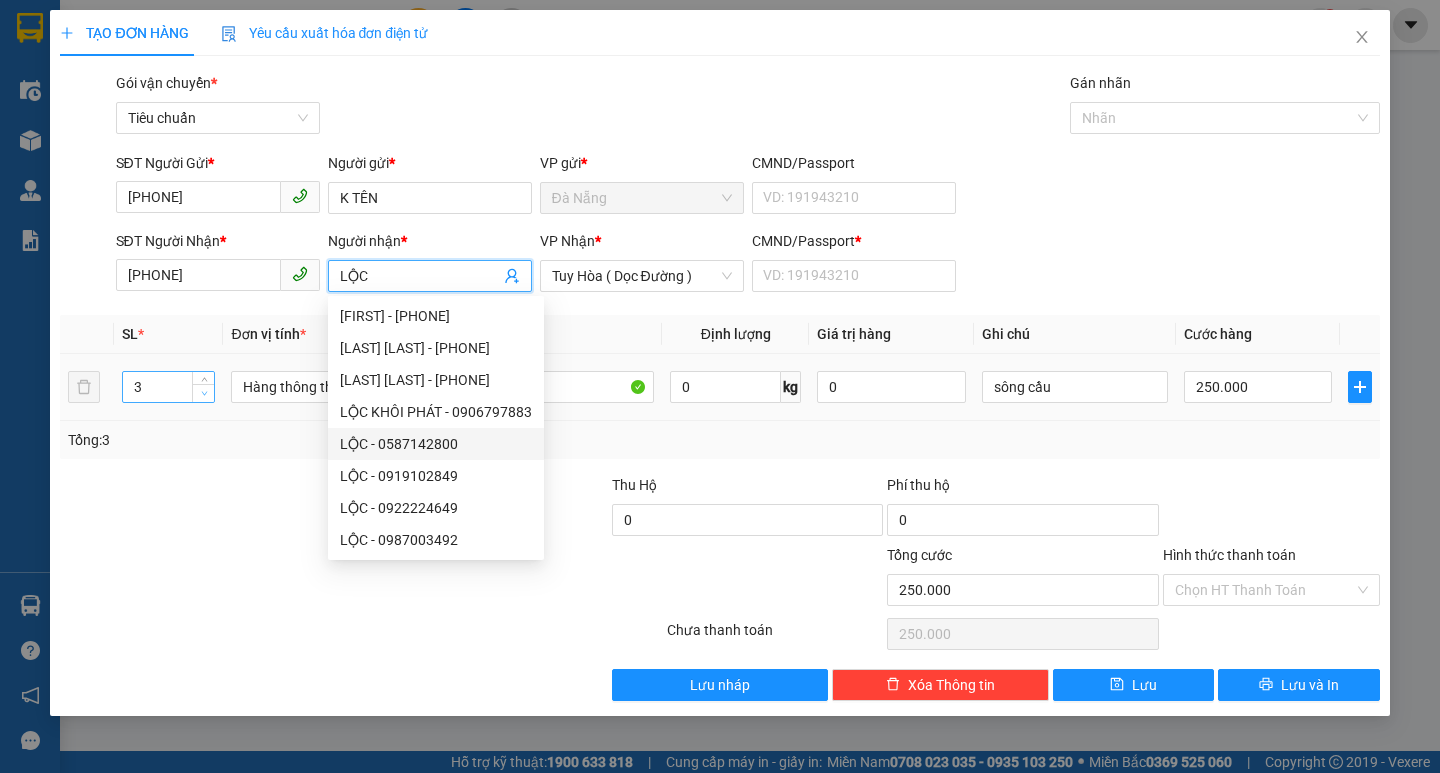 type on "LỘC" 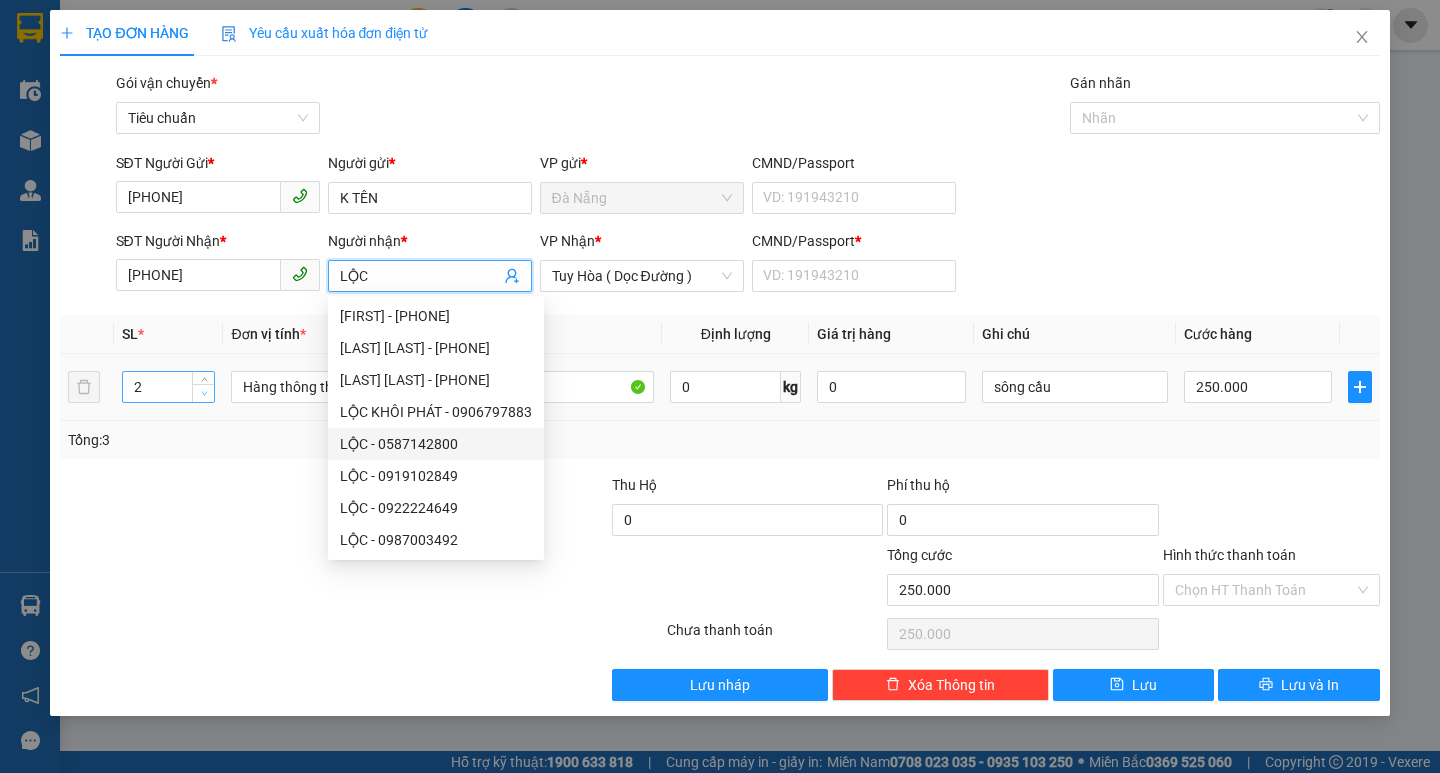 click at bounding box center (204, 394) 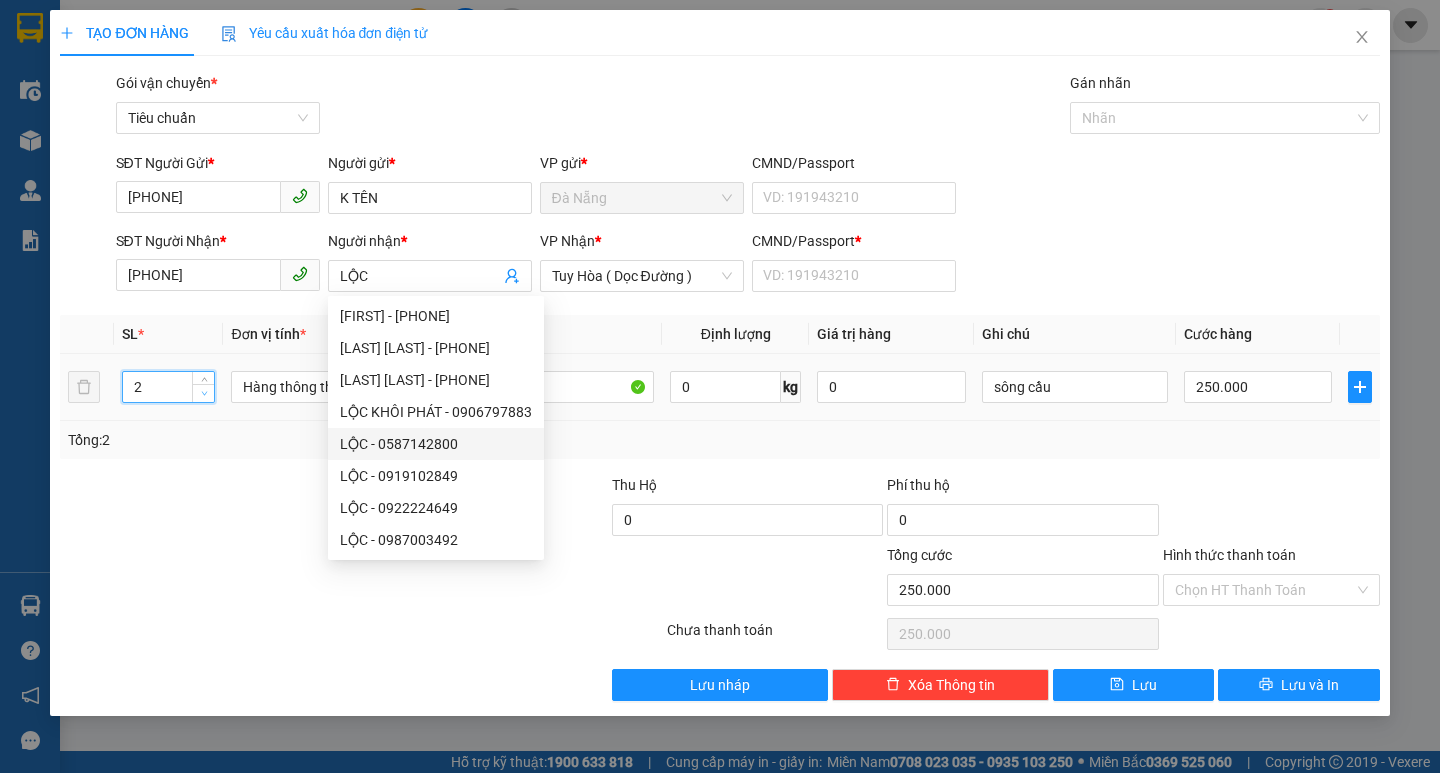 type on "1" 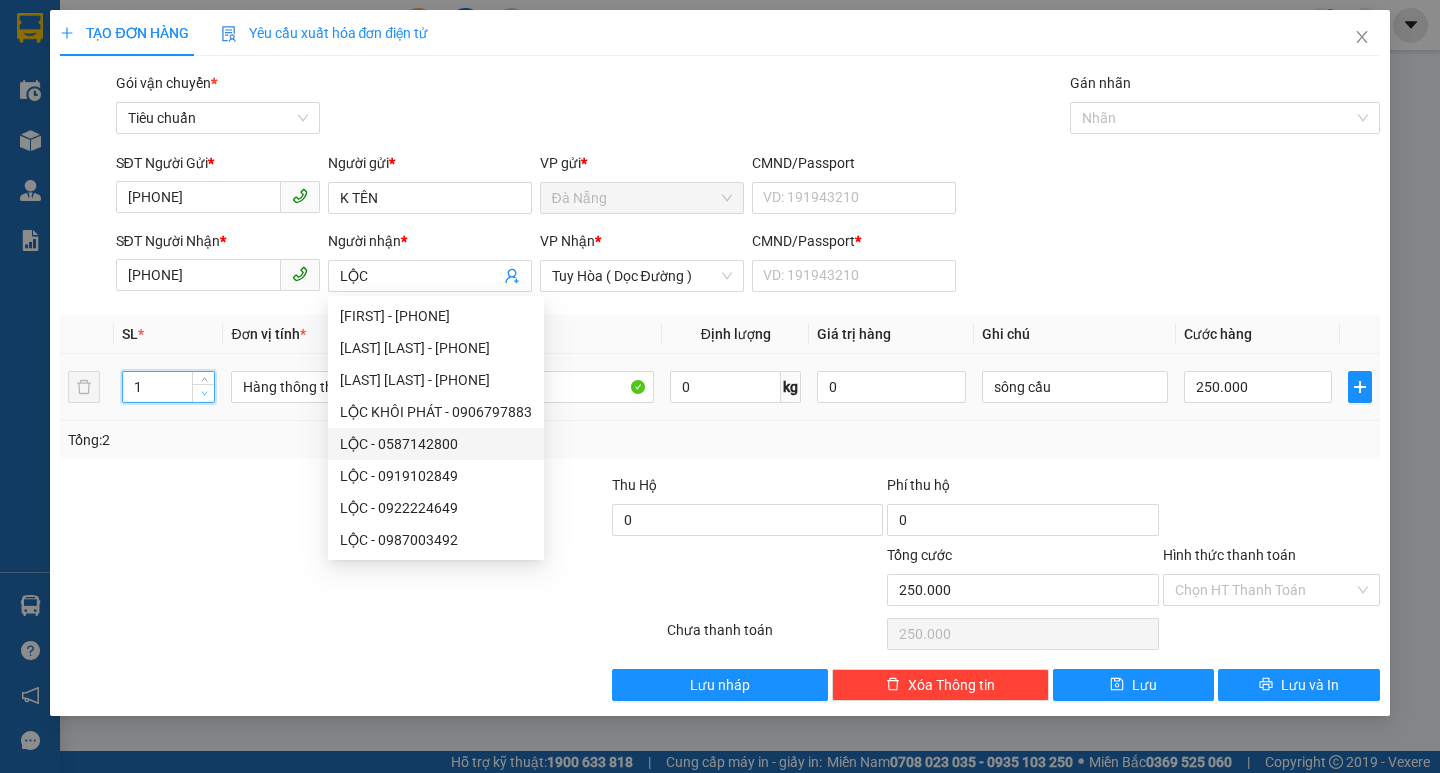 click at bounding box center [204, 394] 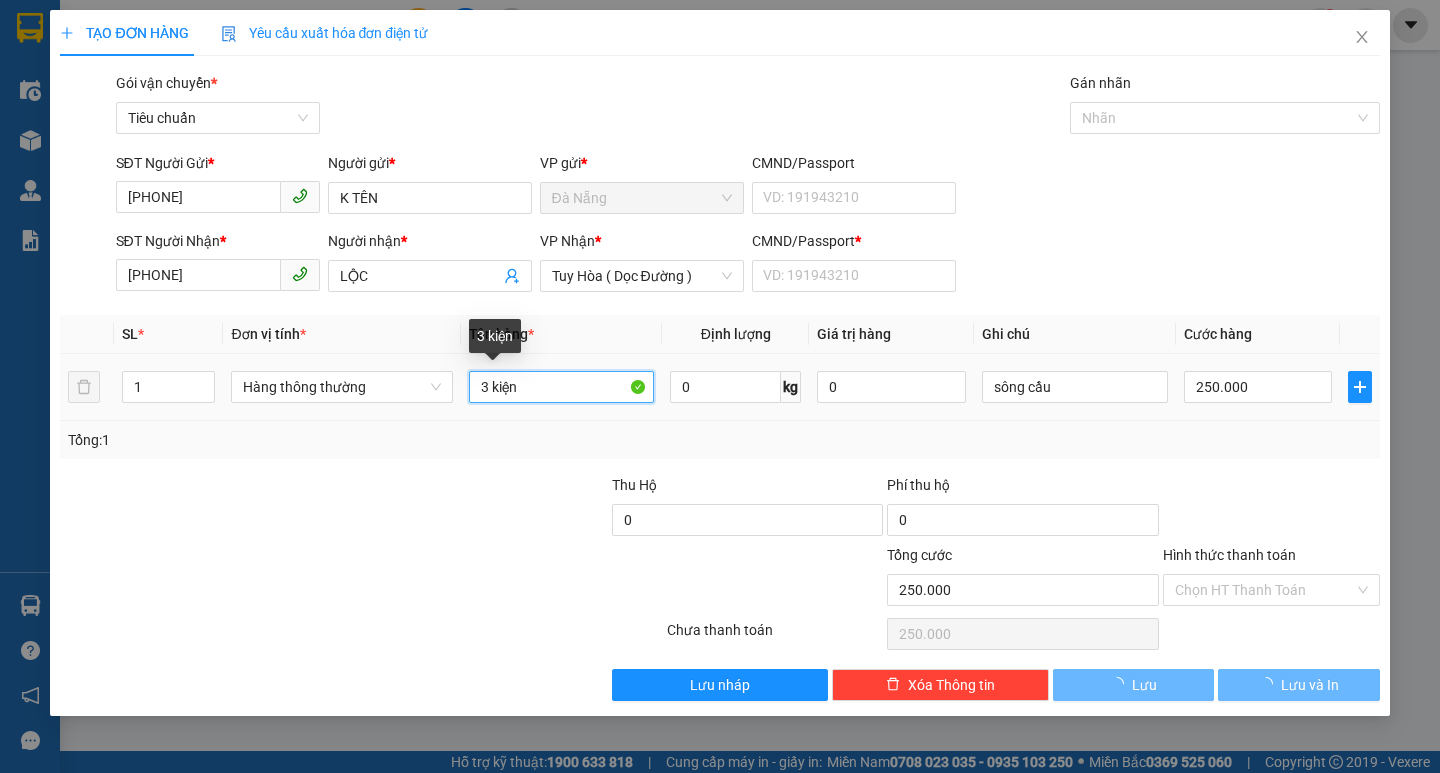 click on "3 kiện" at bounding box center [562, 387] 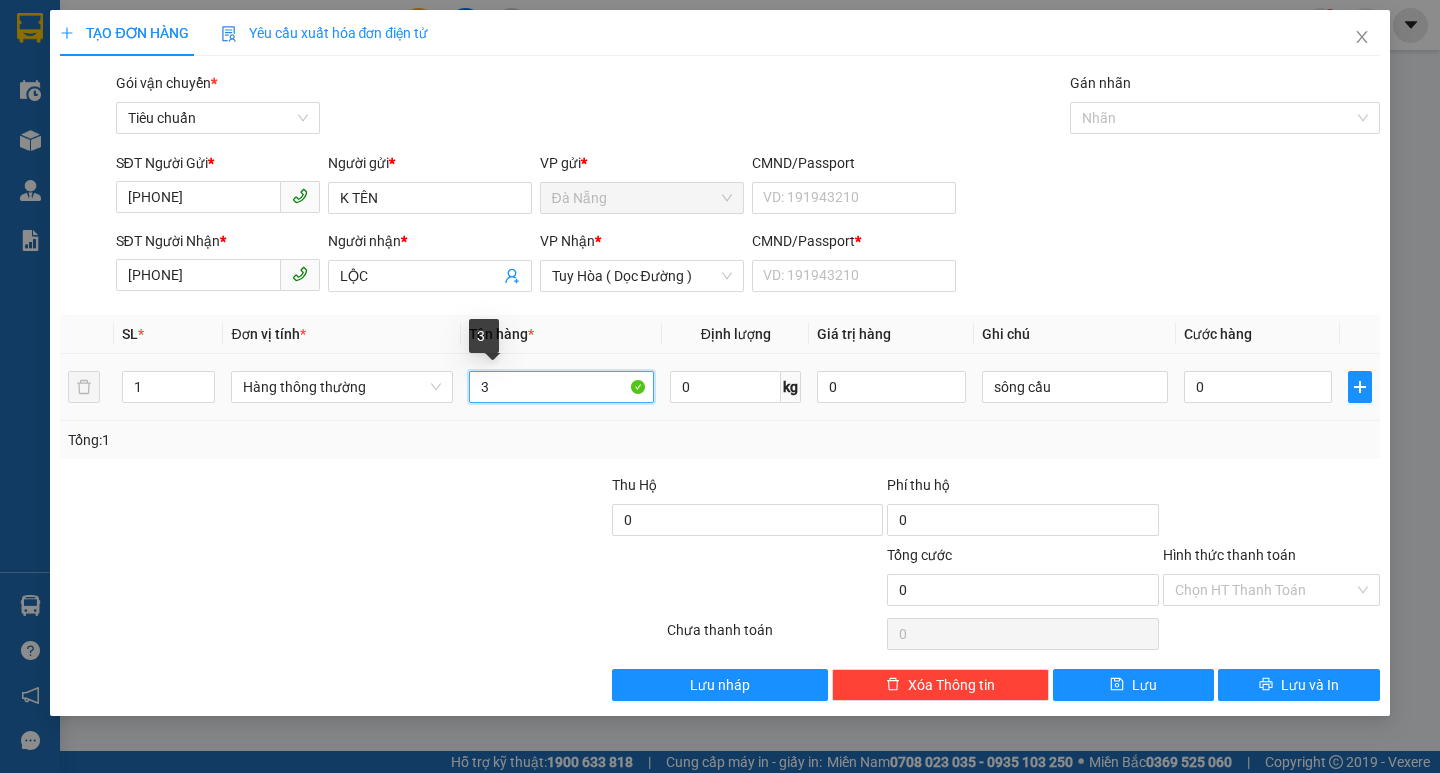 type on "3" 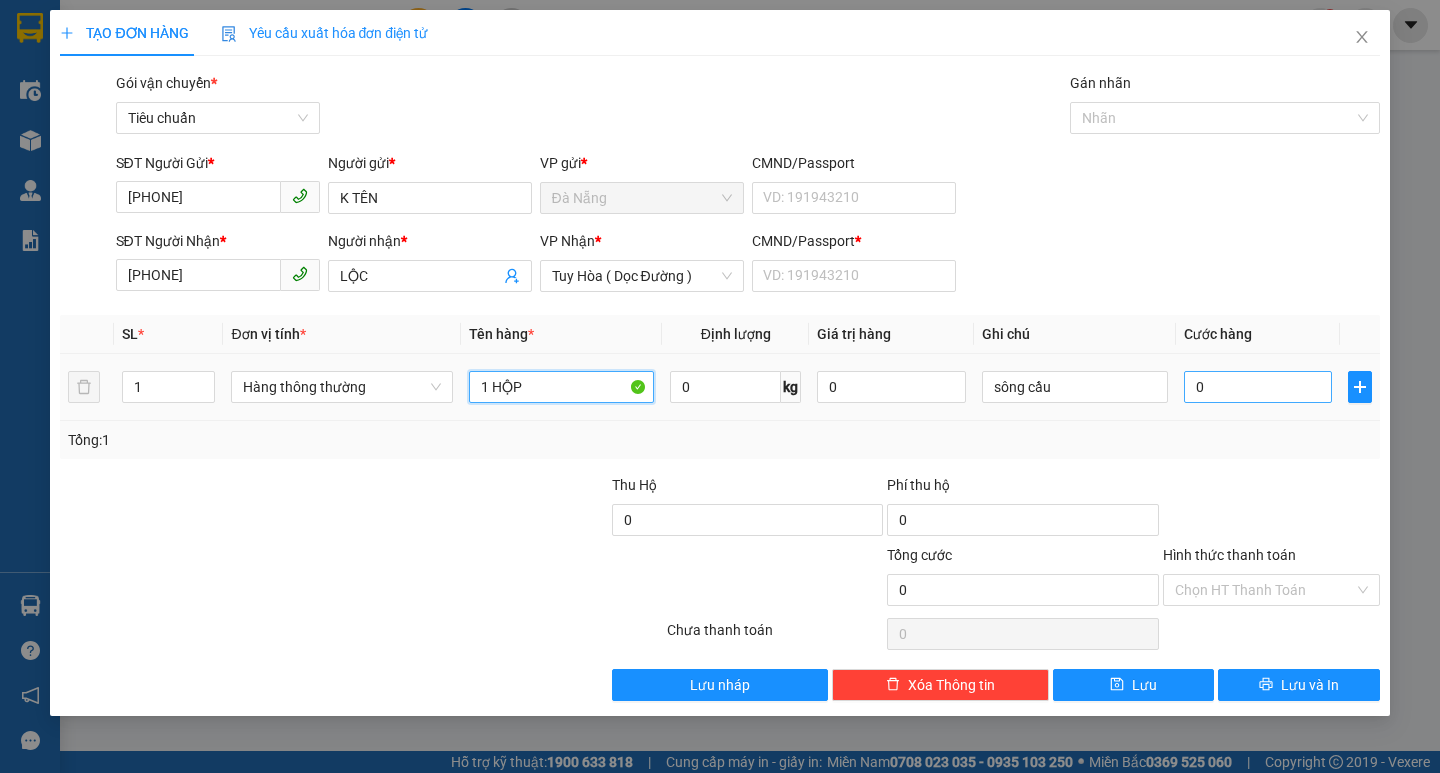 type on "1 HỘP" 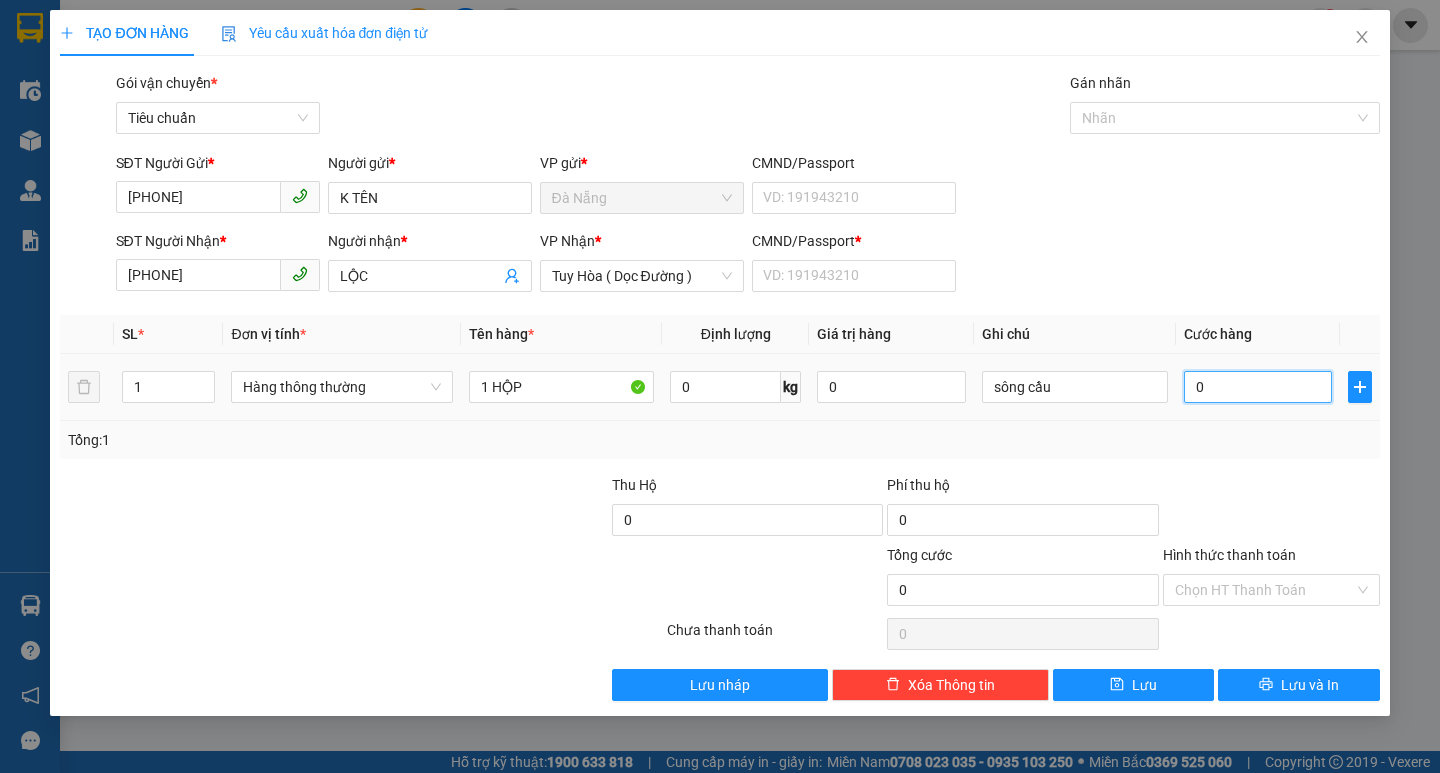 click on "0" at bounding box center (1258, 387) 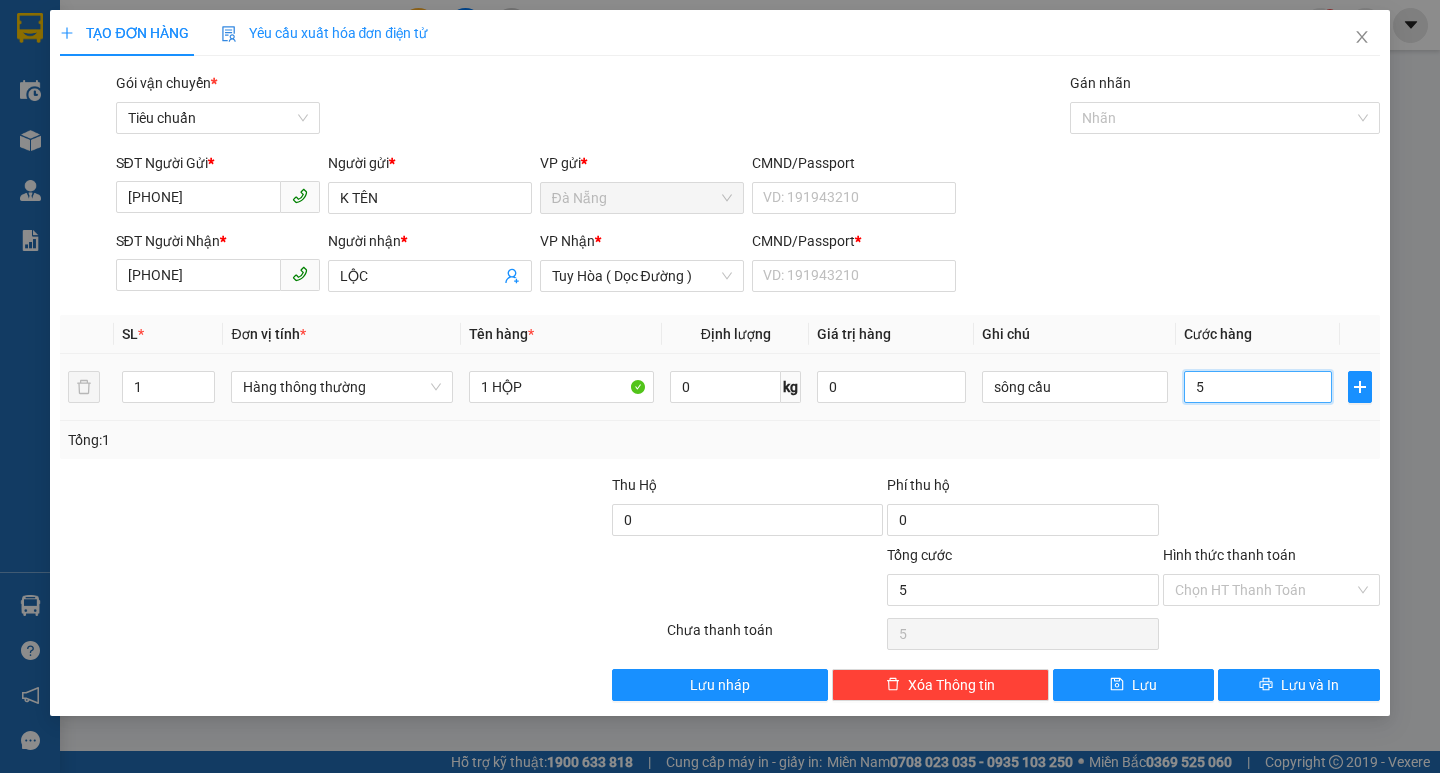 type on "50" 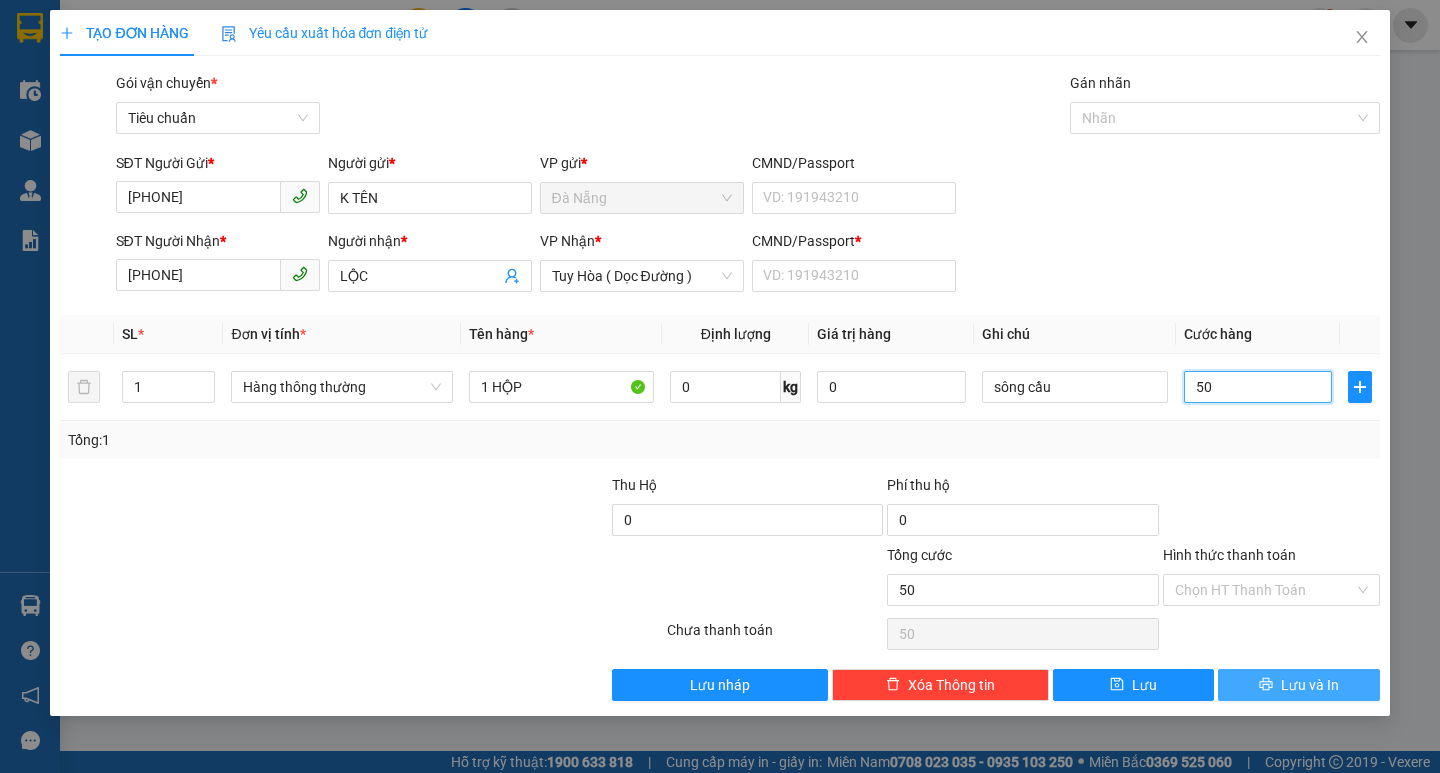 type on "50" 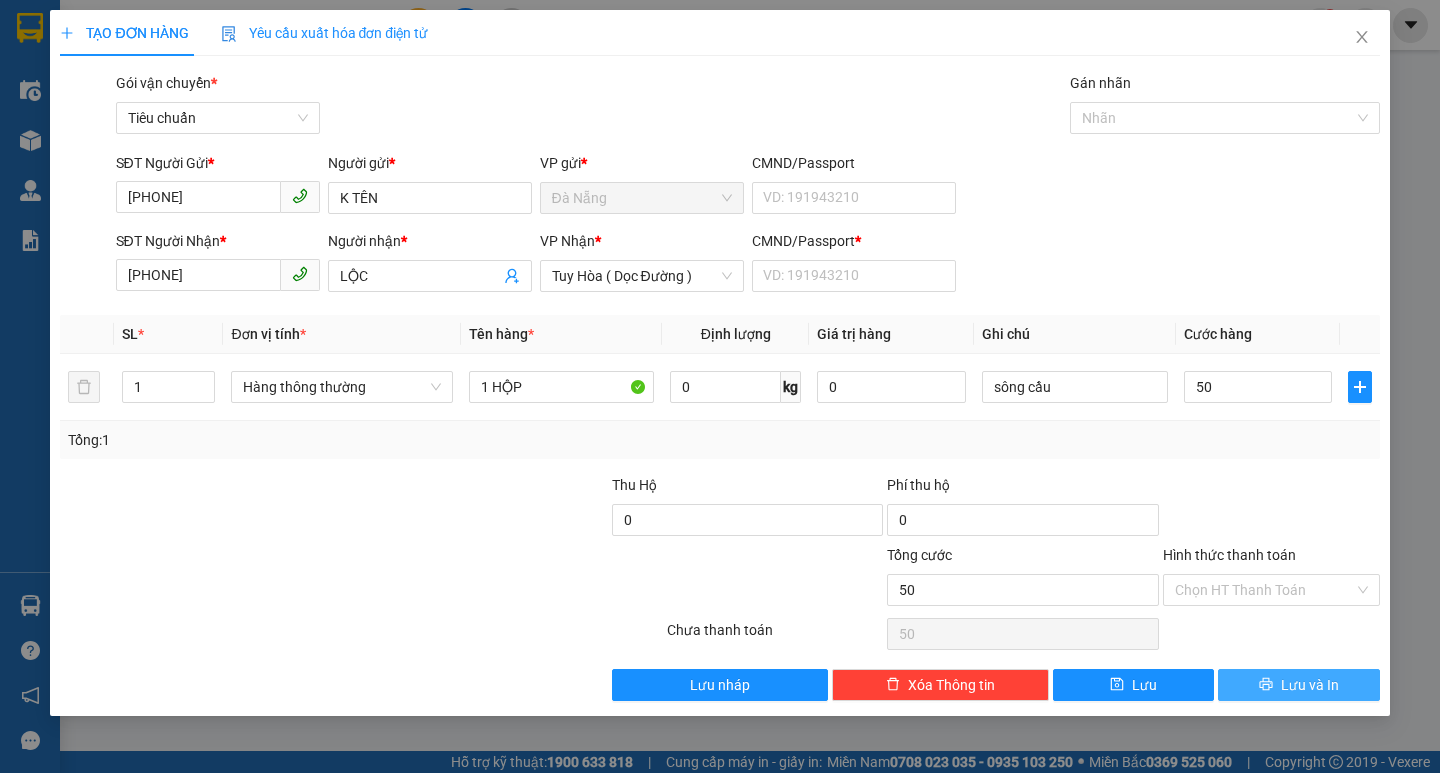 type on "50.000" 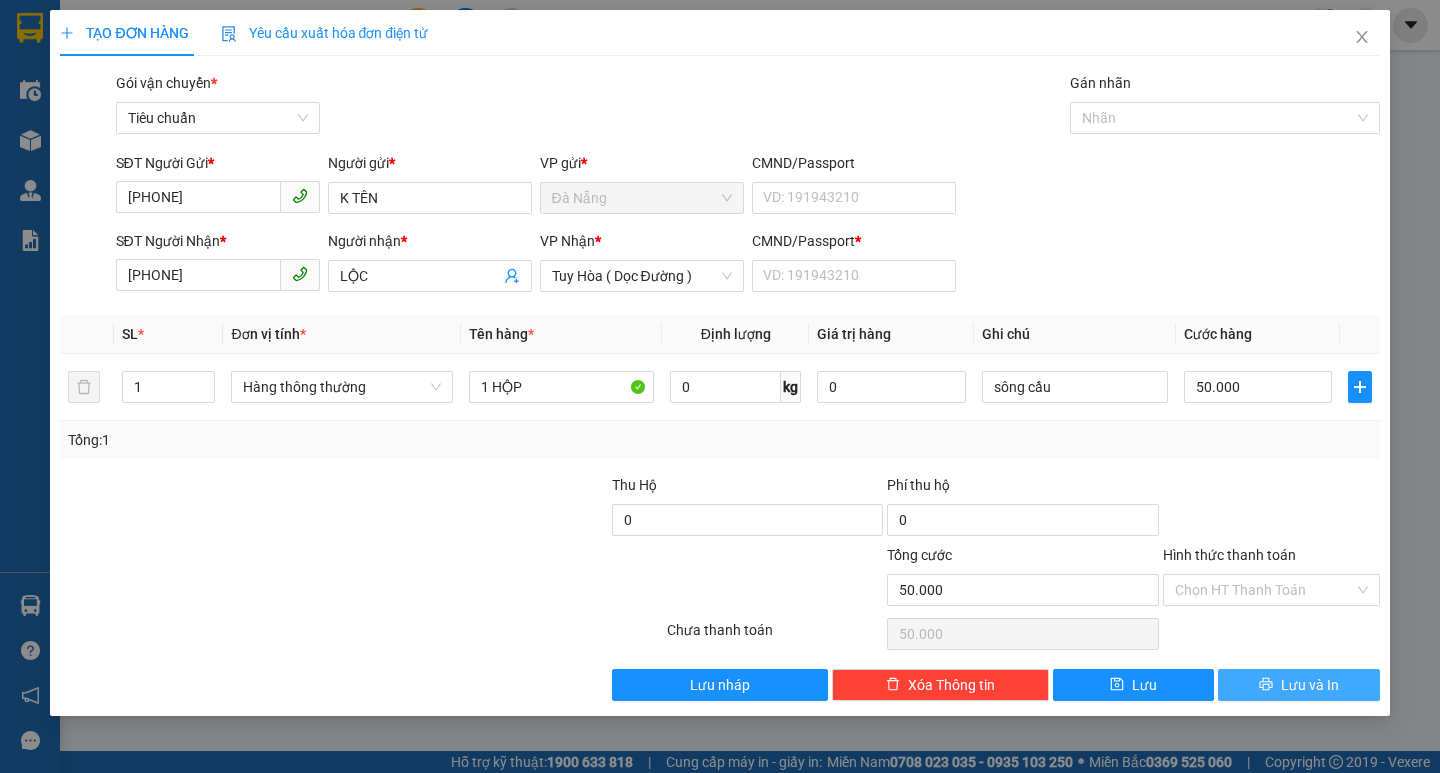 click on "Lưu và In" at bounding box center [1298, 685] 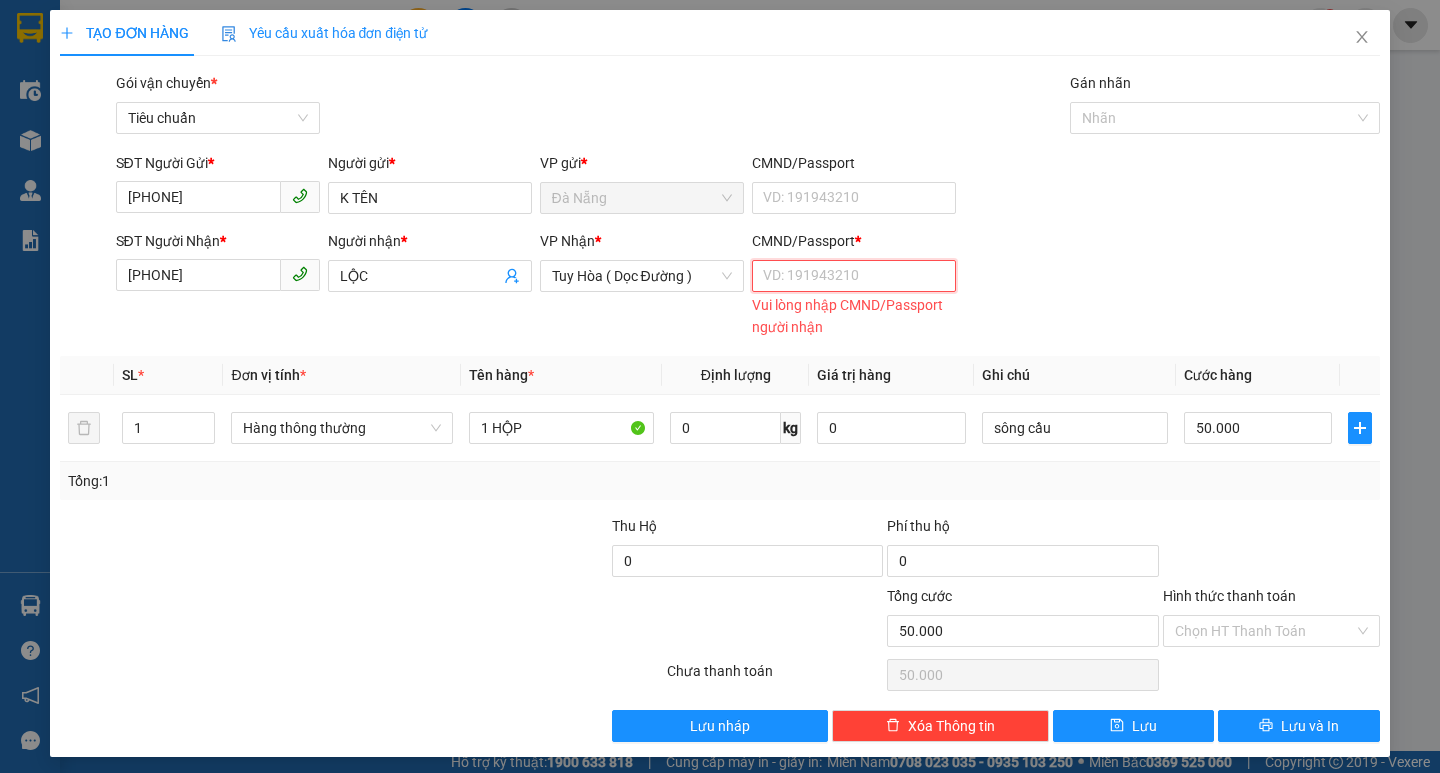 click on "CMND/Passport  *" at bounding box center (854, 276) 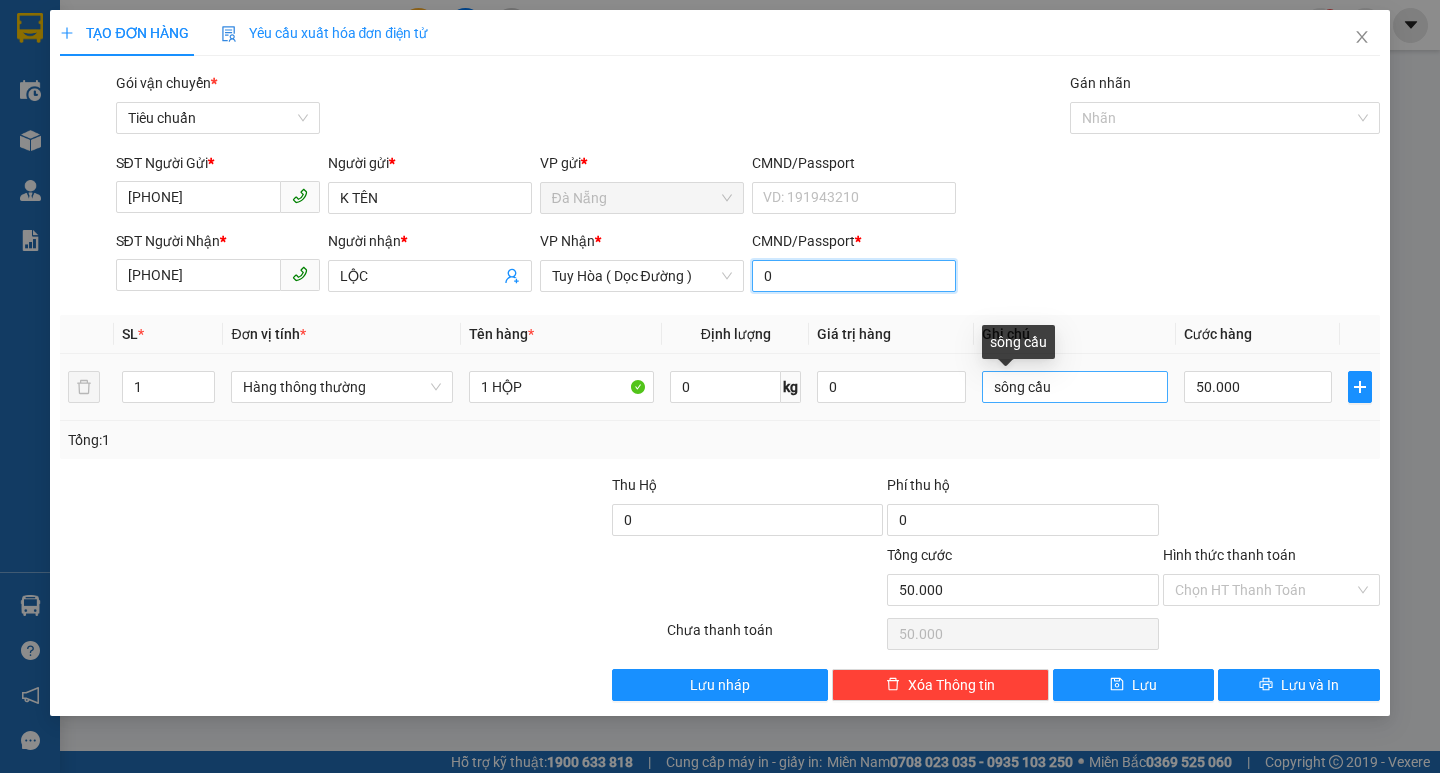 type on "0" 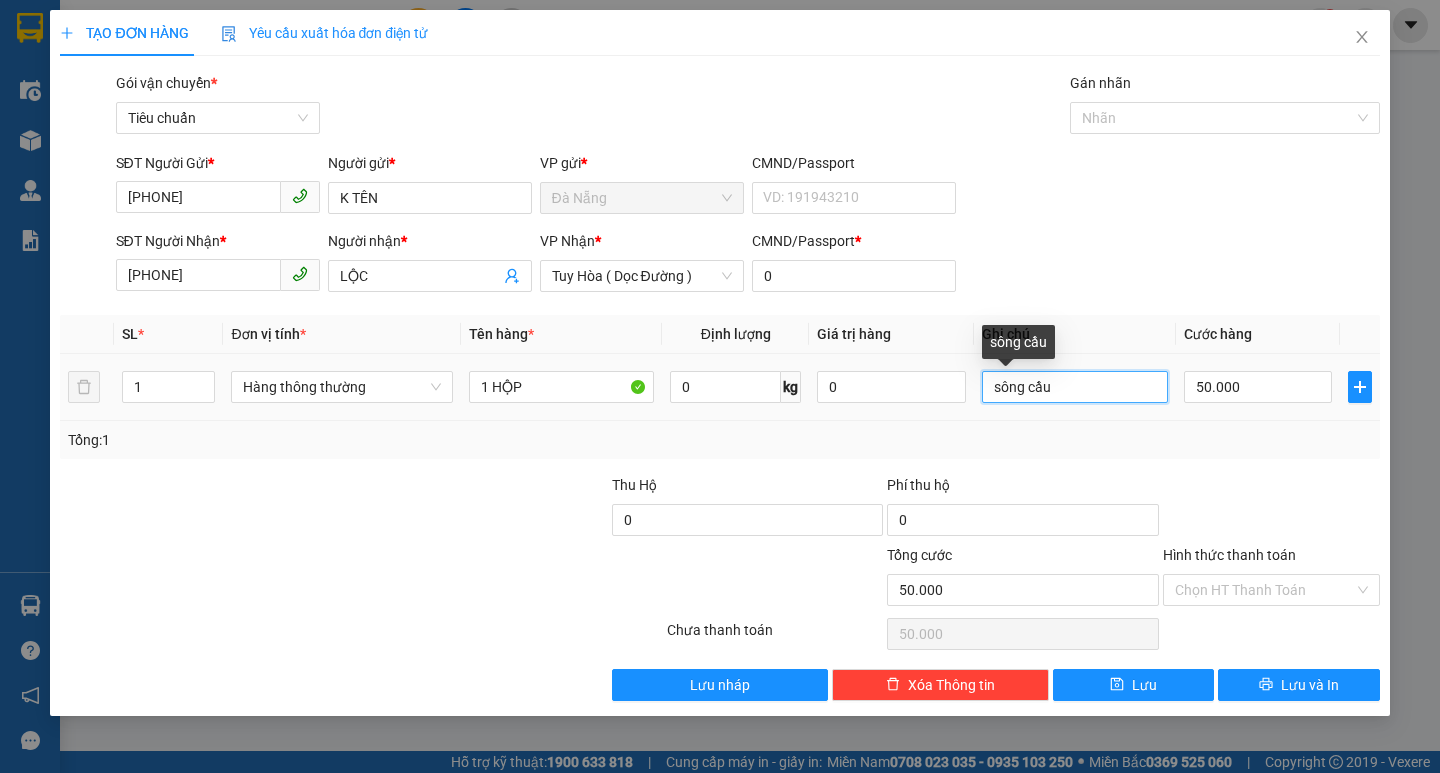 click on "sông cầu" at bounding box center [1075, 387] 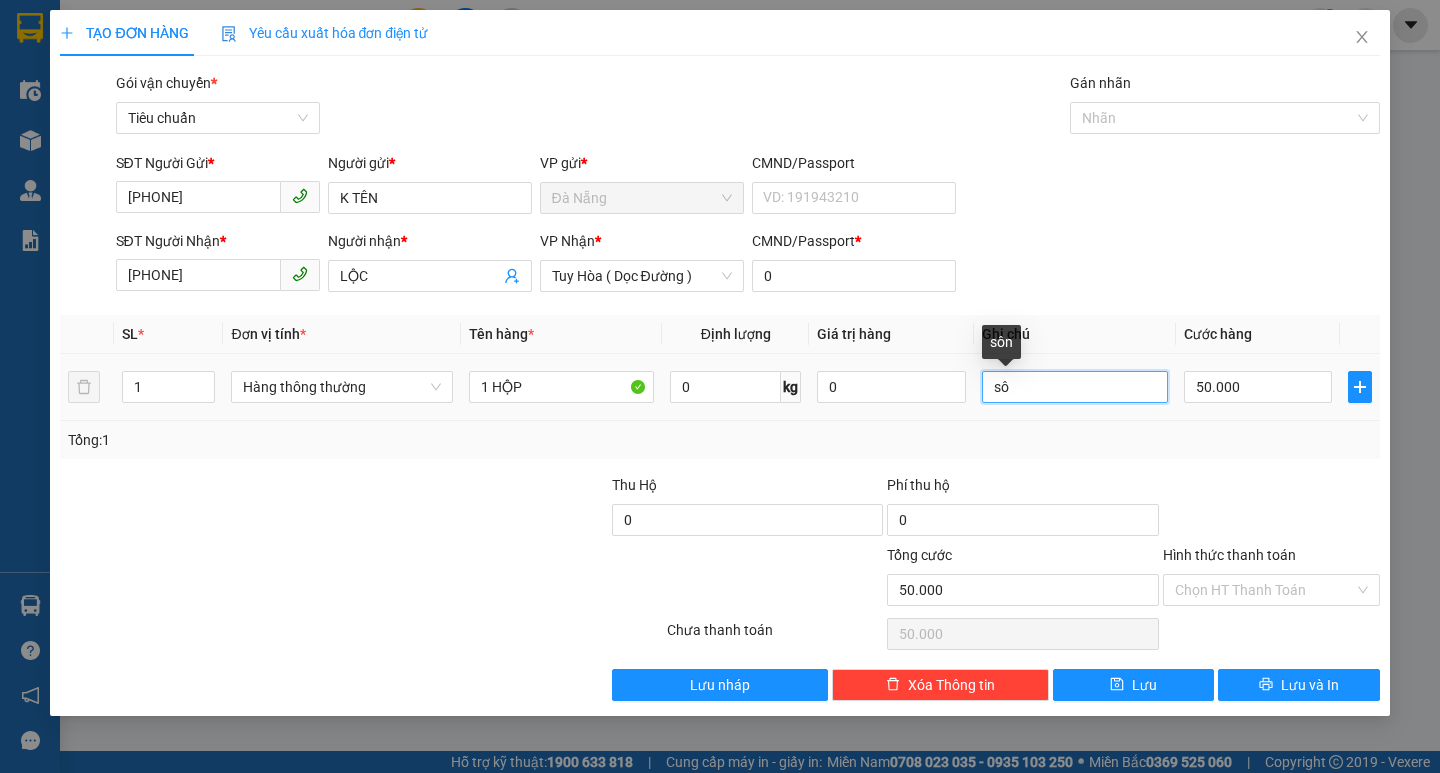 type on "s" 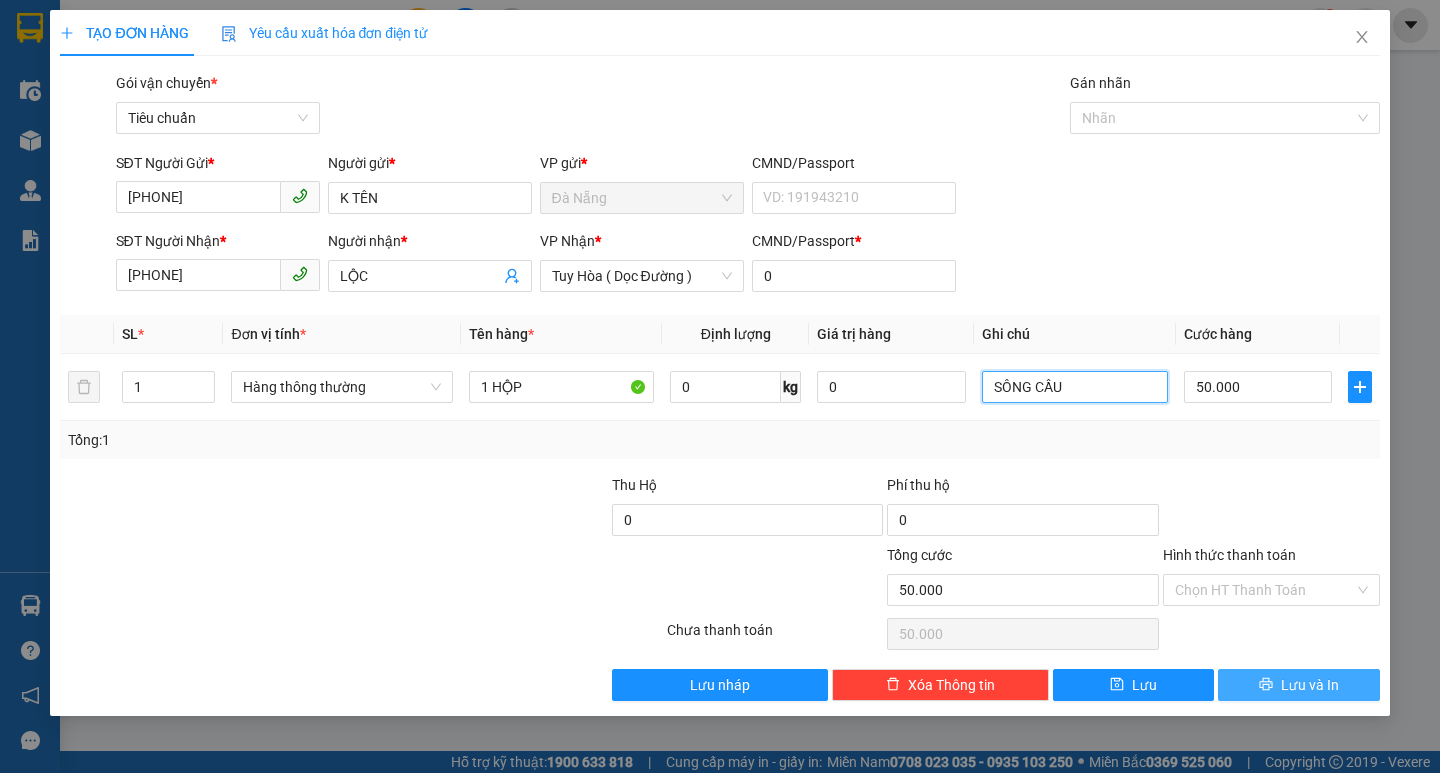 type on "SÔNG CẦU" 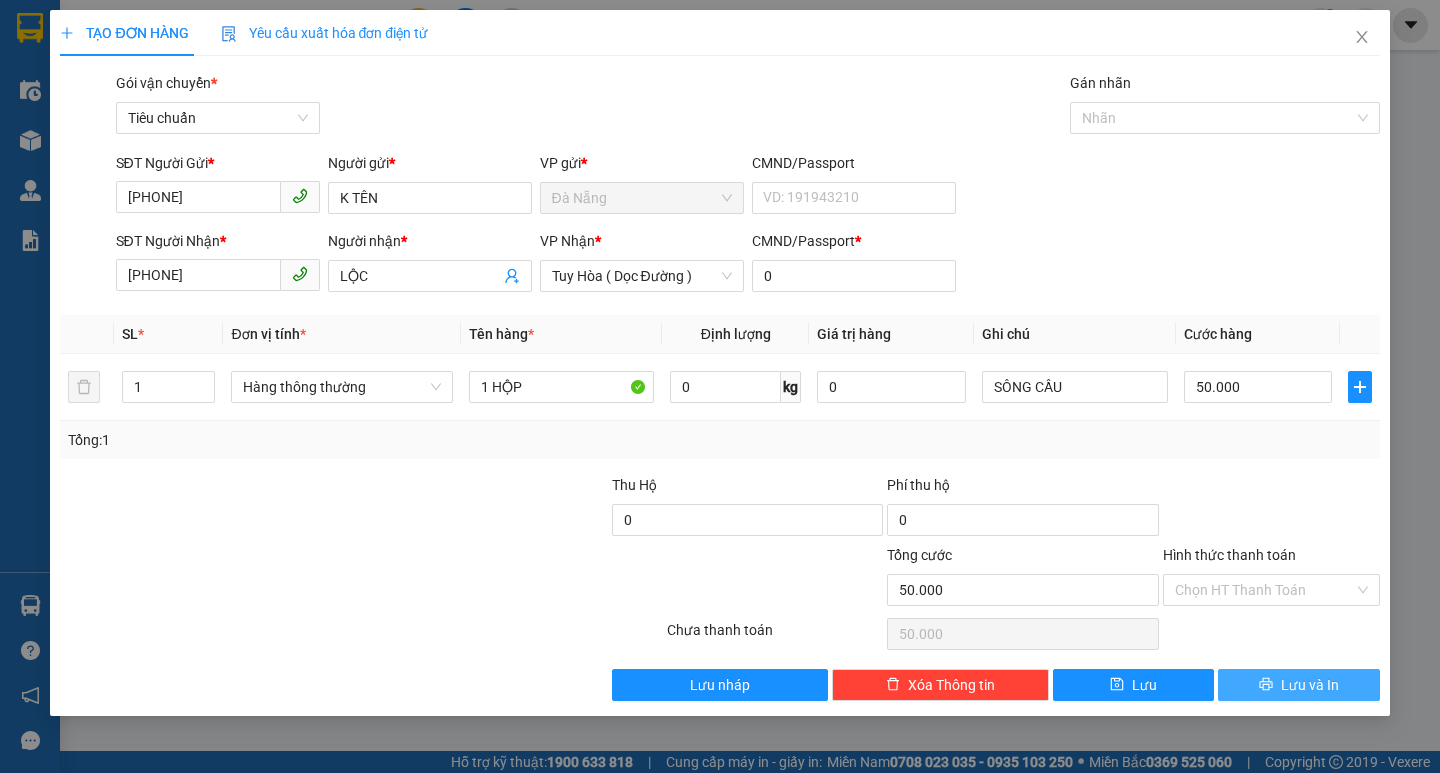 click 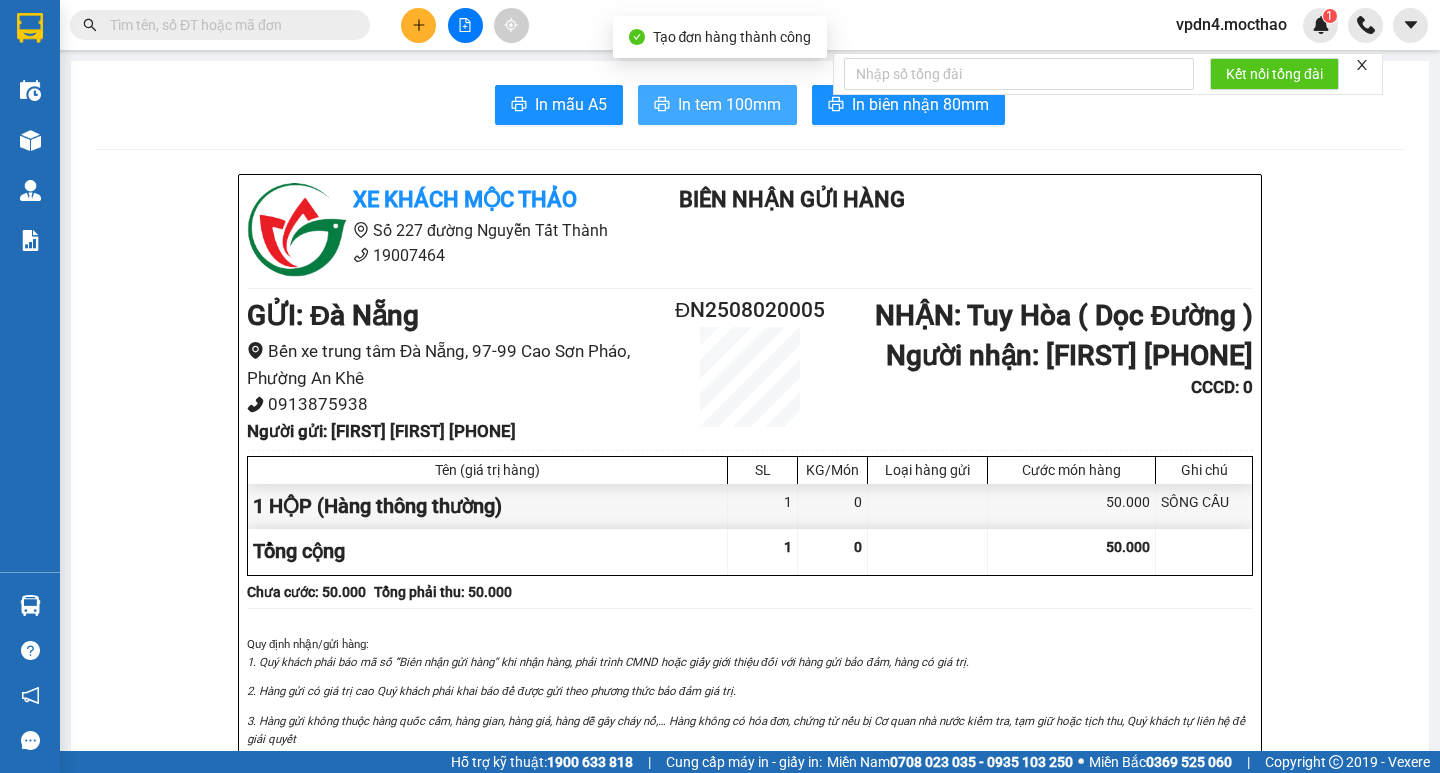 click on "In tem 100mm" at bounding box center [729, 104] 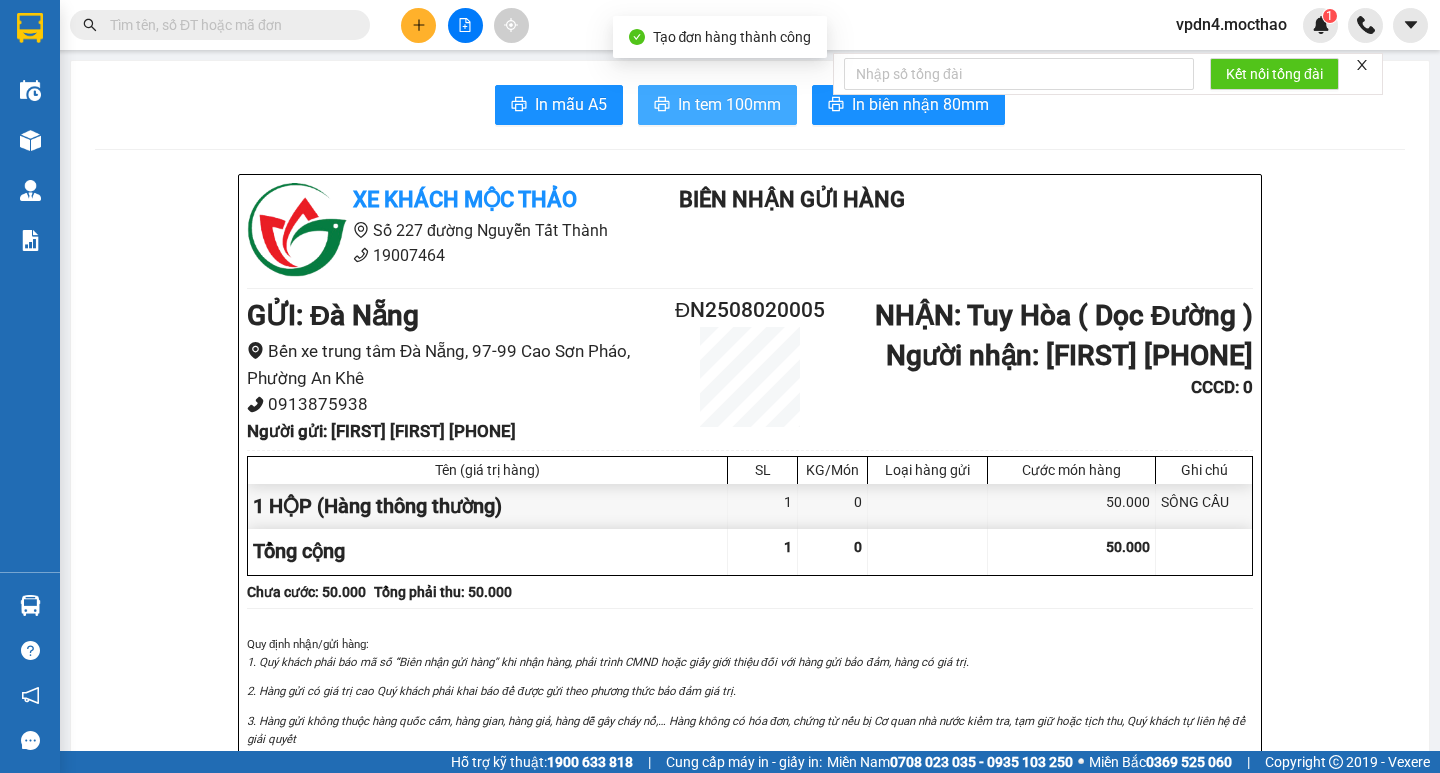 scroll, scrollTop: 0, scrollLeft: 0, axis: both 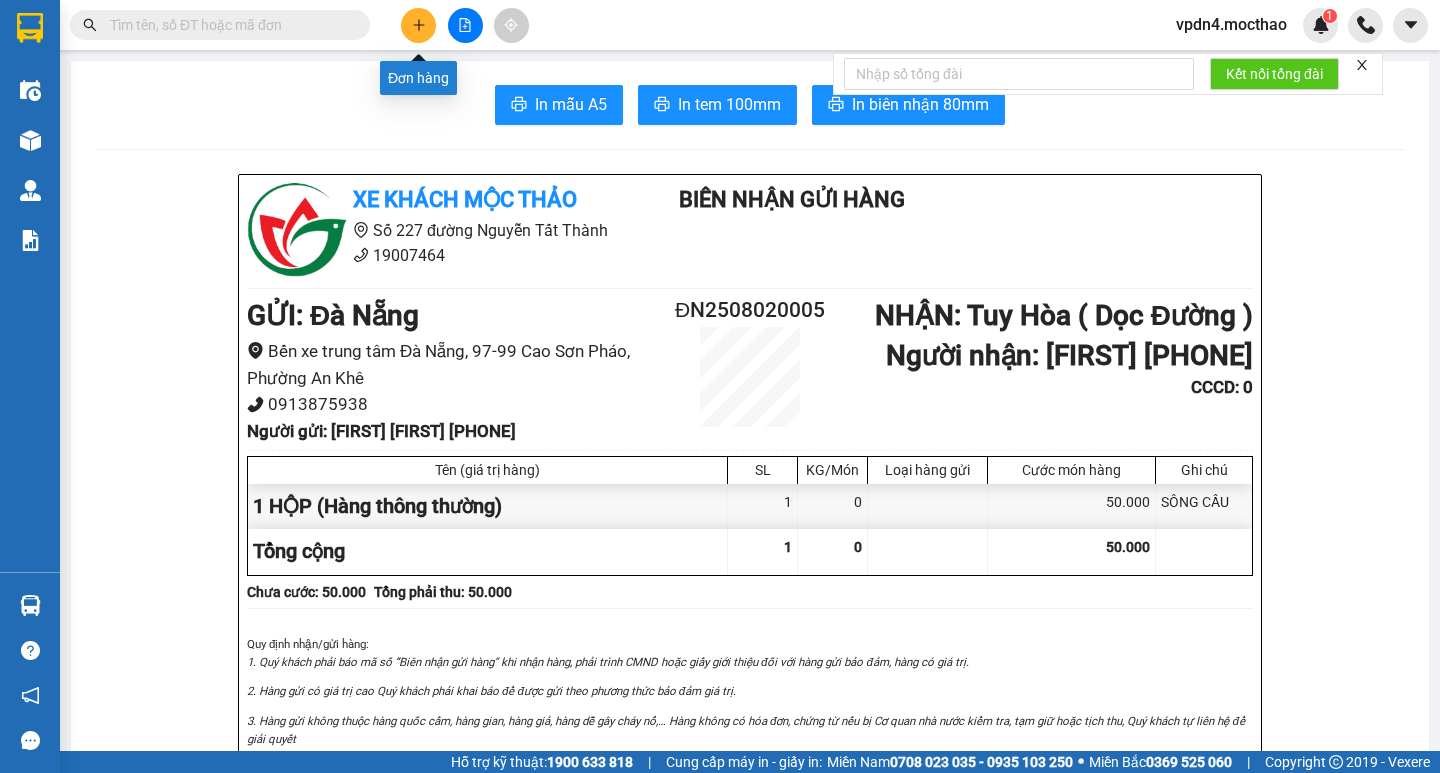 click 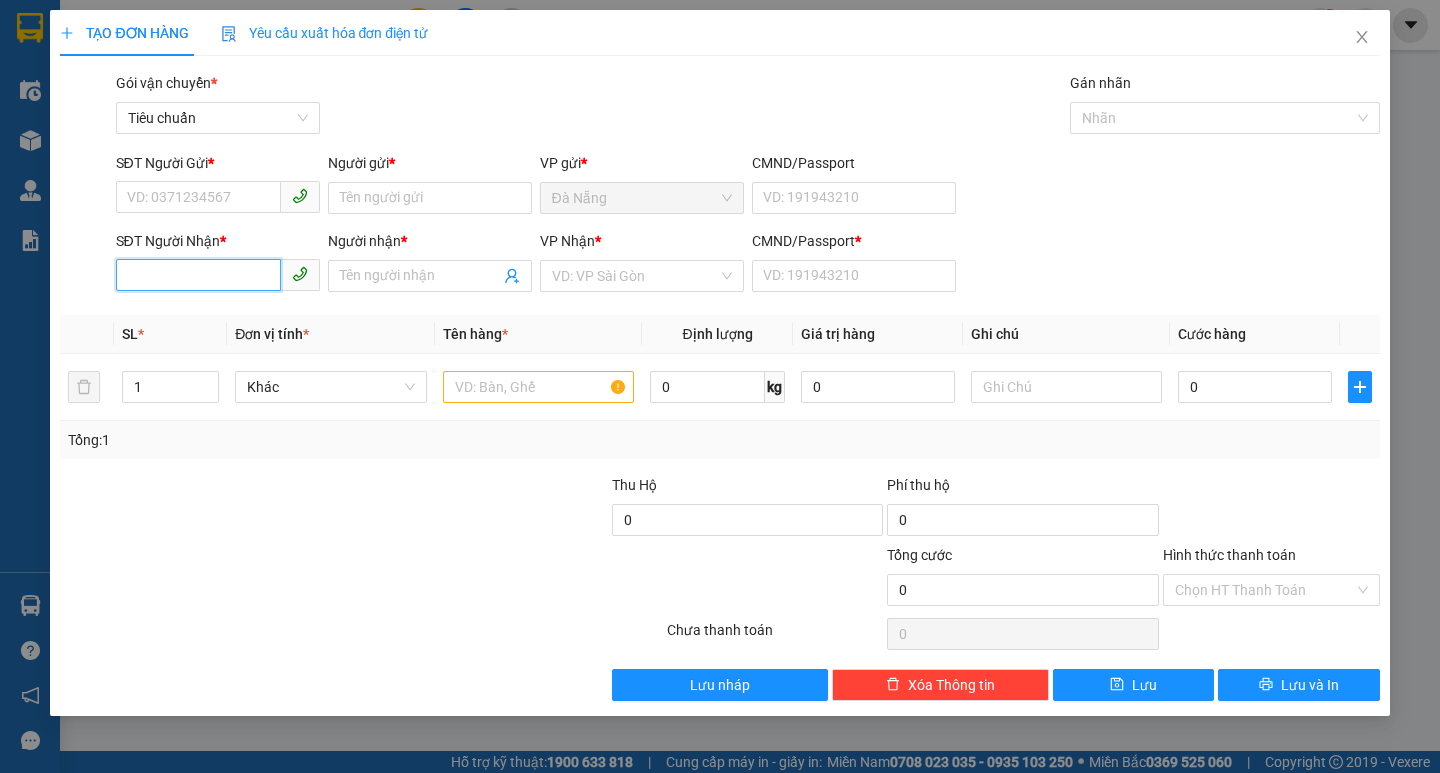 click on "SĐT Người Nhận  *" at bounding box center (198, 275) 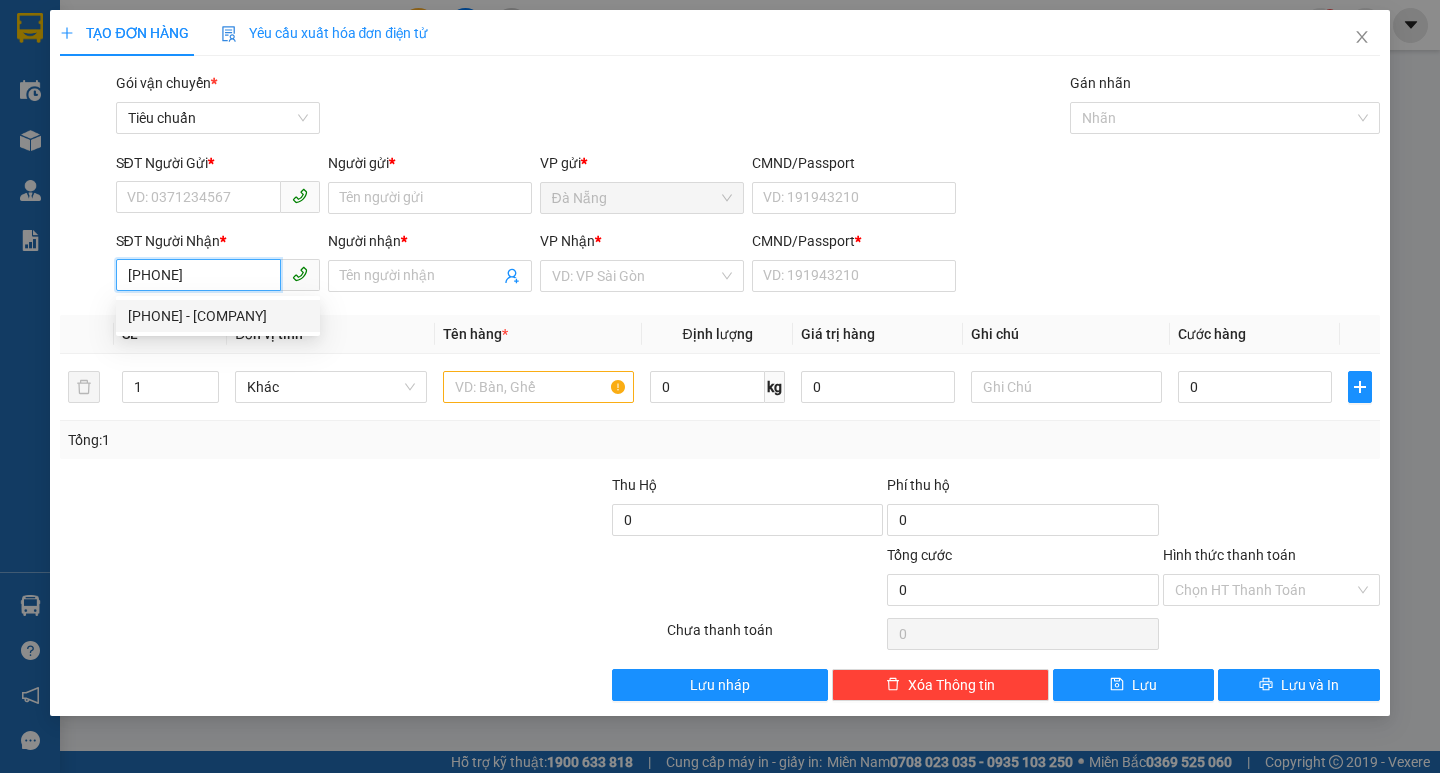 click on "[PHONE] - [COMPANY]" at bounding box center (218, 316) 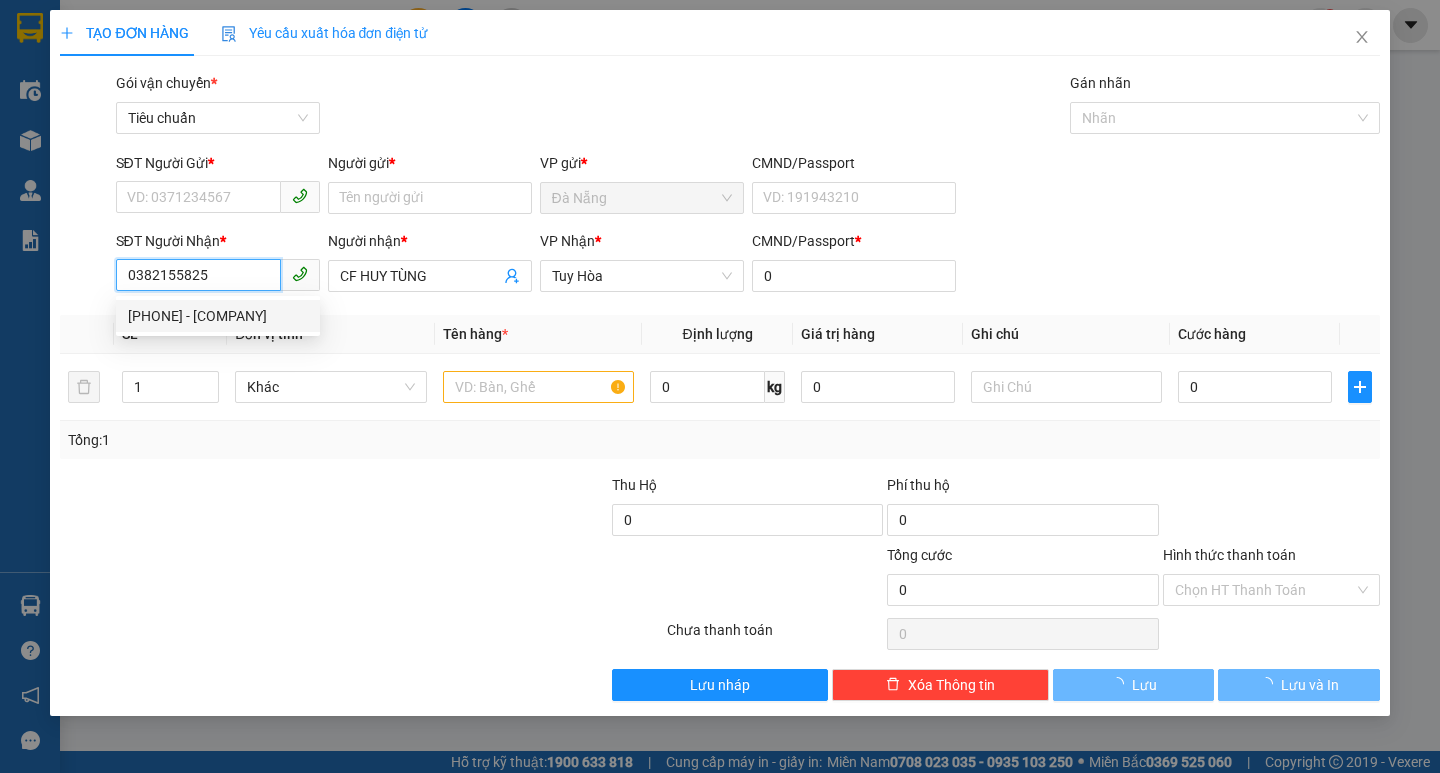 type on "80.000" 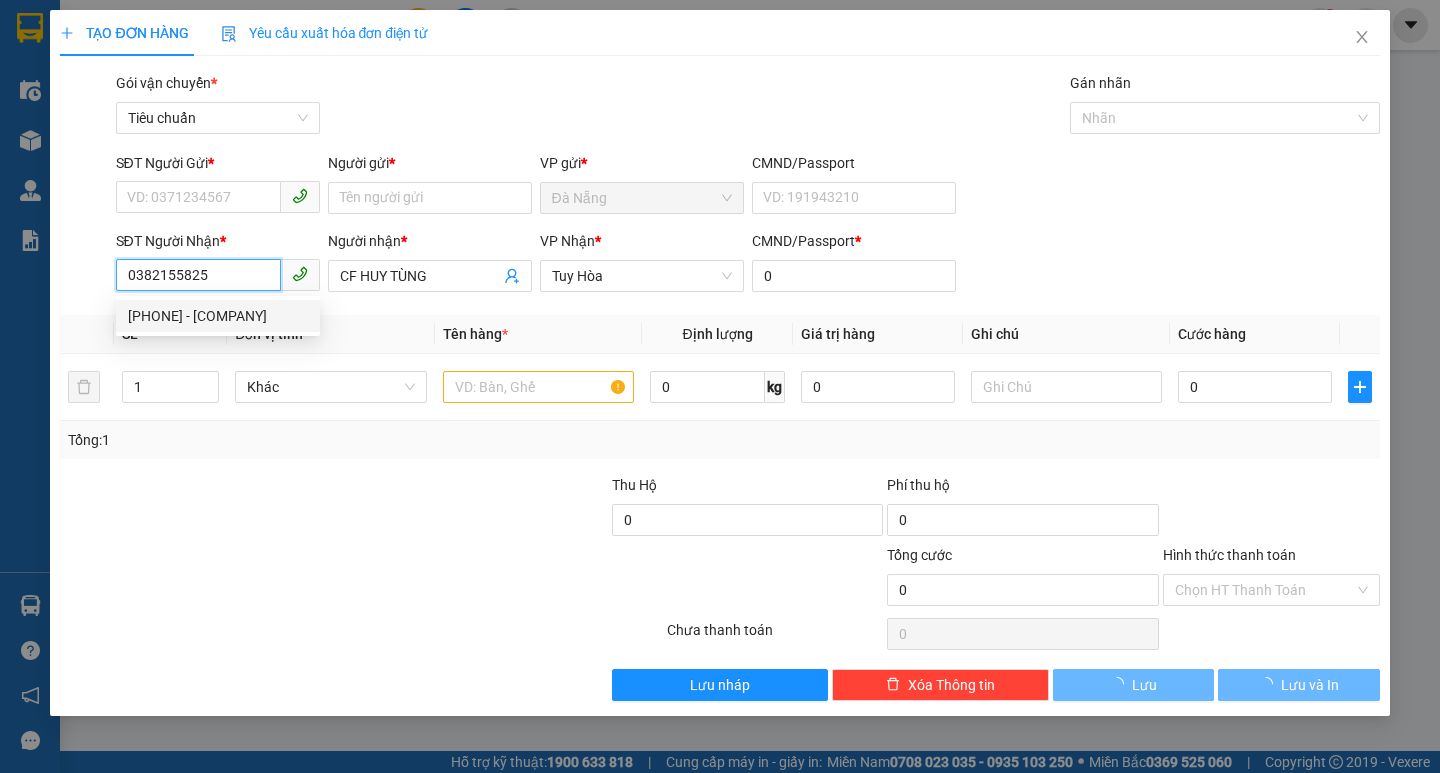 type on "80.000" 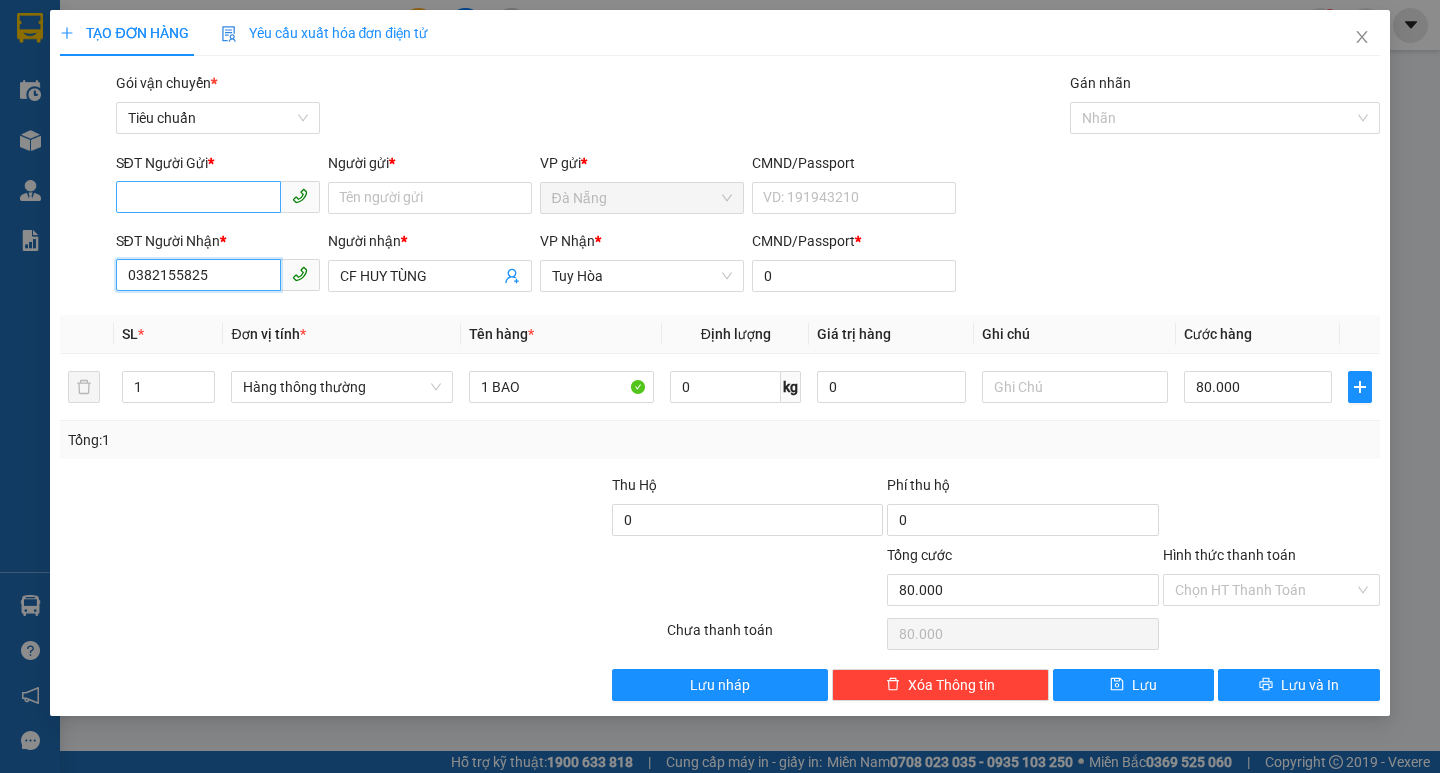 type on "0382155825" 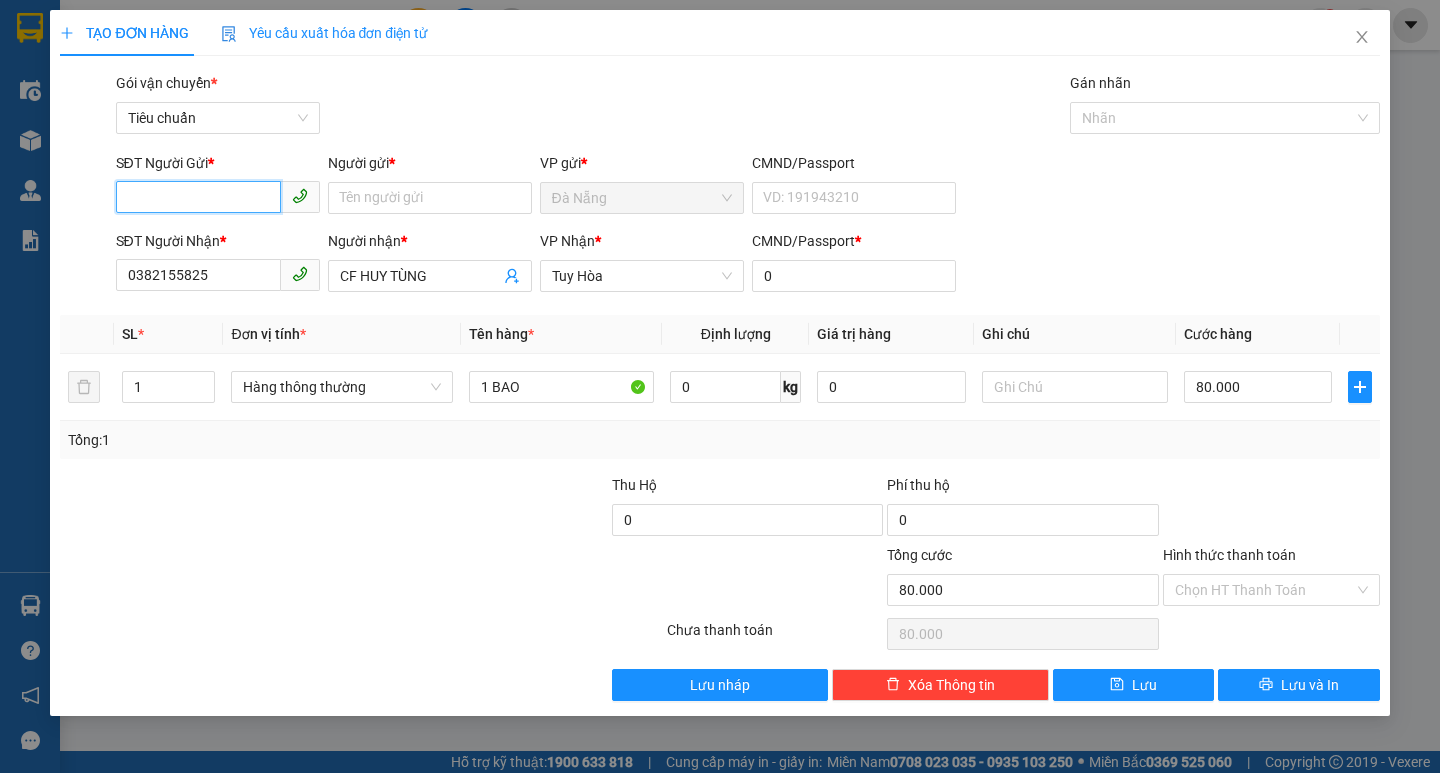 click on "SĐT Người Gửi  *" at bounding box center (198, 197) 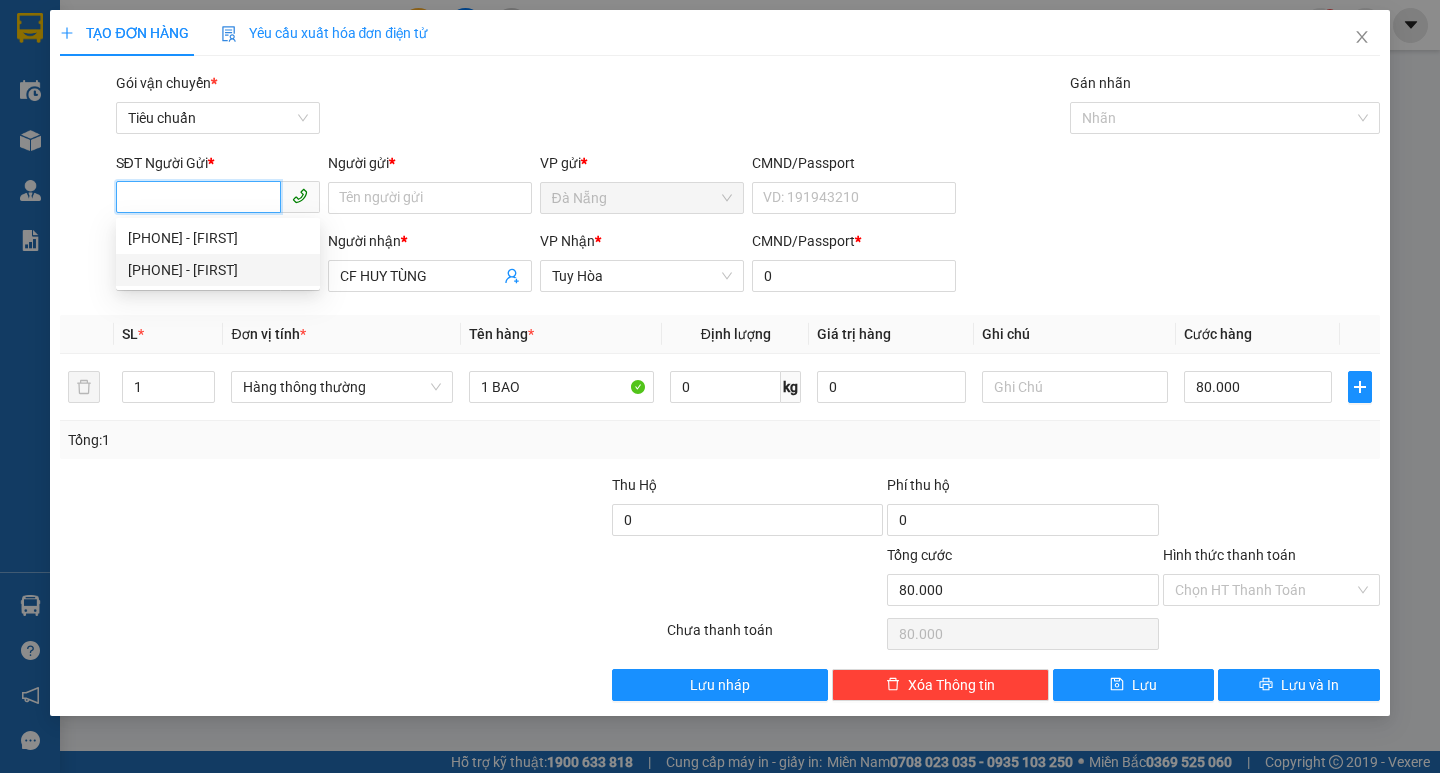 click on "[PHONE] - [FIRST]" at bounding box center (218, 270) 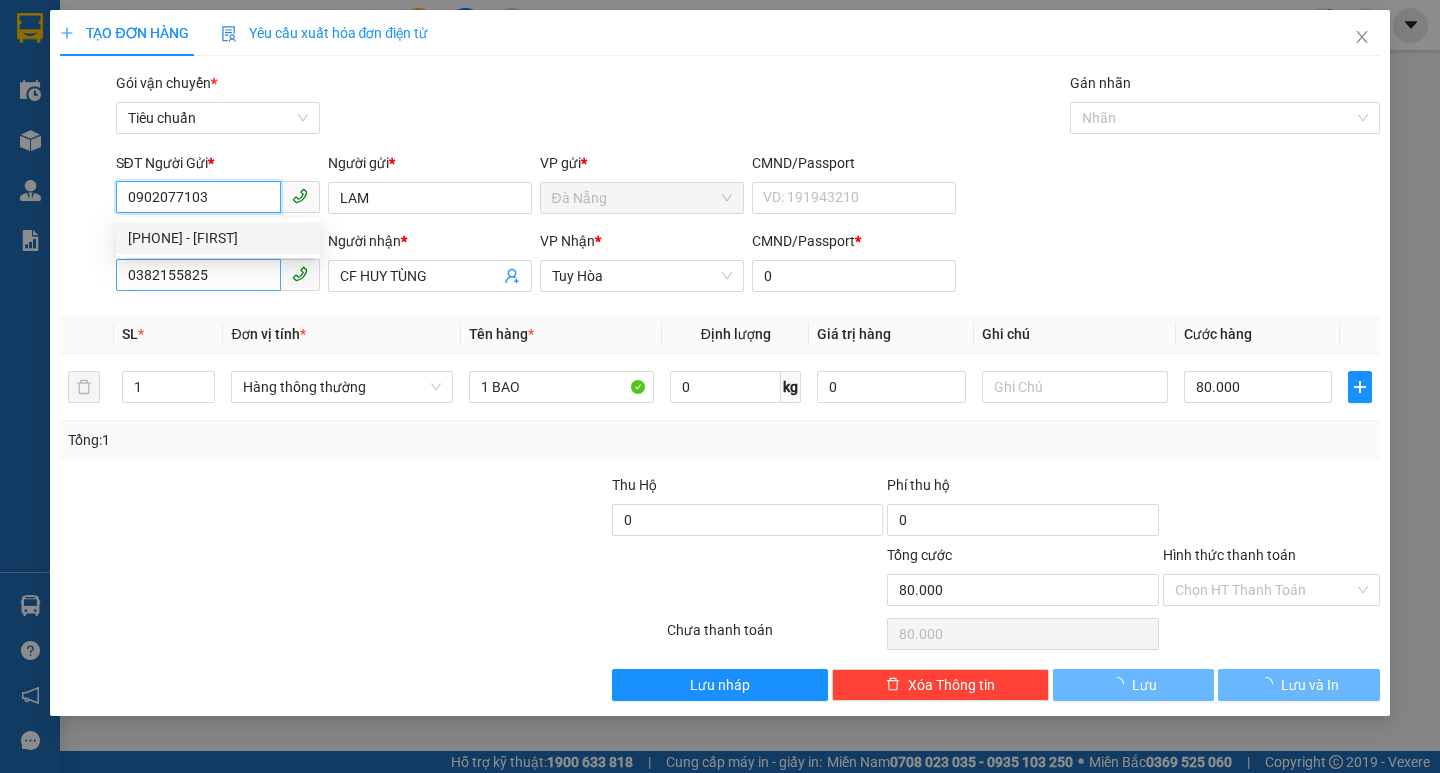type on "20.000" 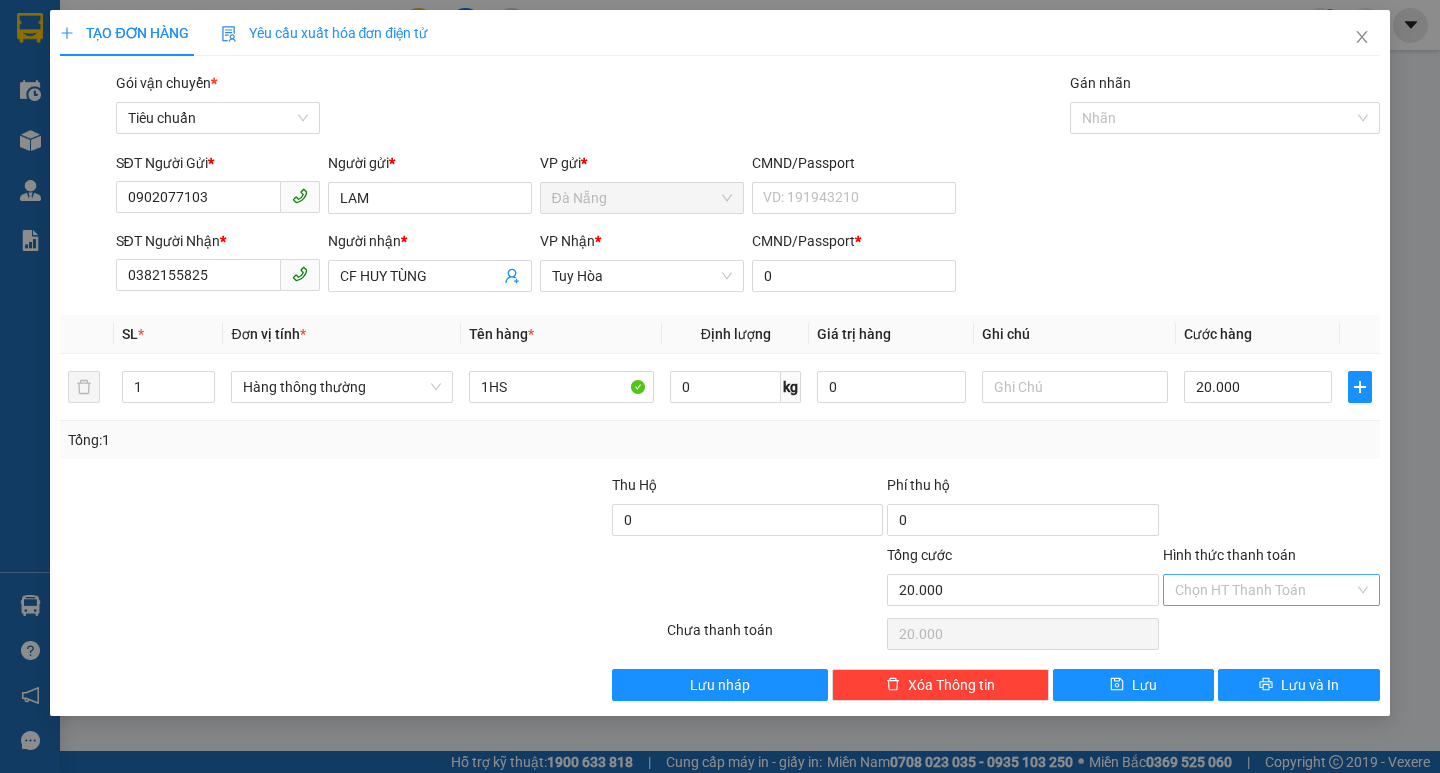 click on "Hình thức thanh toán" at bounding box center (1264, 590) 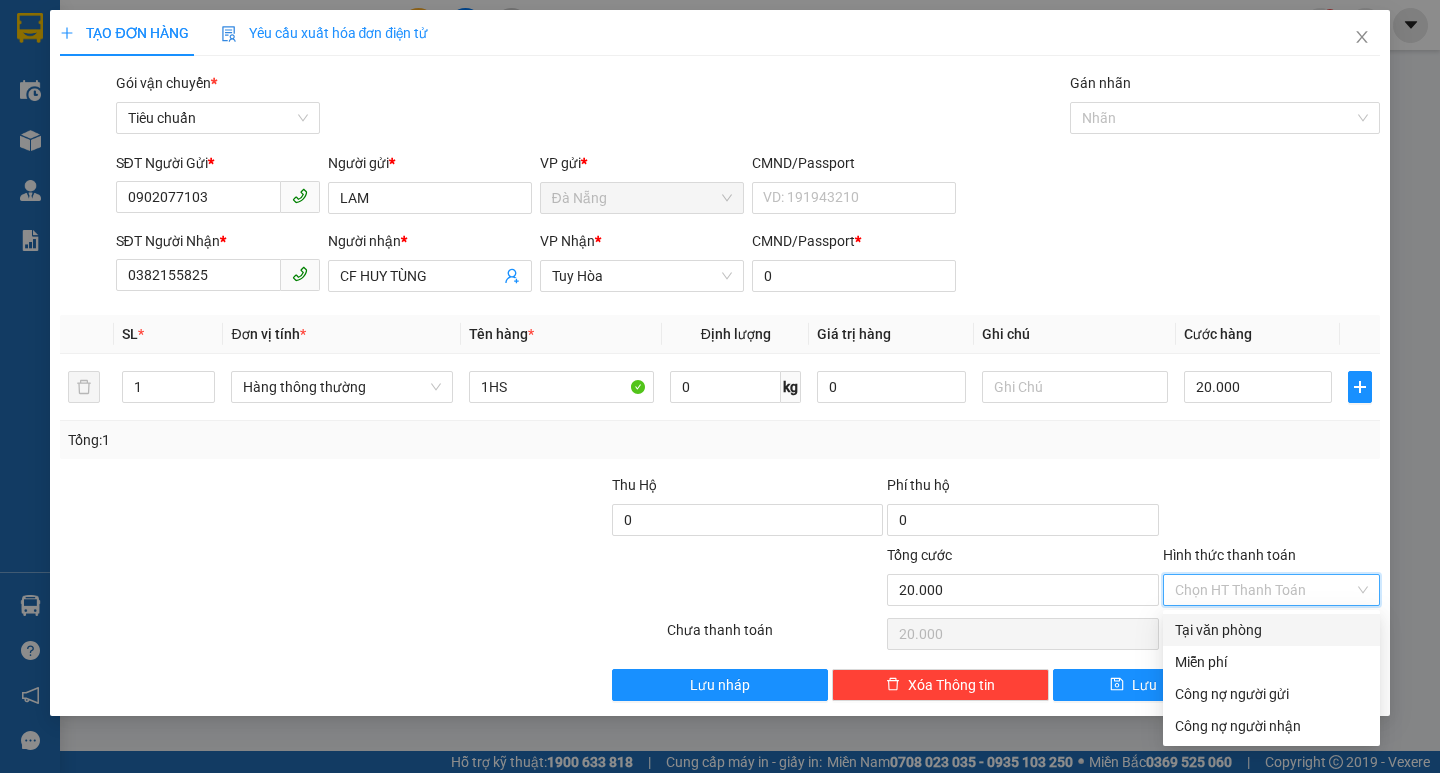 click on "Tại văn phòng" at bounding box center (1271, 630) 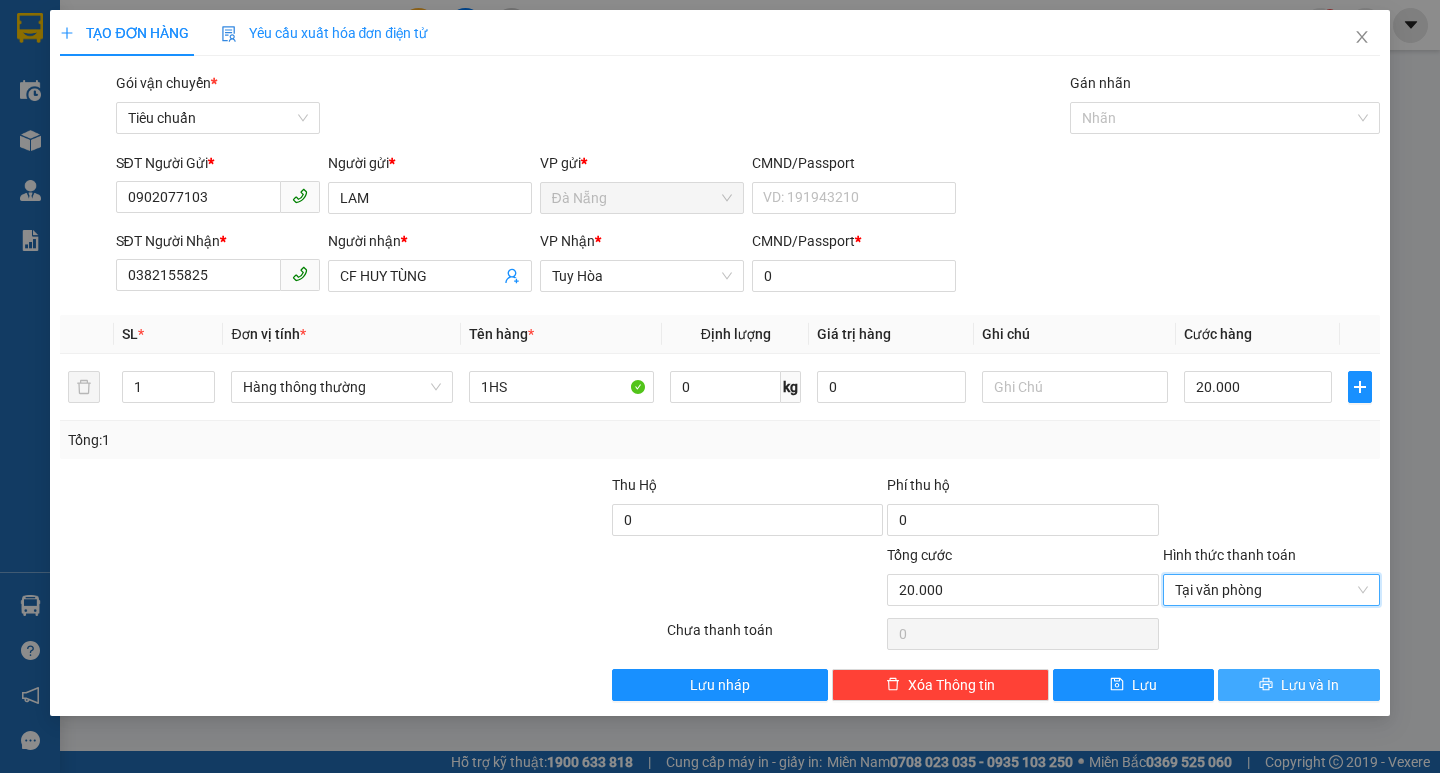 click on "Lưu và In" at bounding box center [1298, 685] 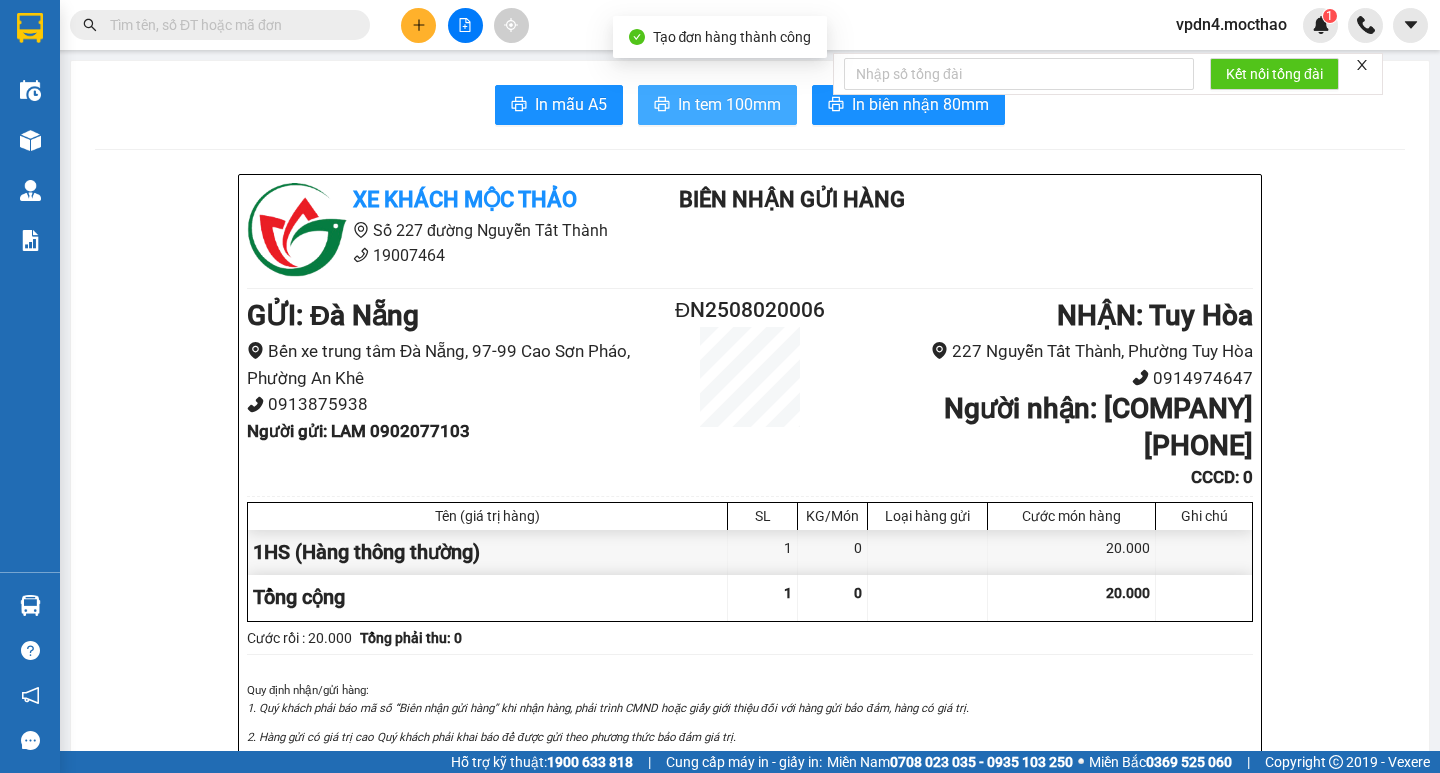 click on "In tem 100mm" at bounding box center [729, 104] 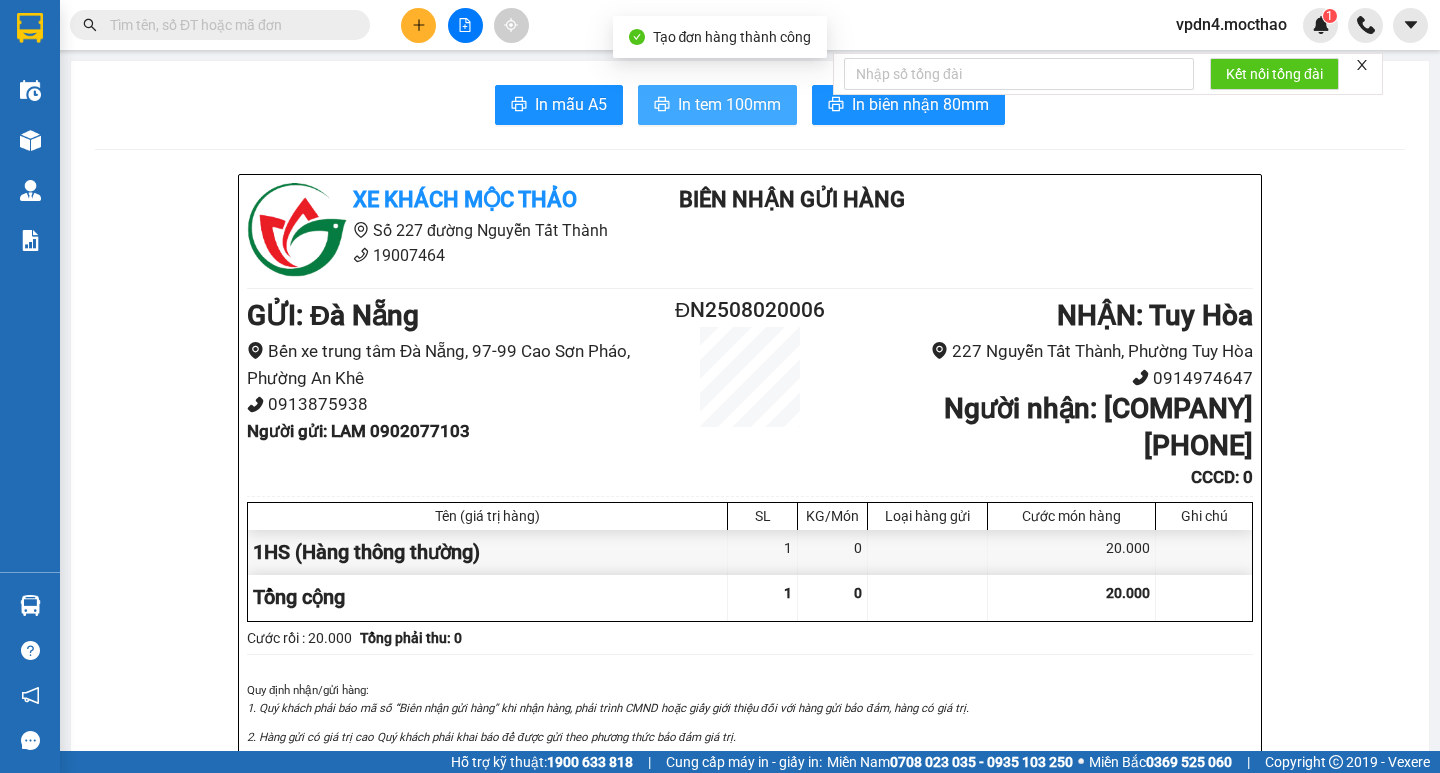 scroll, scrollTop: 0, scrollLeft: 0, axis: both 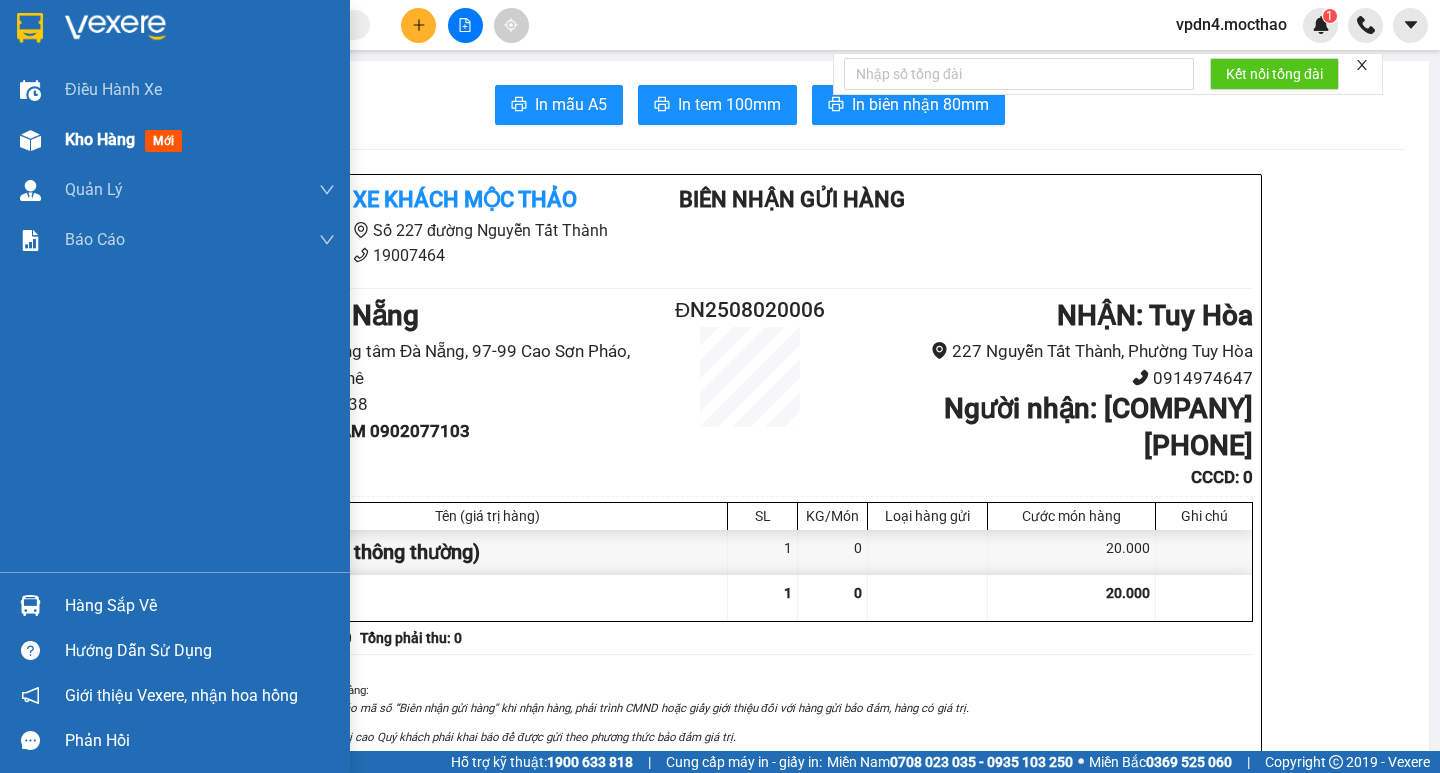 click on "Kho hàng" at bounding box center (100, 139) 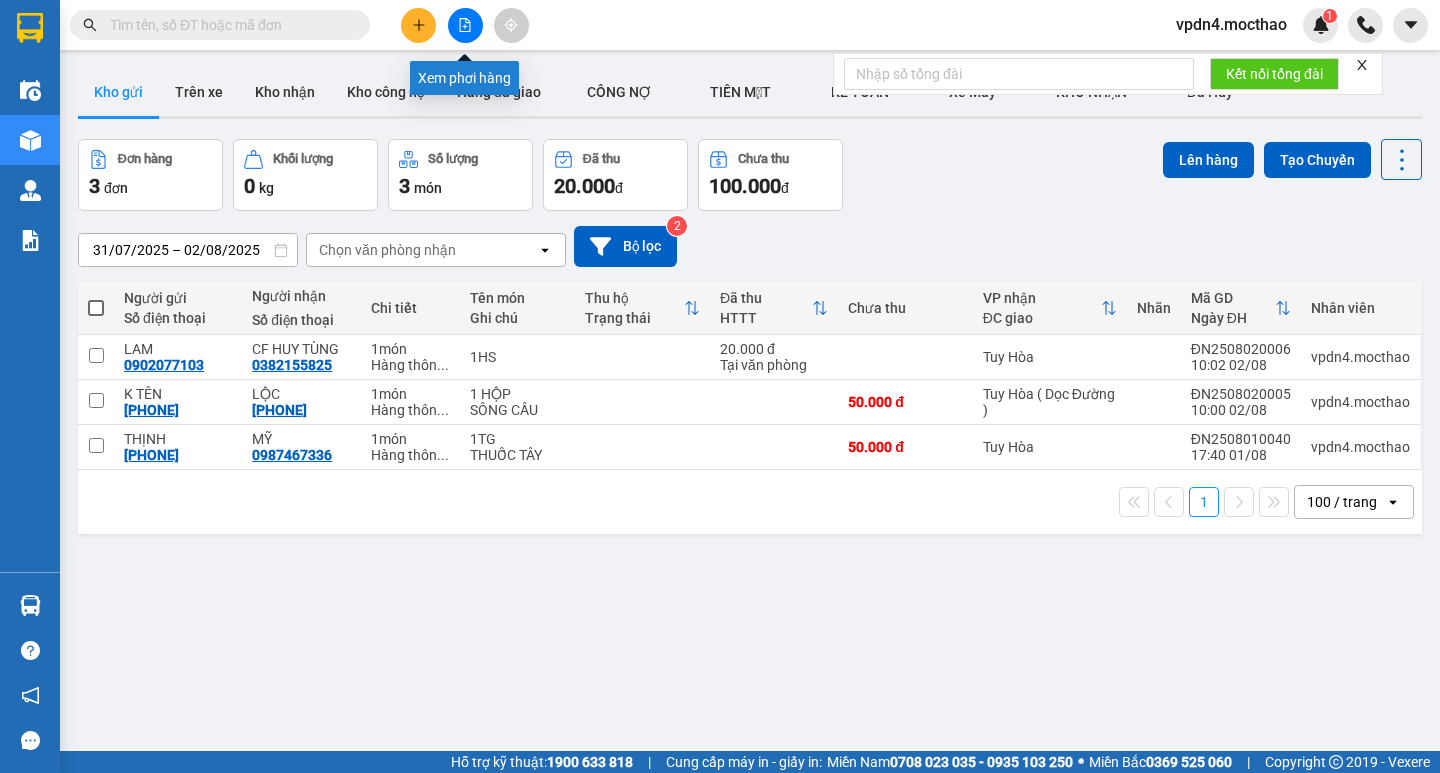 click at bounding box center [465, 25] 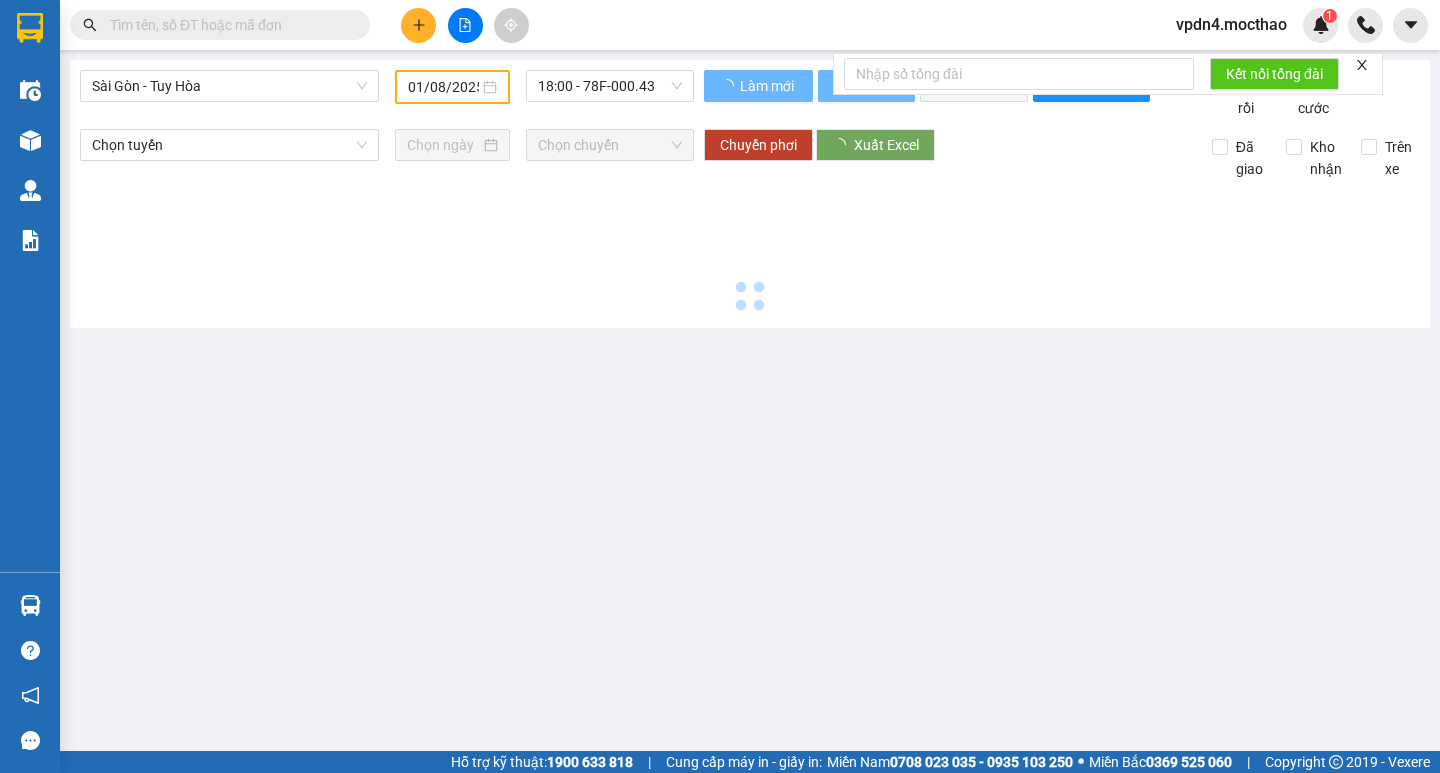 type on "02/08/2025" 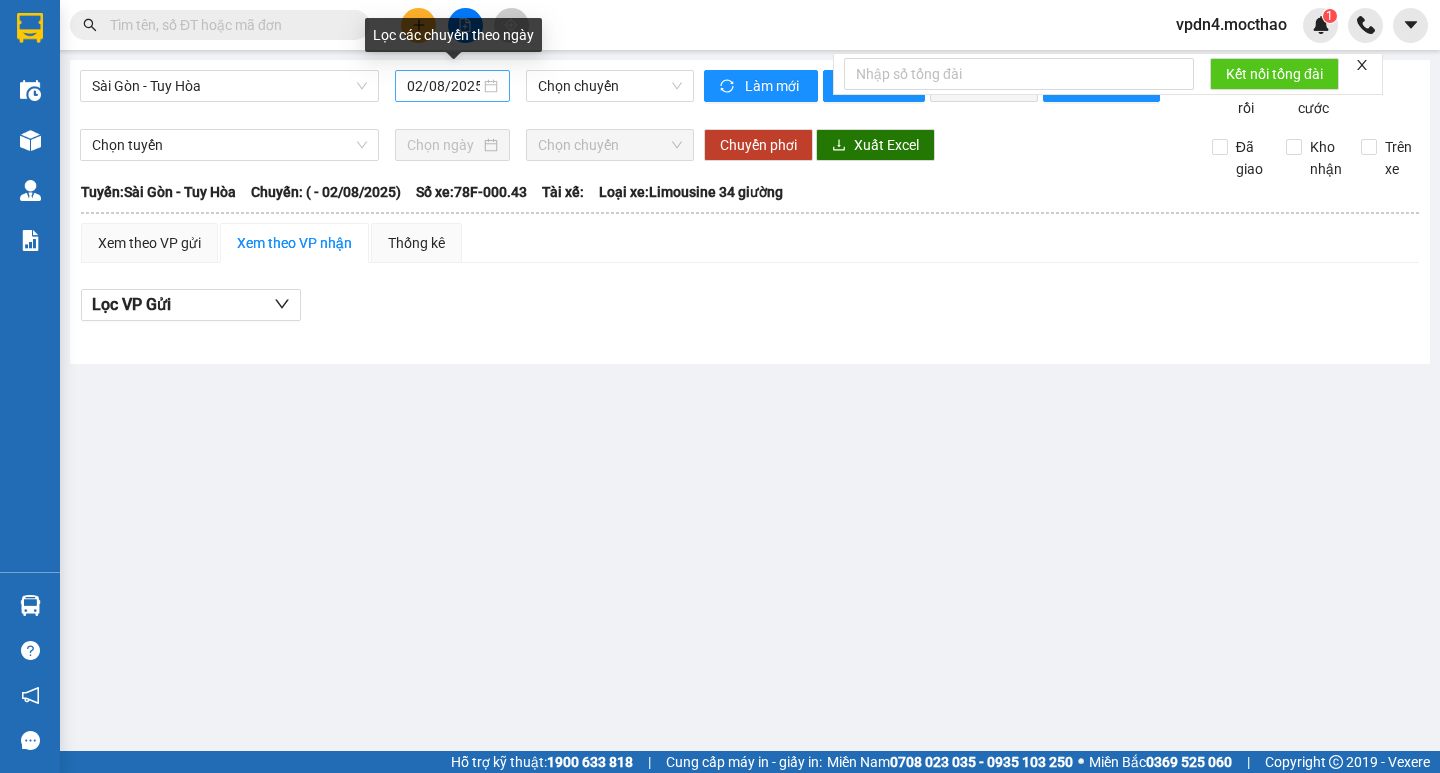 click on "02/08/2025" at bounding box center (452, 86) 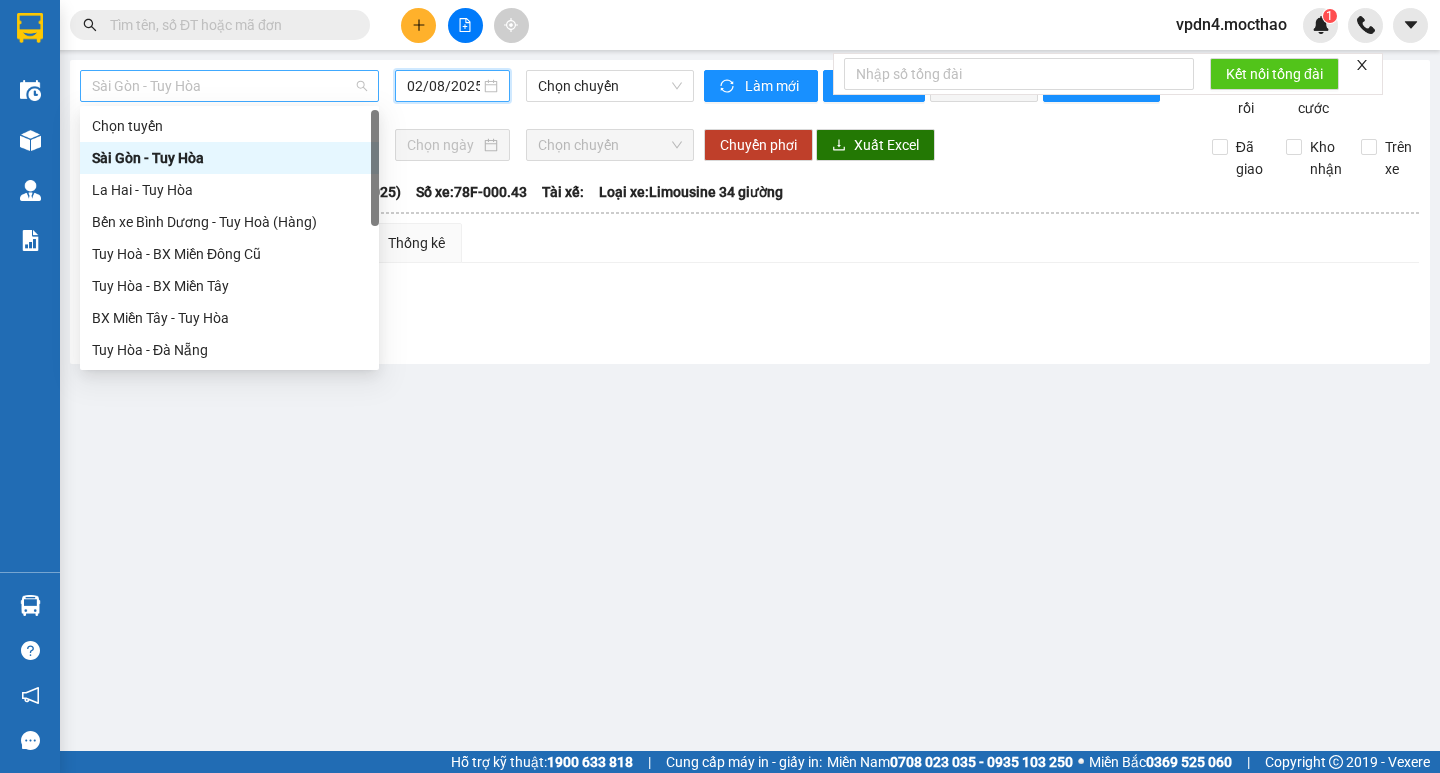 click on "Sài Gòn - Tuy Hòa" at bounding box center [229, 86] 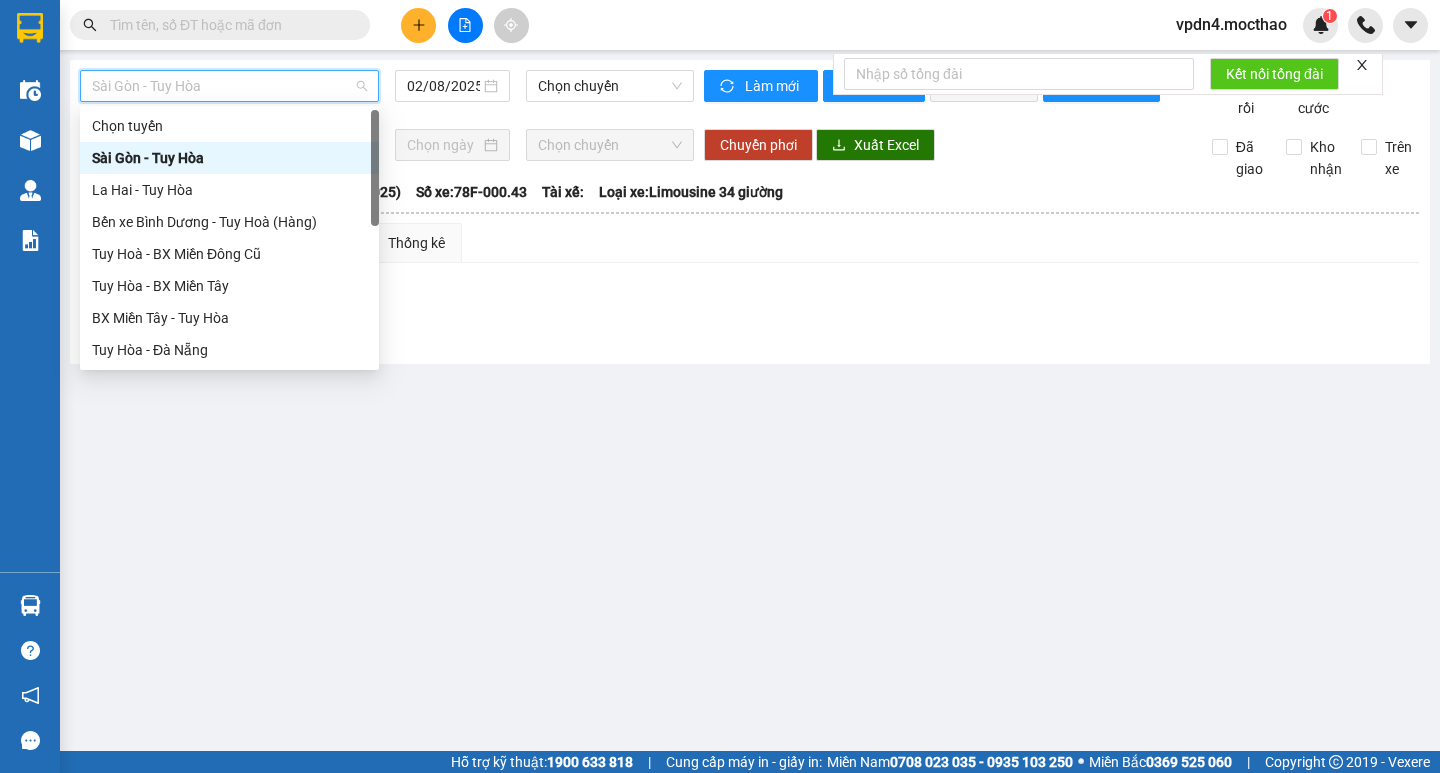 type on "D" 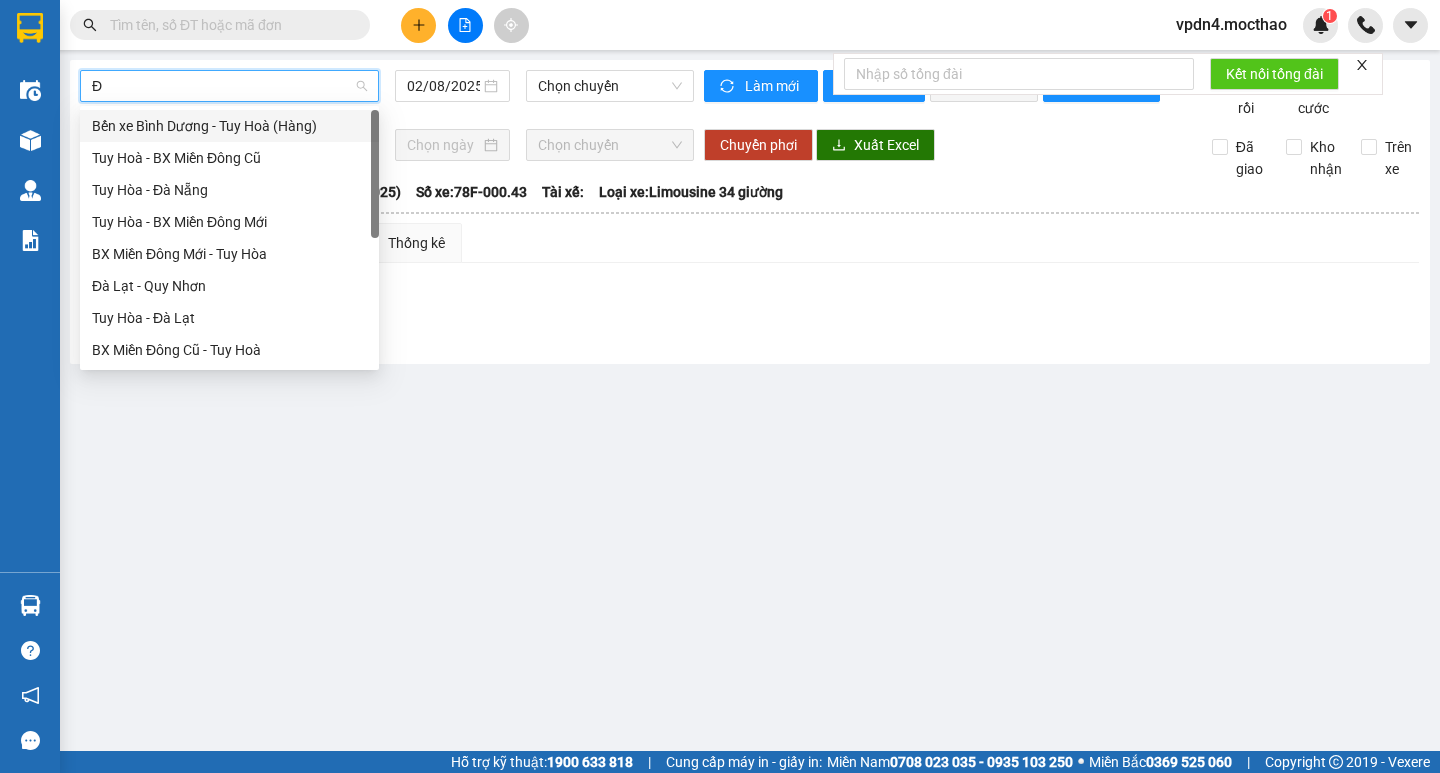 type on "ĐA" 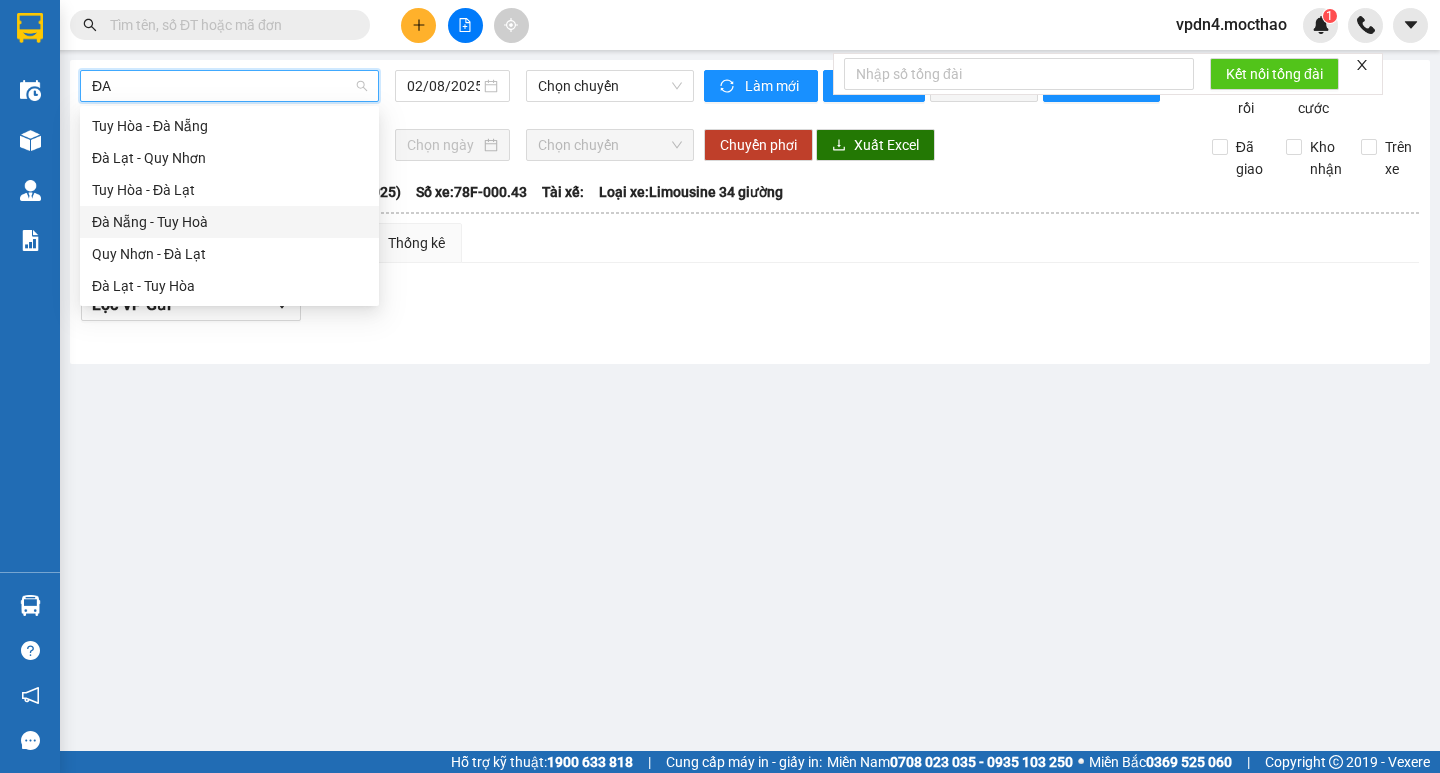 click on "Đà Nẵng - Tuy Hoà" at bounding box center [229, 222] 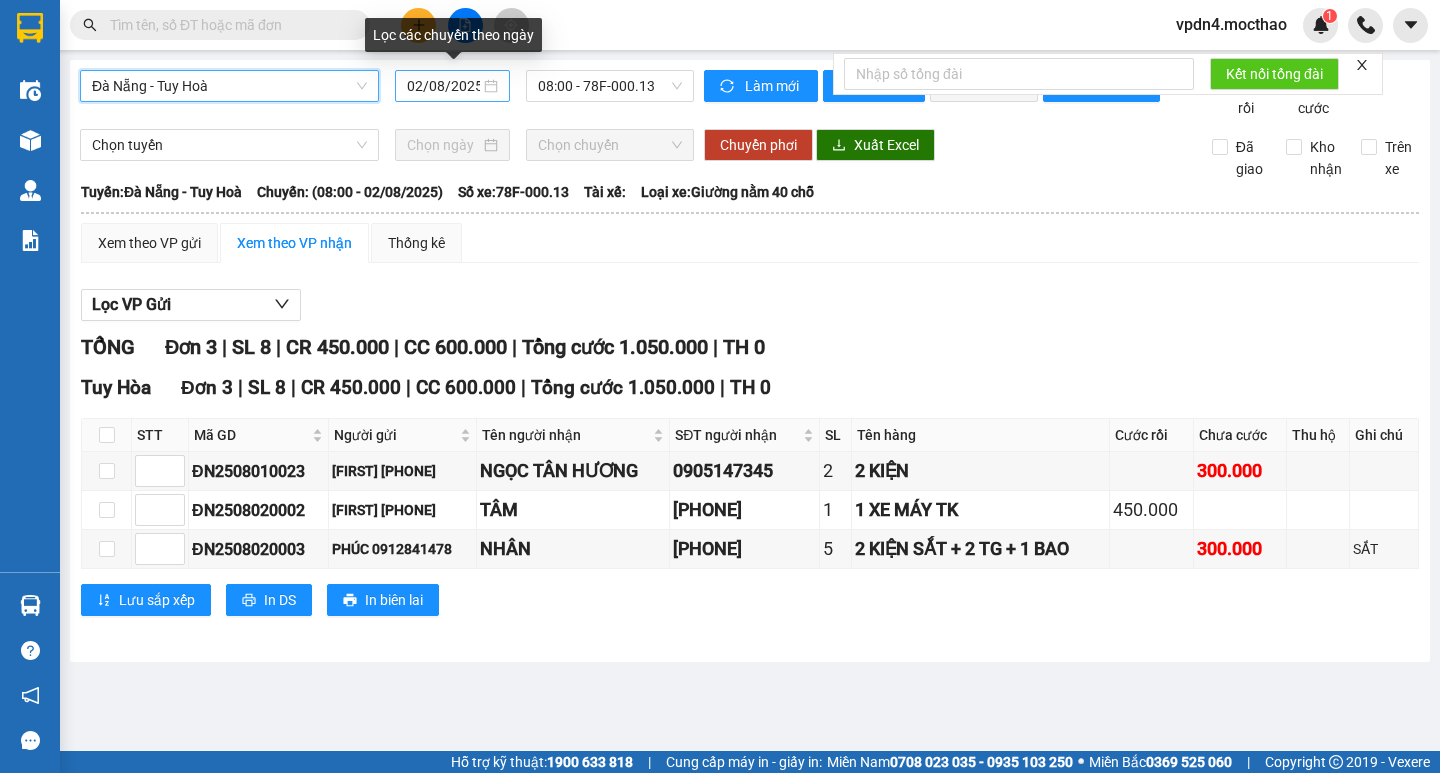 click on "02/08/2025" at bounding box center [452, 86] 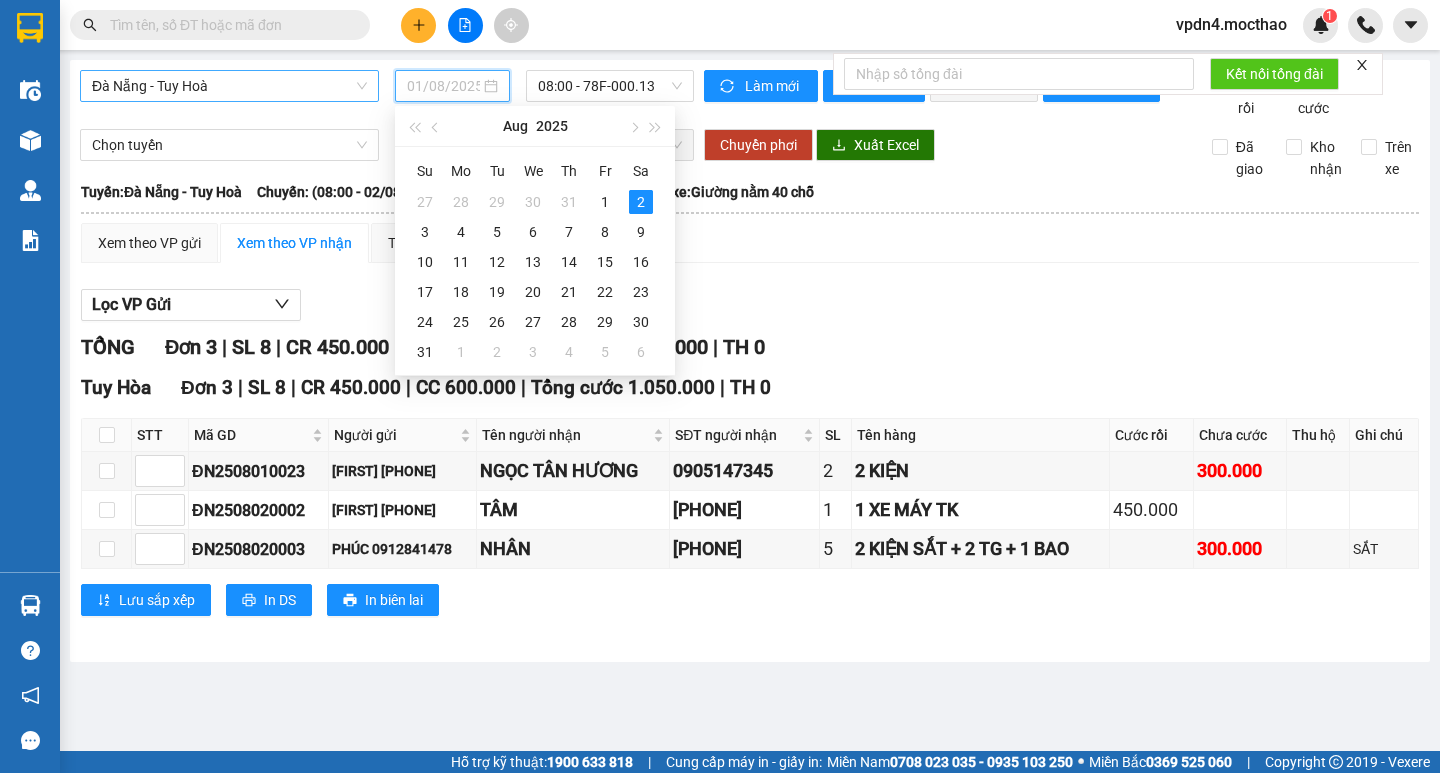 click on "1" at bounding box center [605, 202] 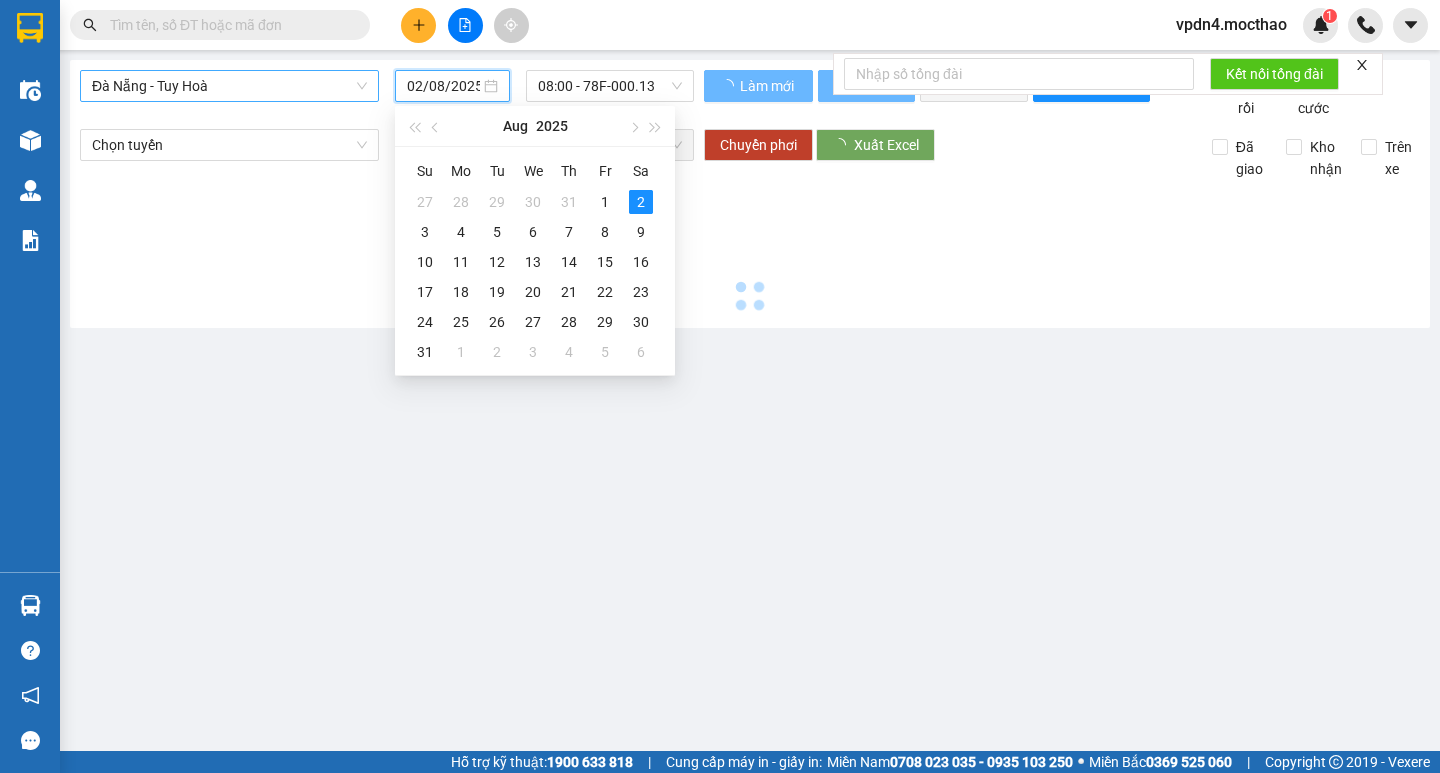 type on "01/08/2025" 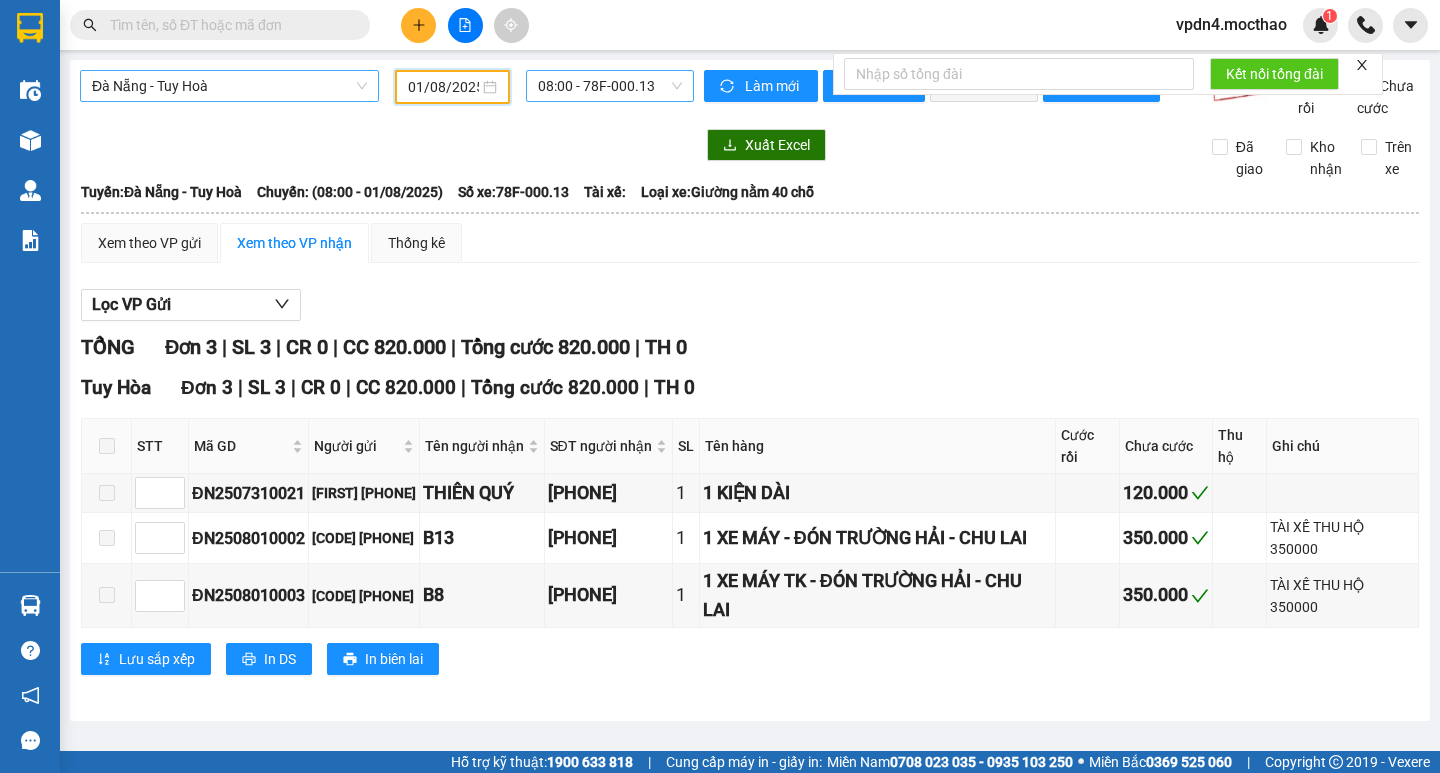 click on "08:00     - 78F-000.13" at bounding box center [610, 86] 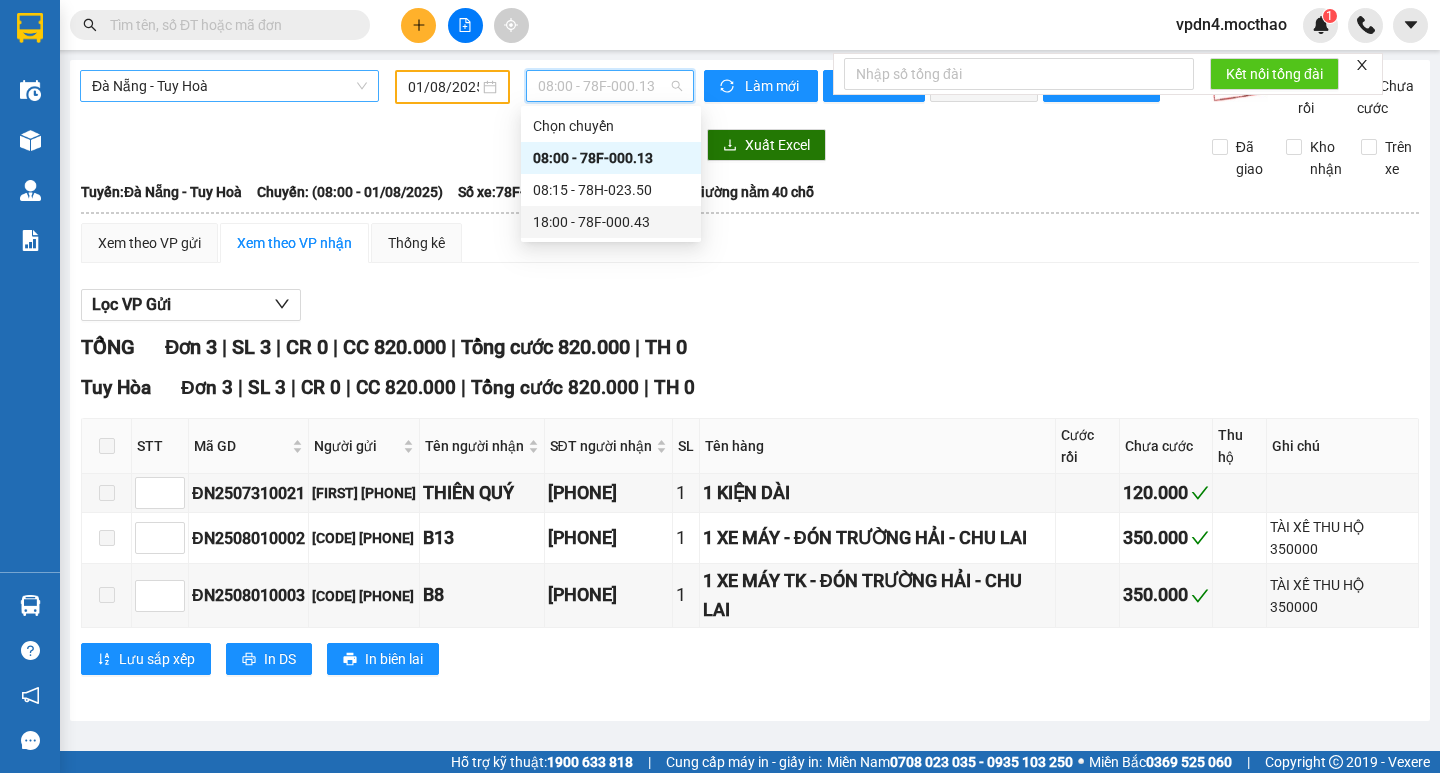 click on "18:00     - 78F-000.43" at bounding box center (611, 222) 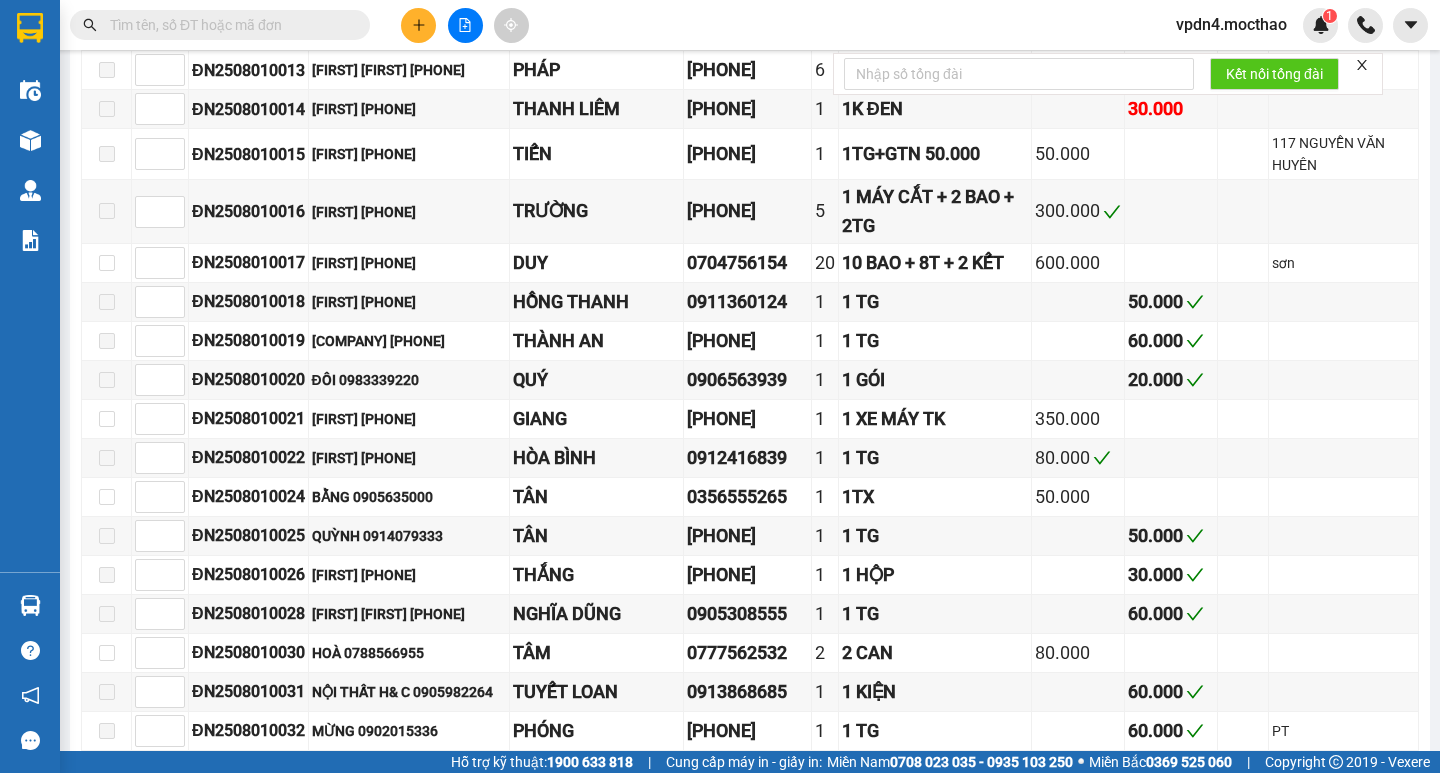 scroll, scrollTop: 712, scrollLeft: 0, axis: vertical 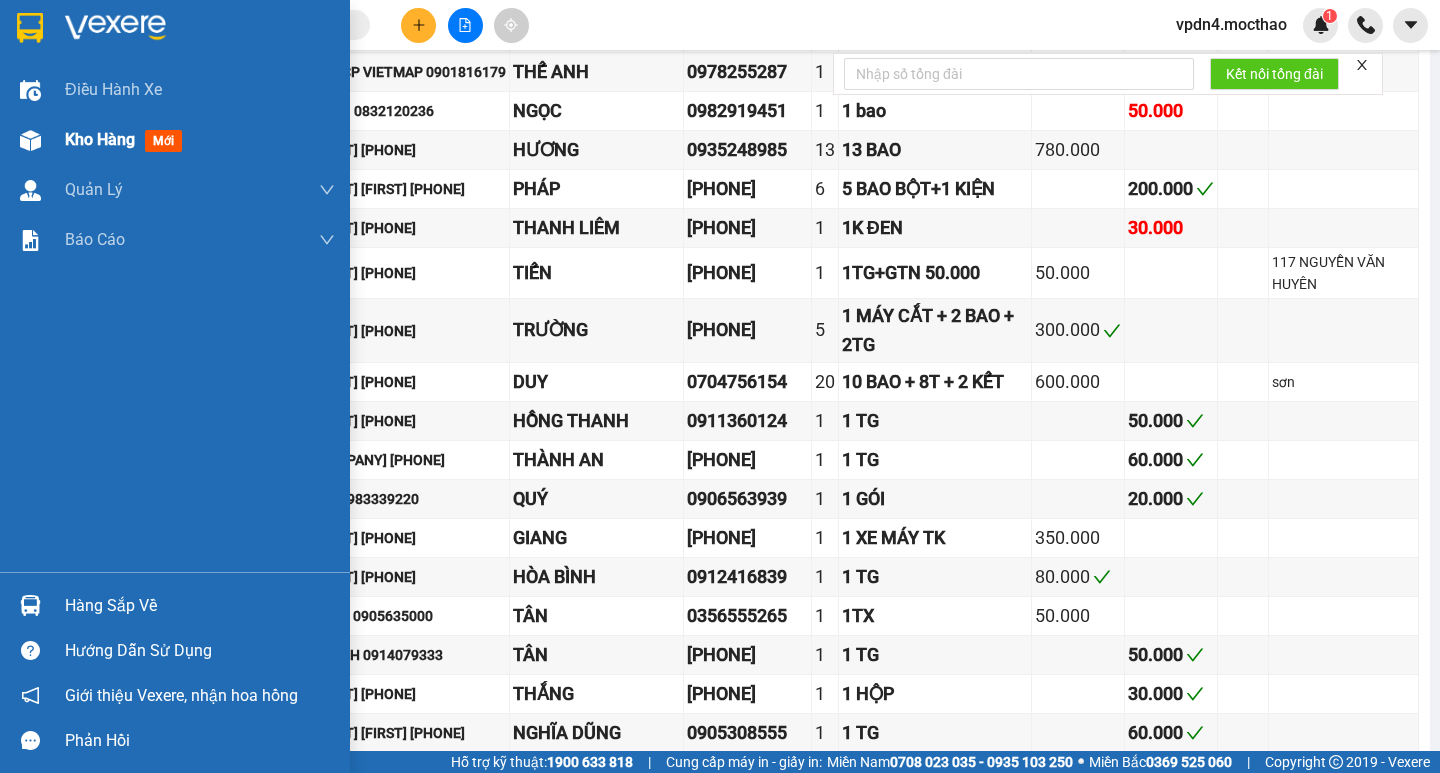 click on "Kho hàng" at bounding box center (100, 139) 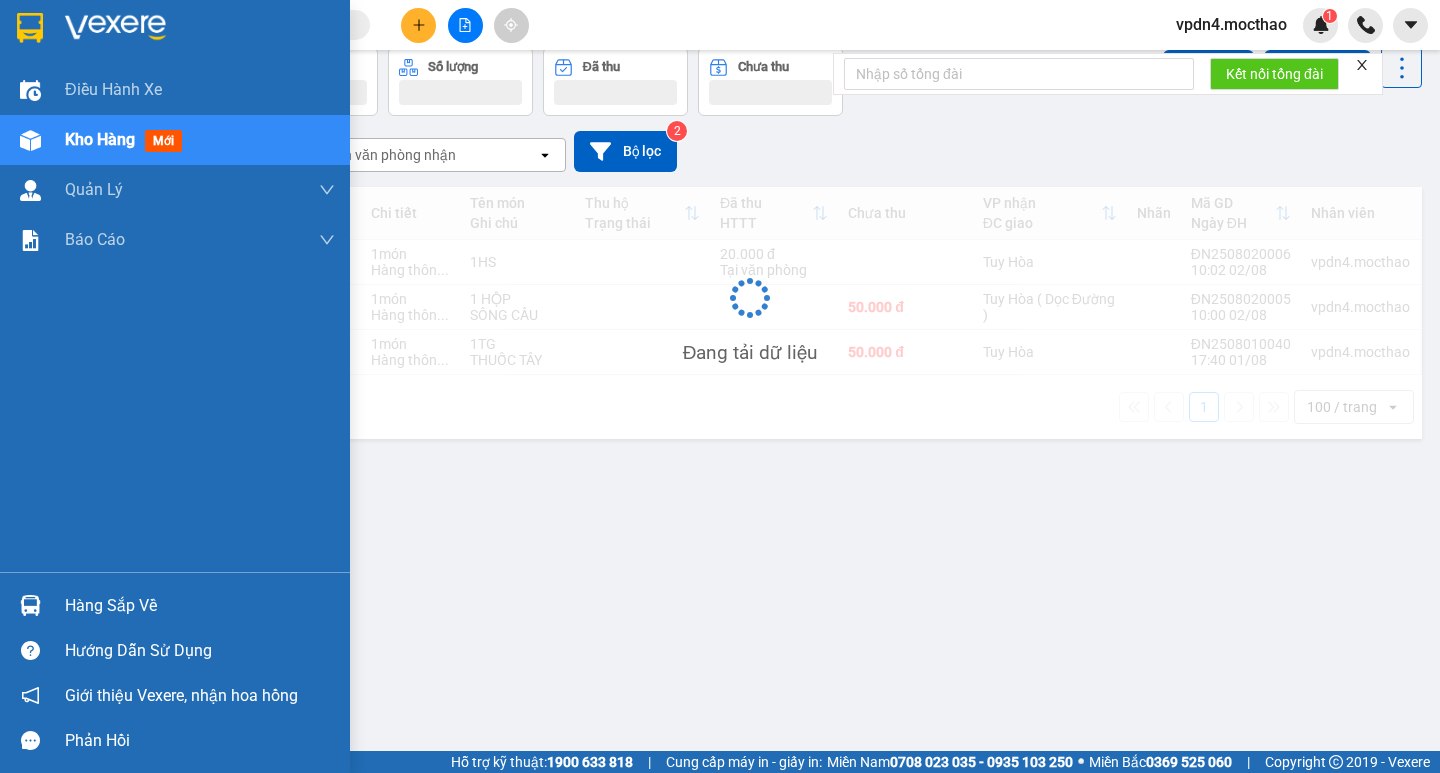scroll, scrollTop: 0, scrollLeft: 0, axis: both 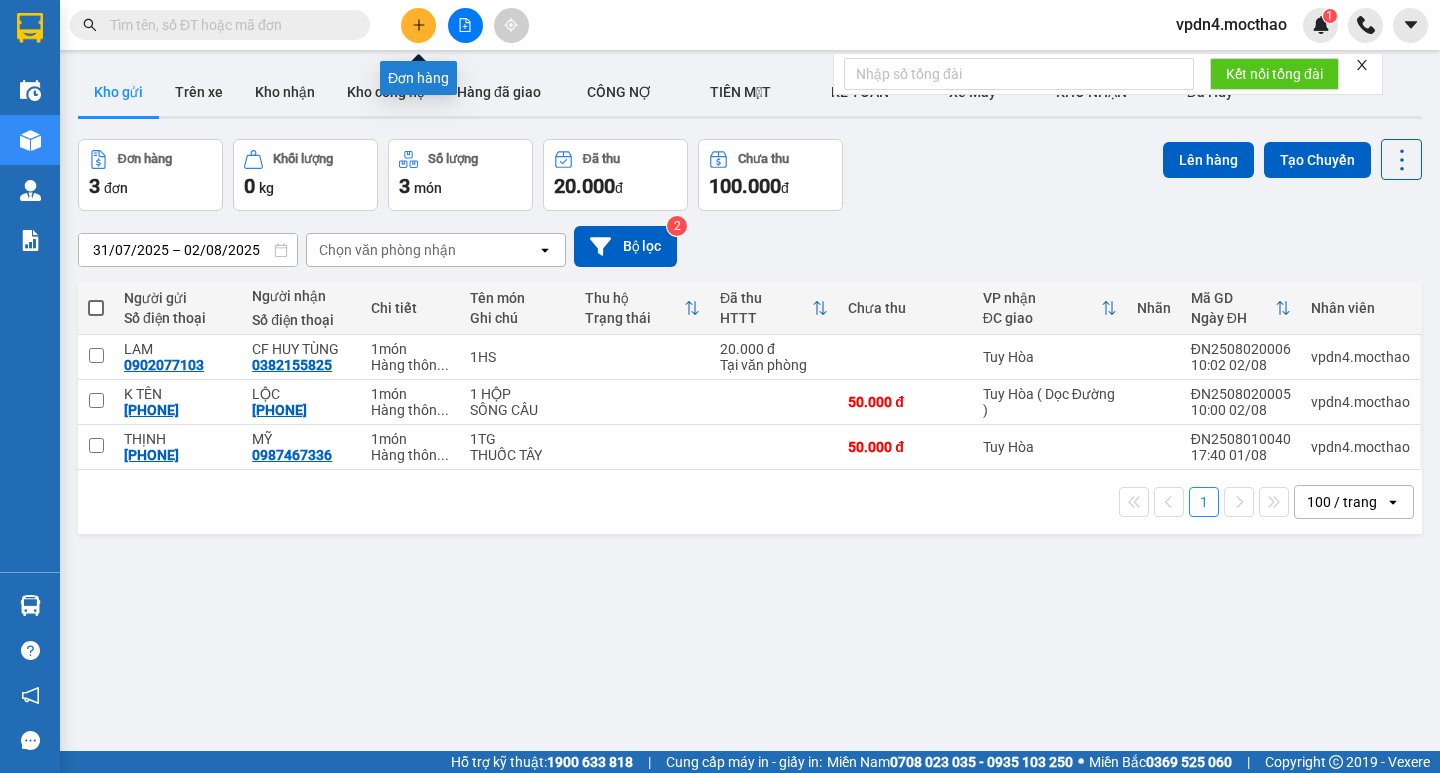 click 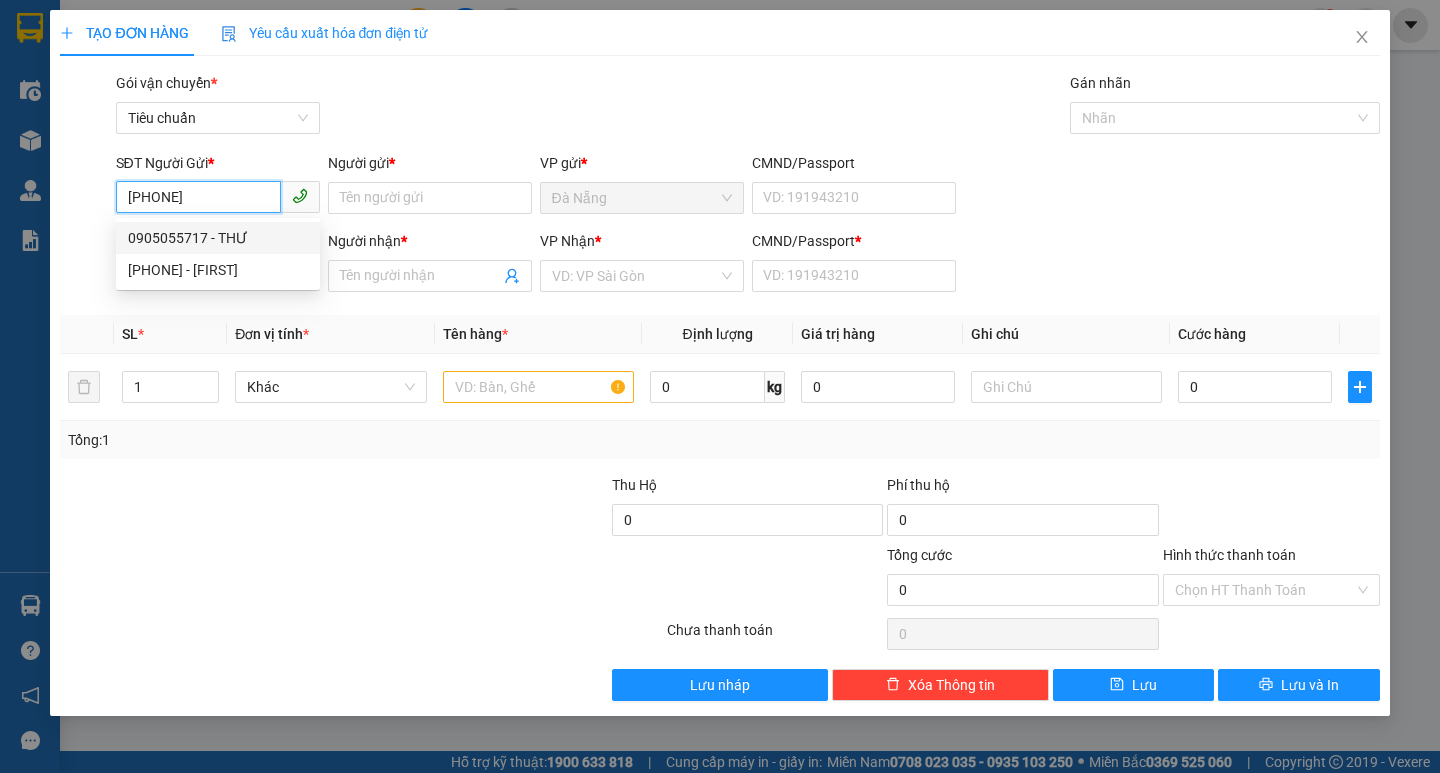click on "0905055717 - THƯ" at bounding box center [218, 238] 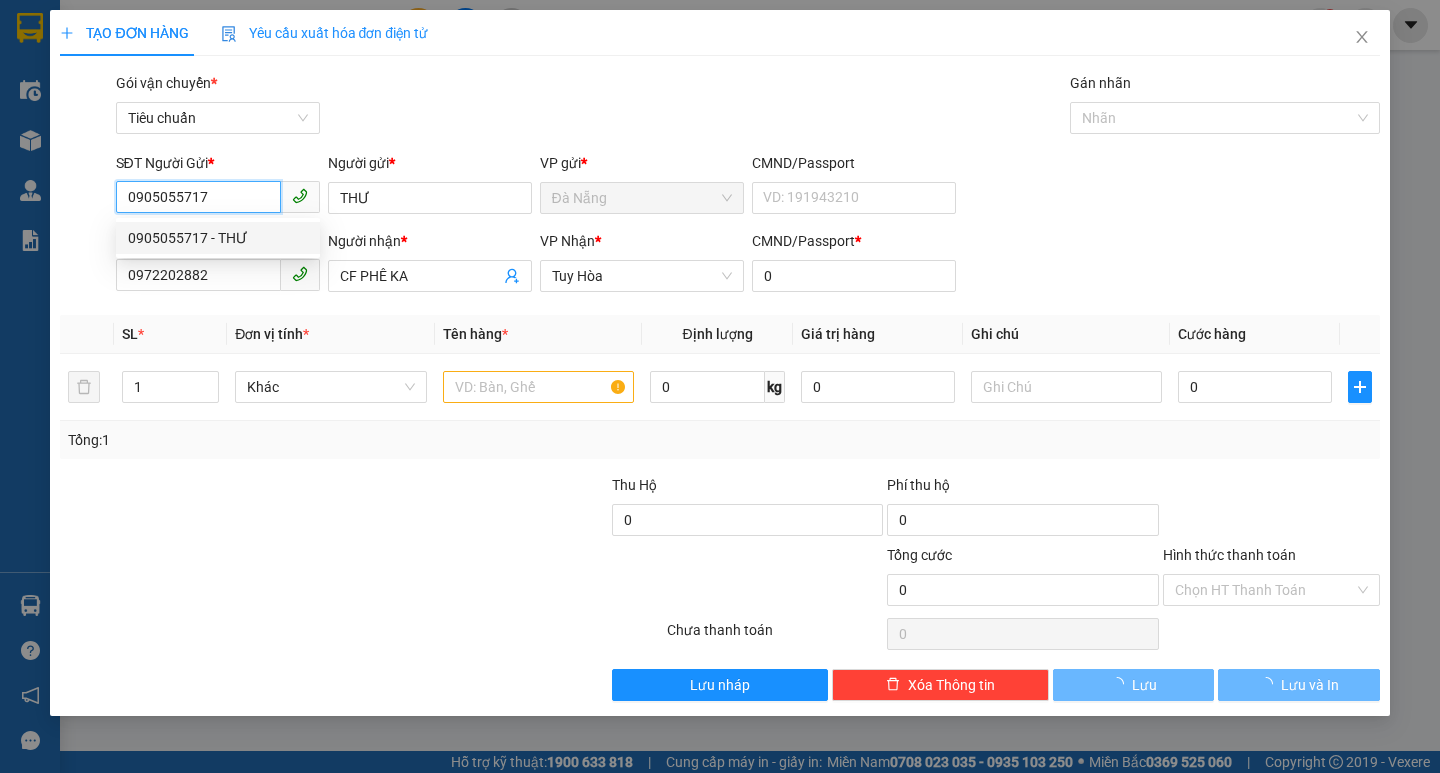 type on "50.000" 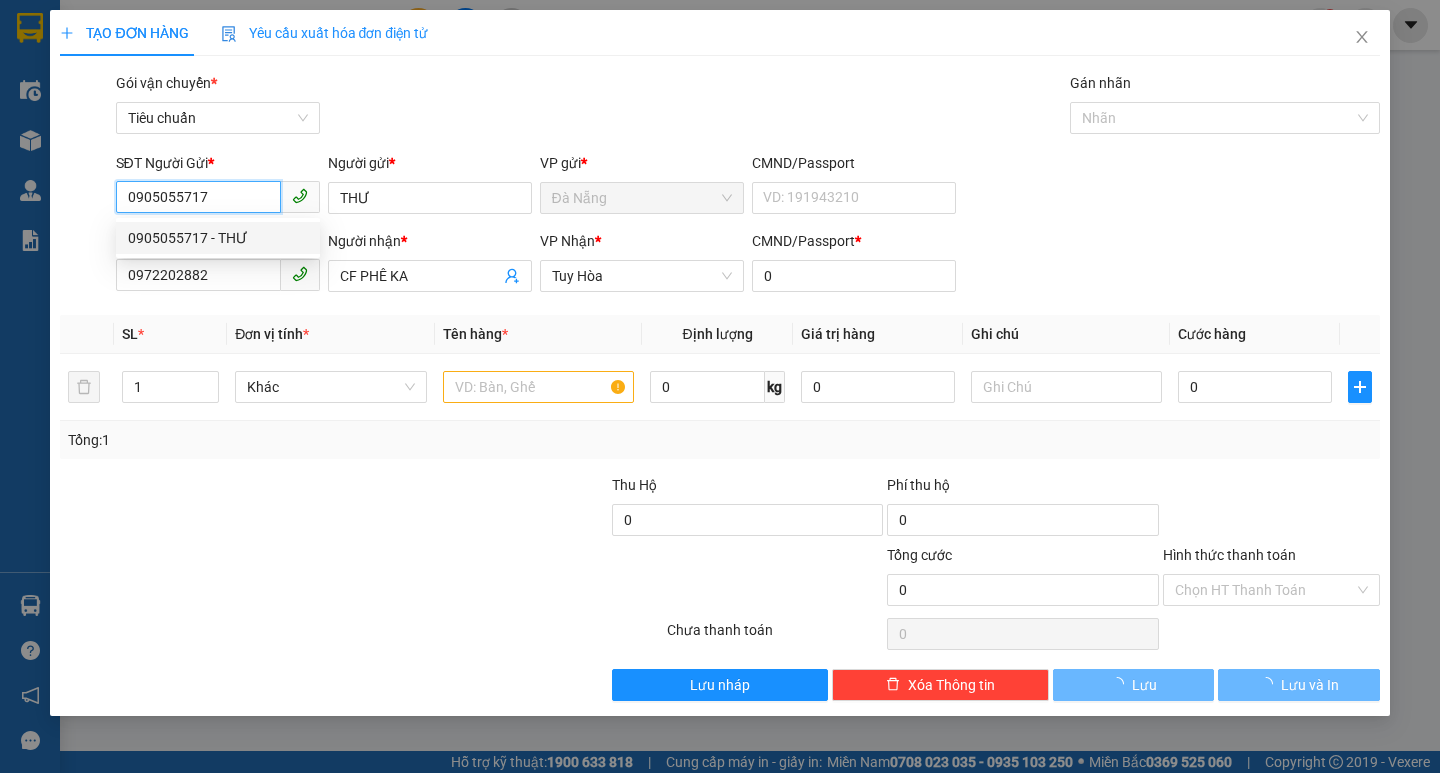 type on "50.000" 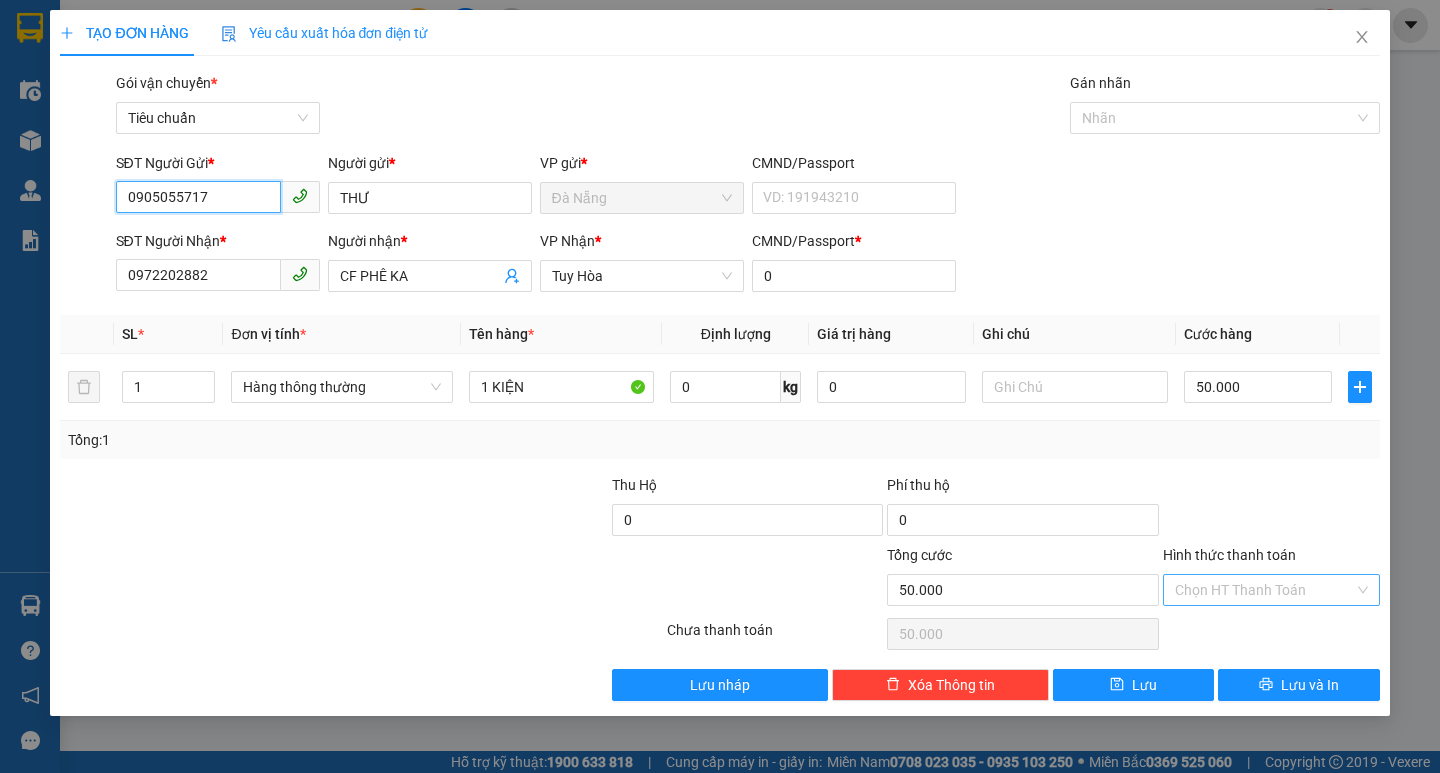 type on "0905055717" 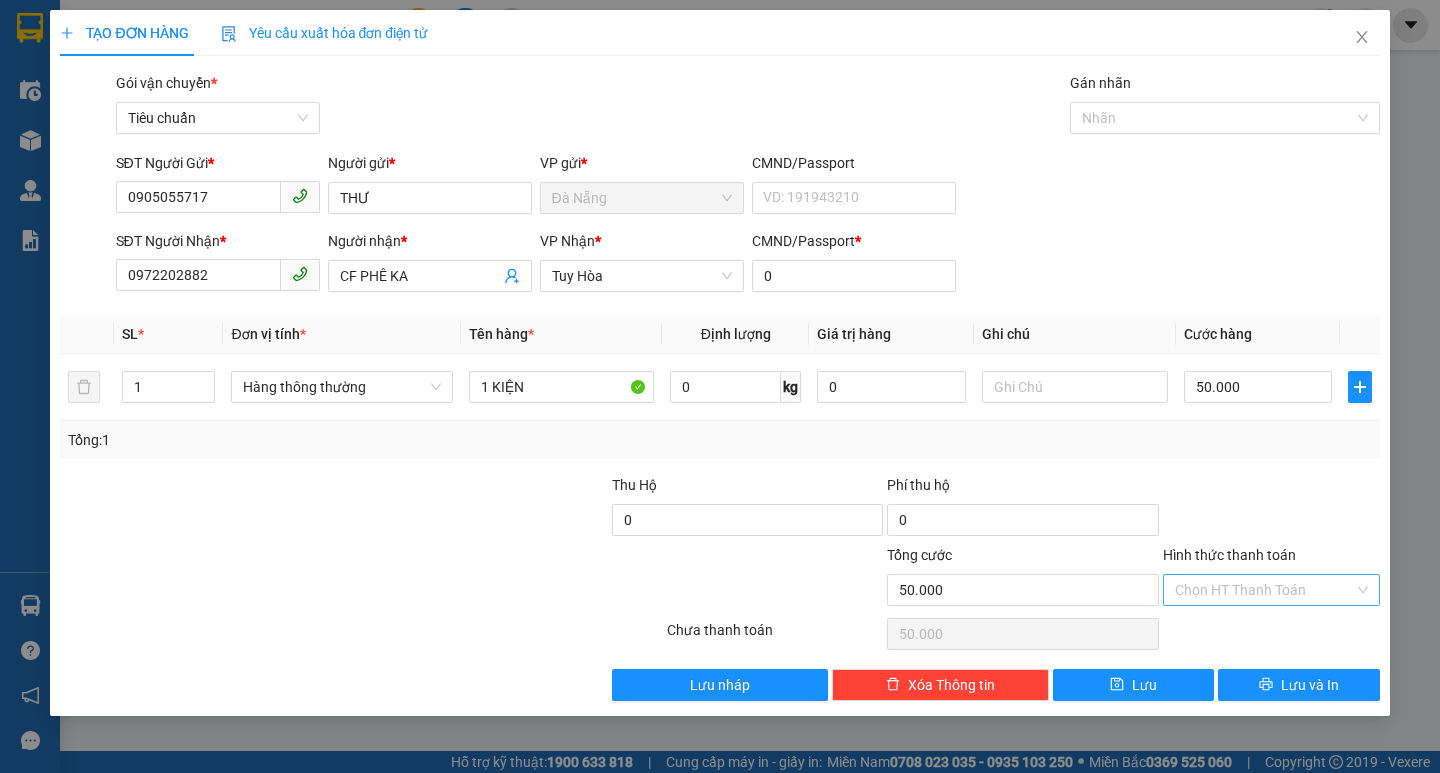 click on "Hình thức thanh toán" at bounding box center [1264, 590] 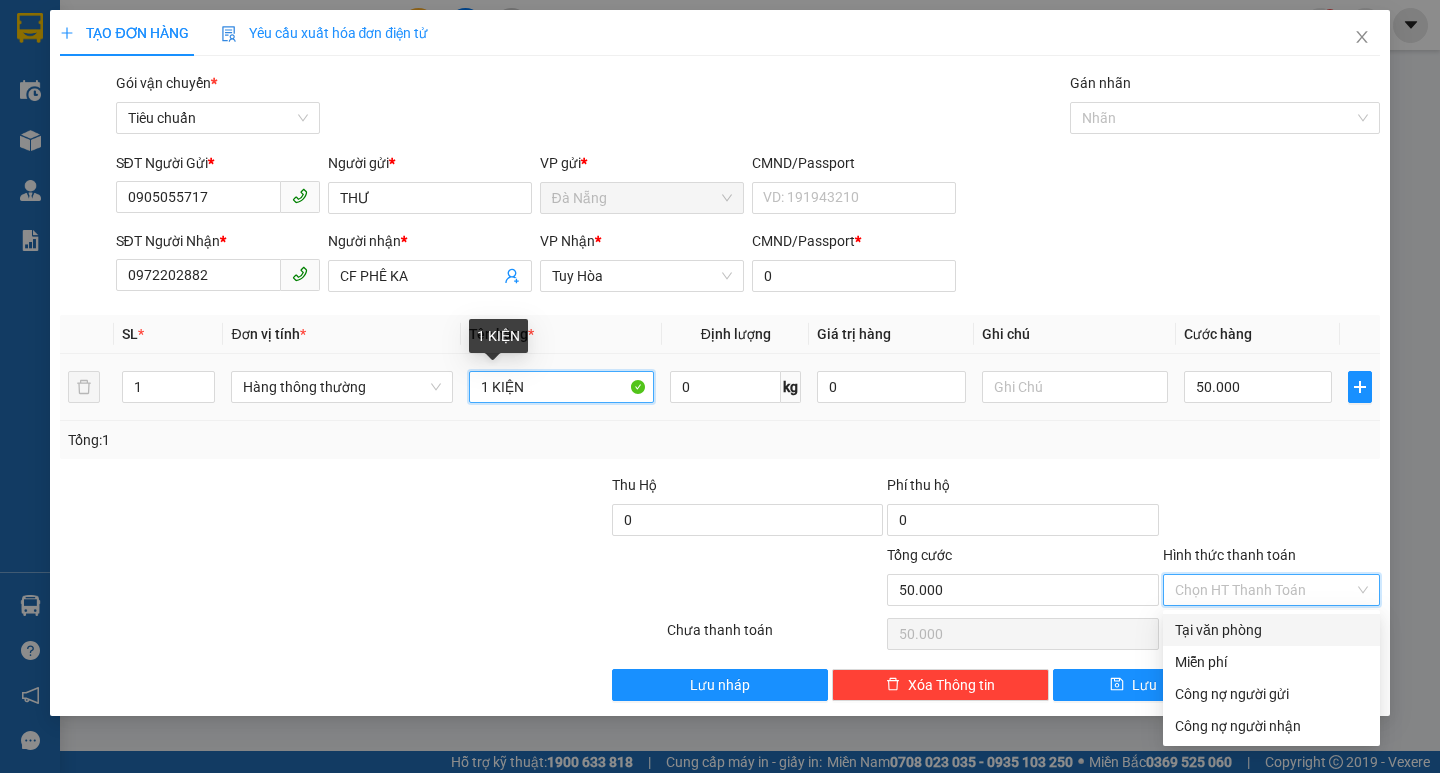 click on "1 KIỆN" at bounding box center [562, 387] 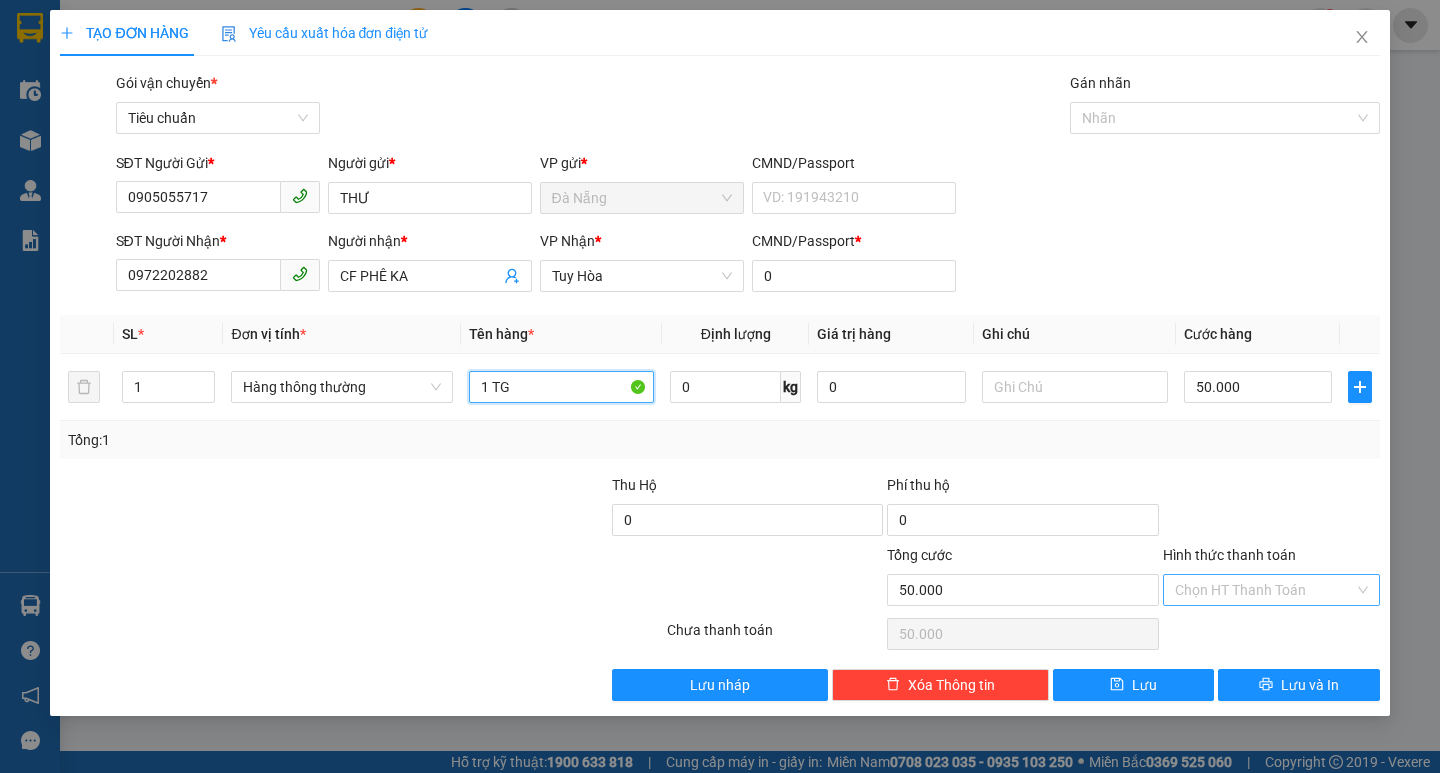 type on "1 TG" 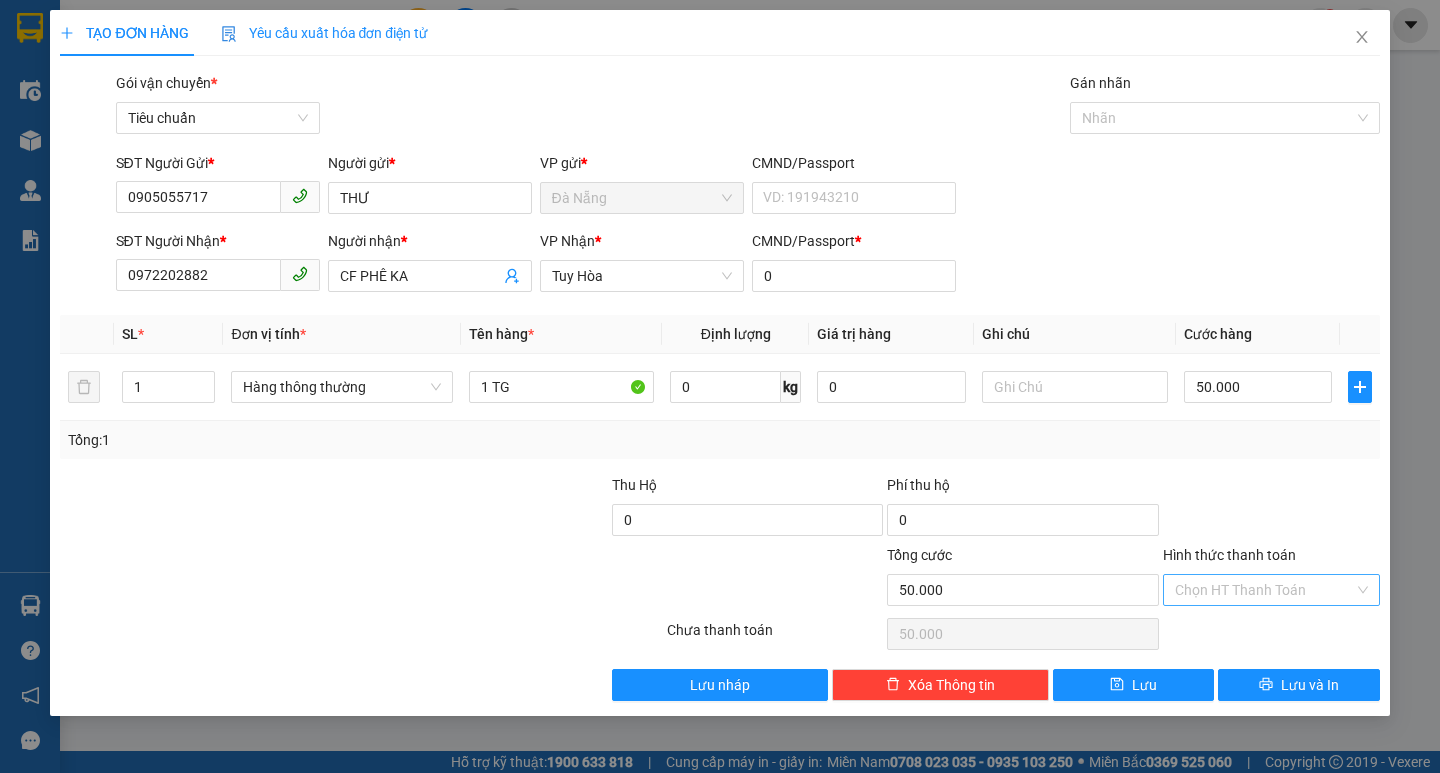 click on "Hình thức thanh toán" at bounding box center [1264, 590] 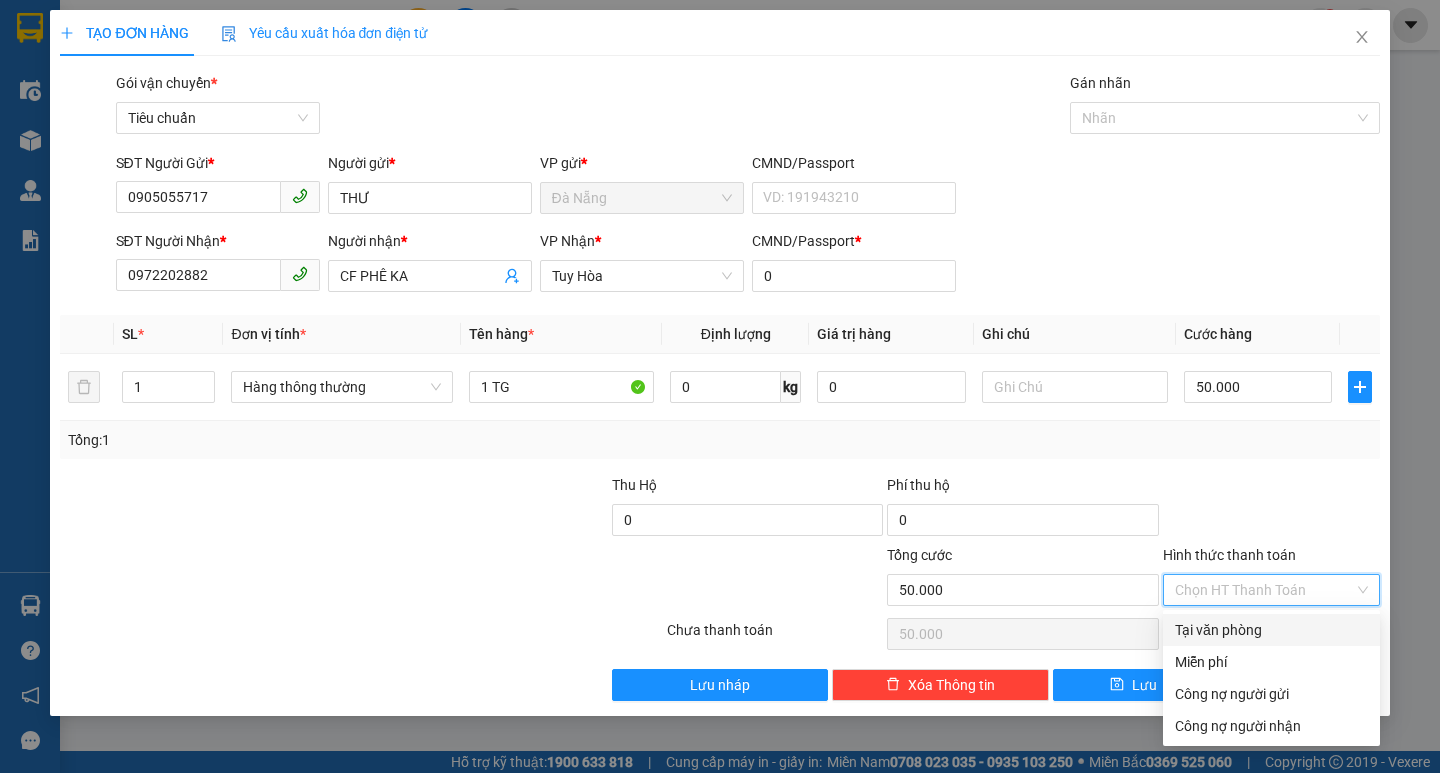 click on "Tại văn phòng" at bounding box center (1271, 630) 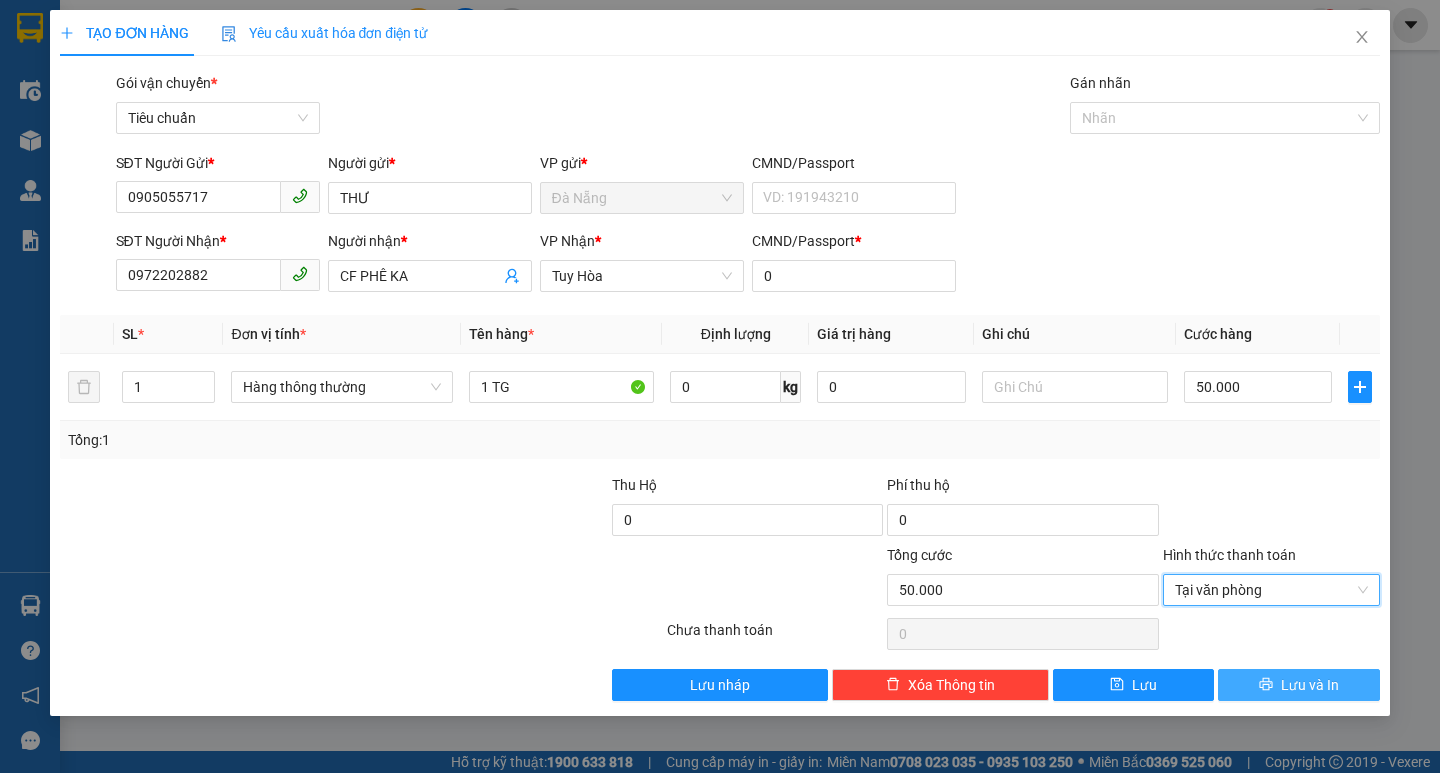 click 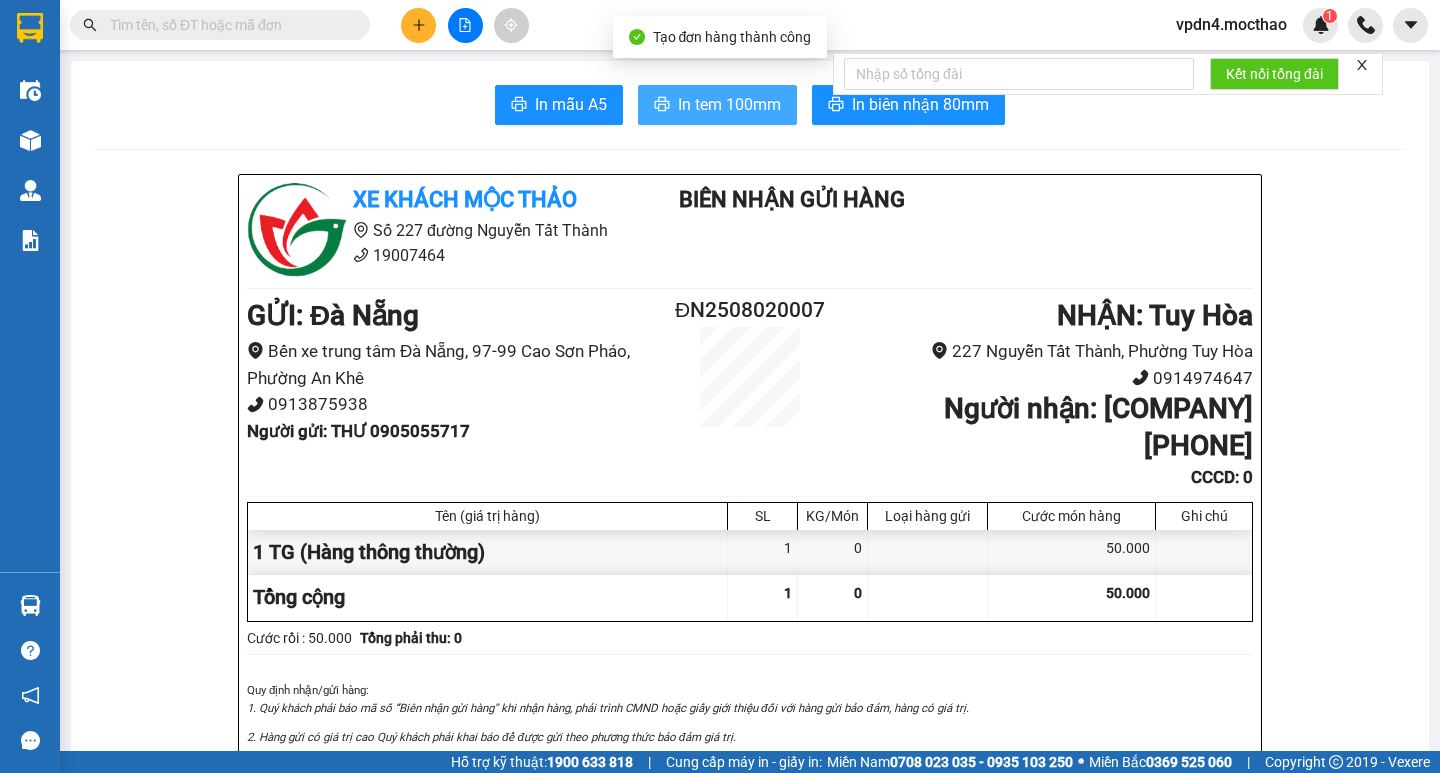click on "In tem 100mm" at bounding box center [729, 104] 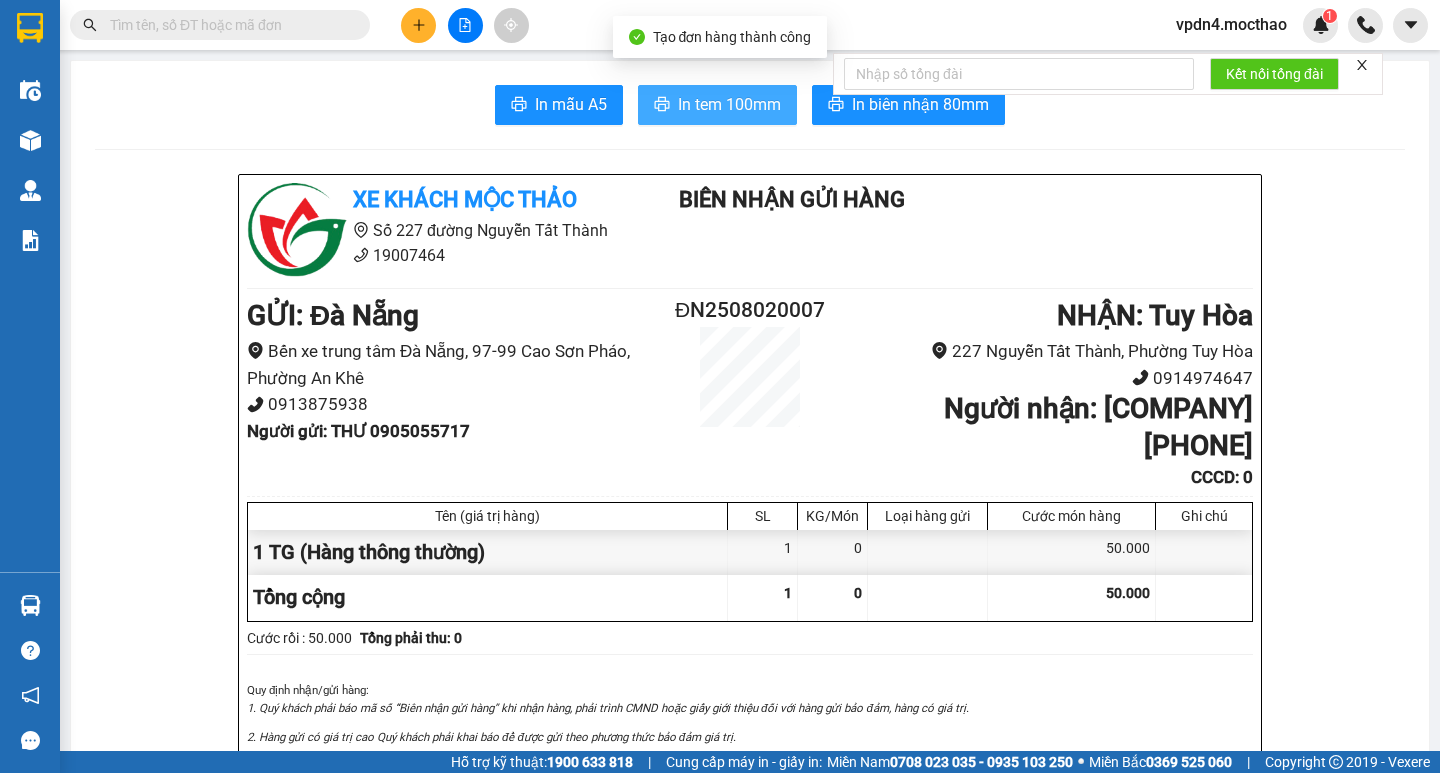 scroll, scrollTop: 0, scrollLeft: 0, axis: both 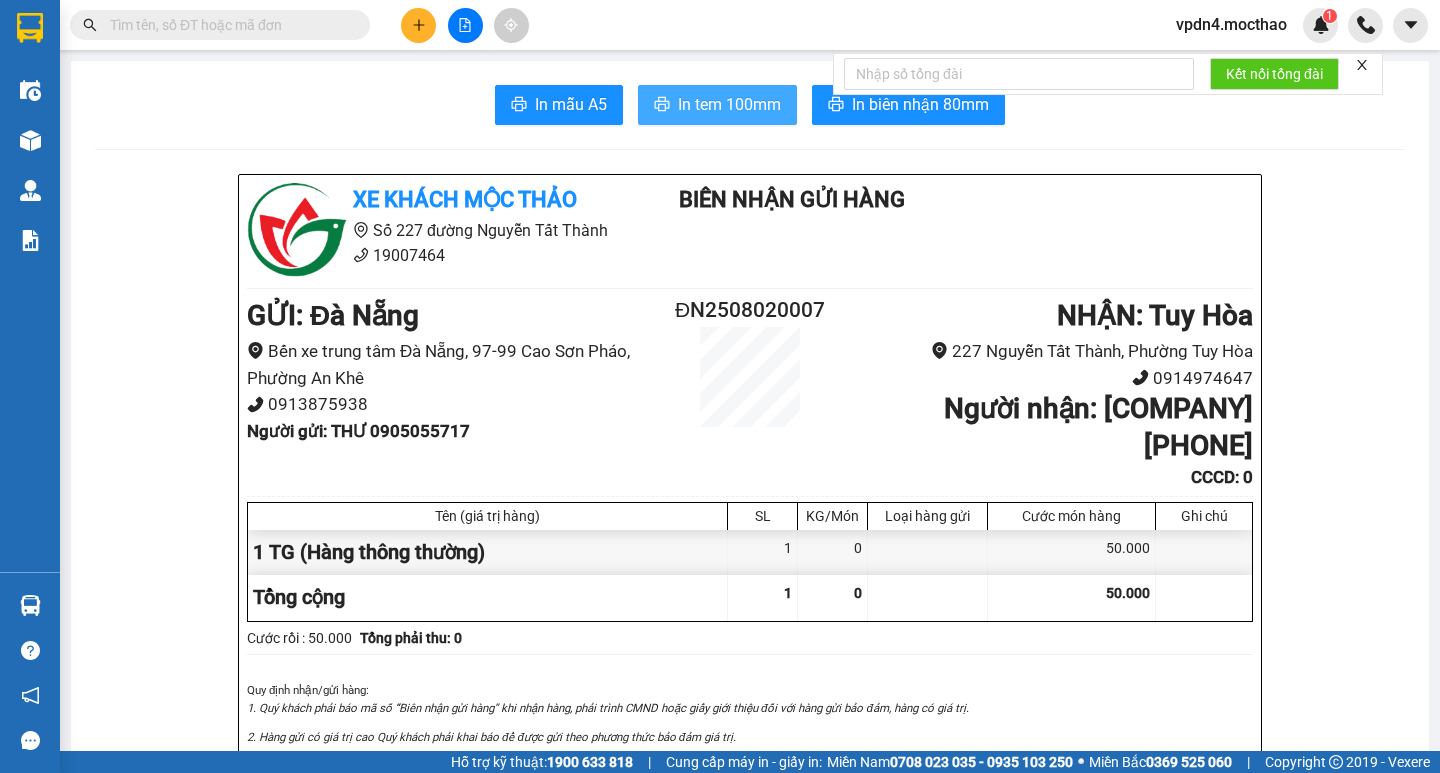 click on "In tem 100mm" at bounding box center [729, 104] 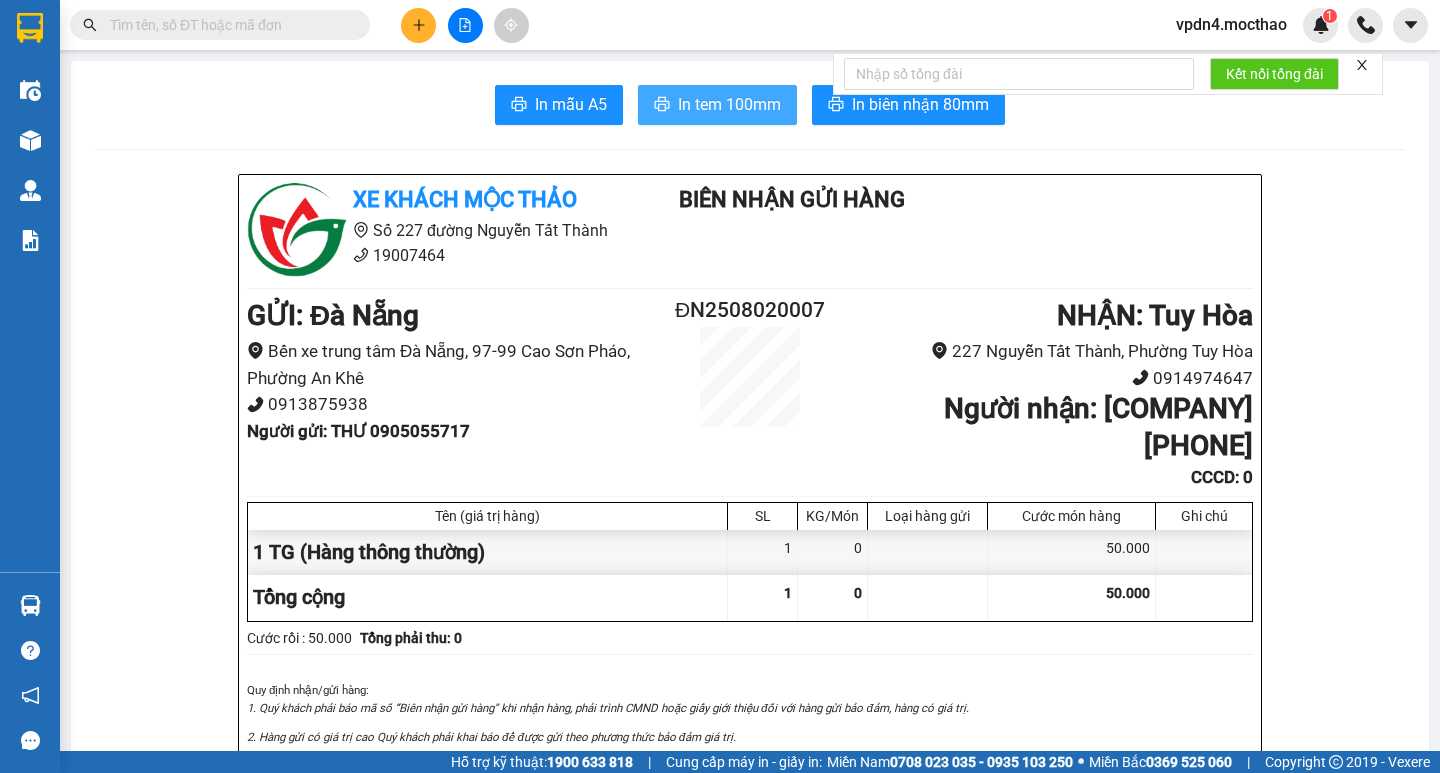 scroll, scrollTop: 0, scrollLeft: 0, axis: both 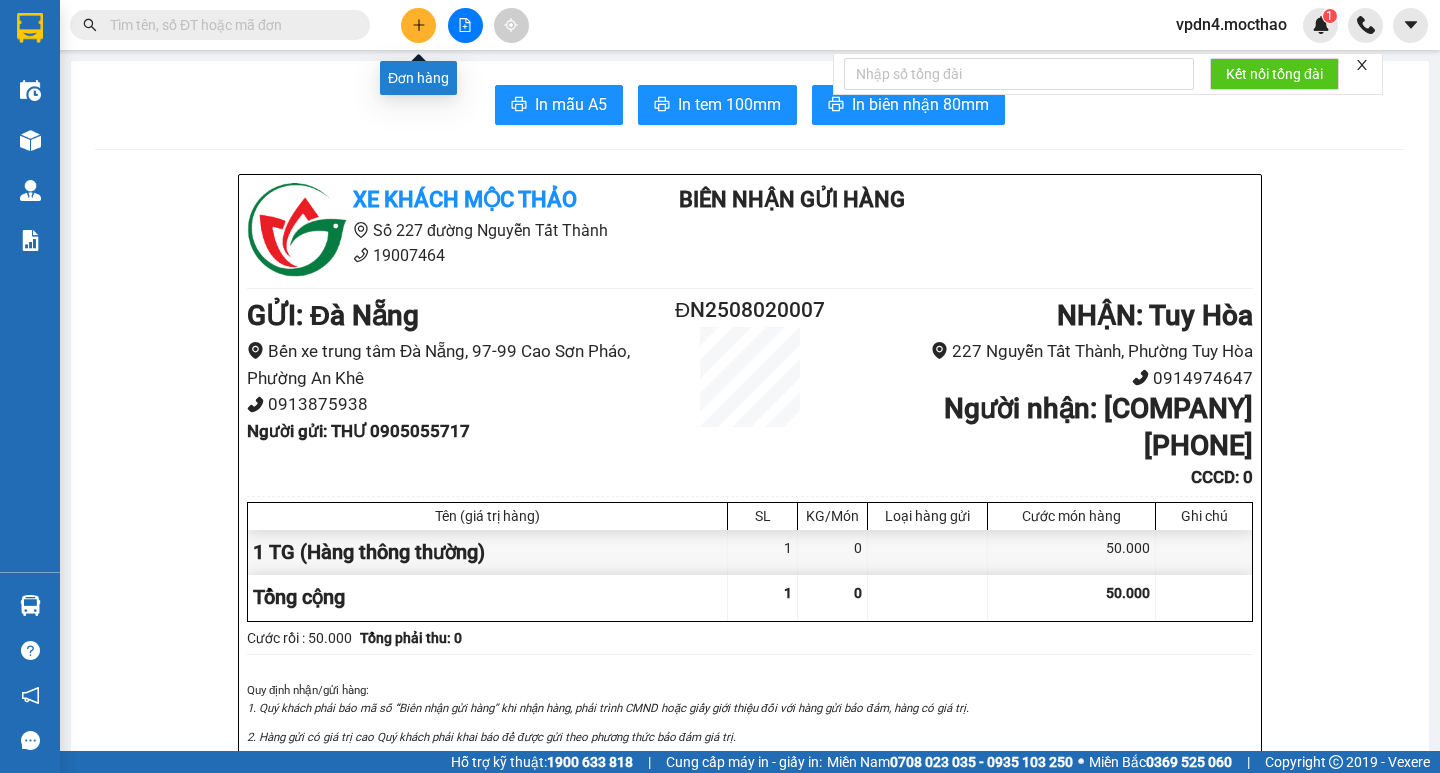 click 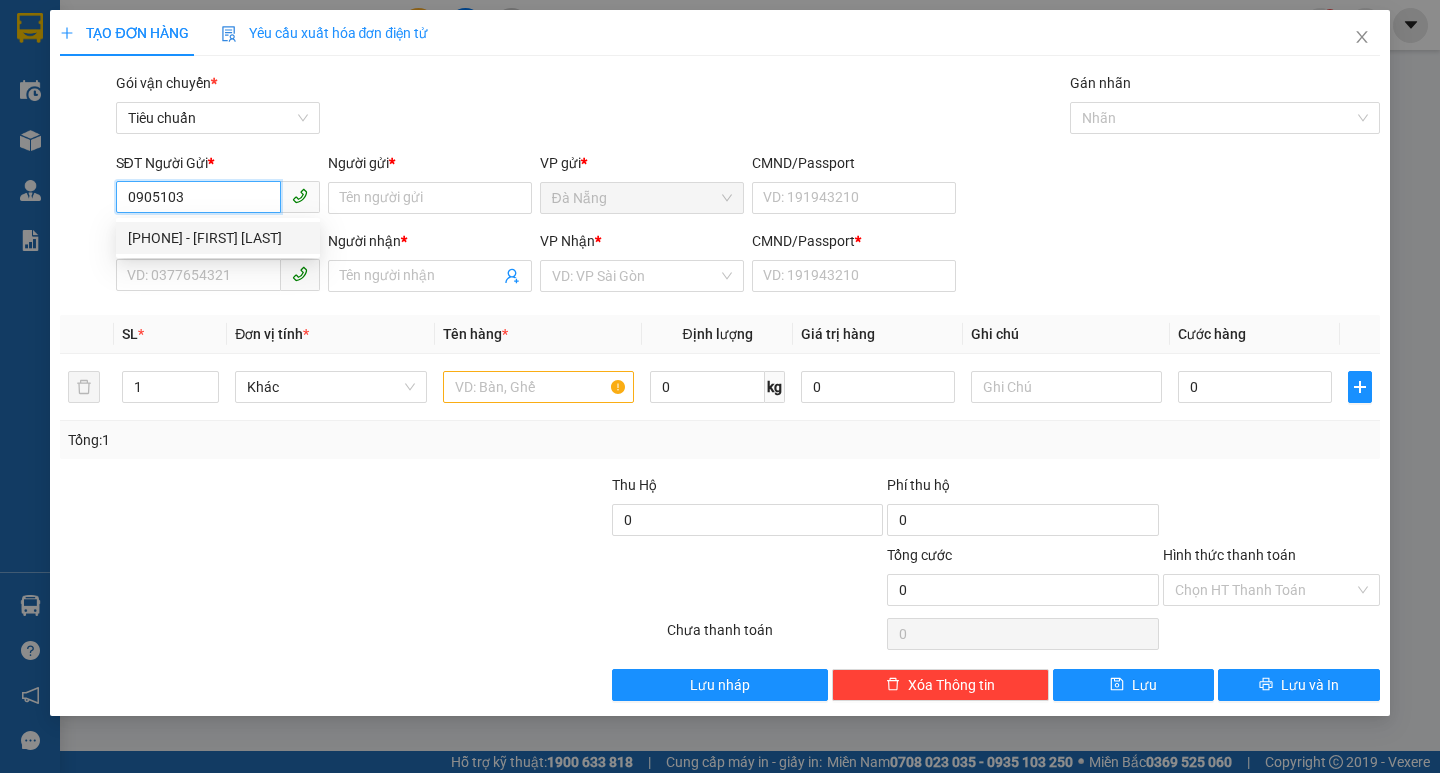 click on "[PHONE] - [FIRST] [LAST]" at bounding box center (218, 238) 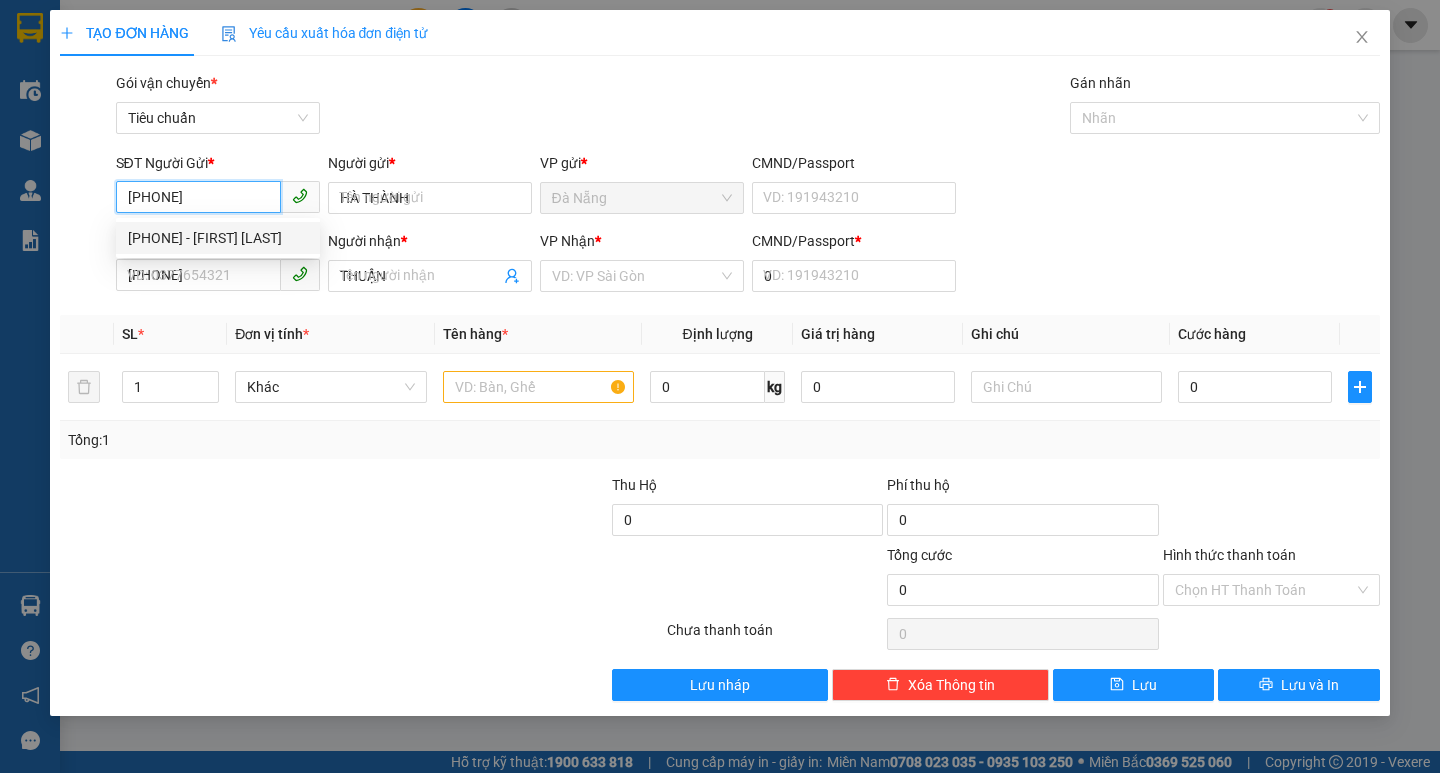 type on "50.000" 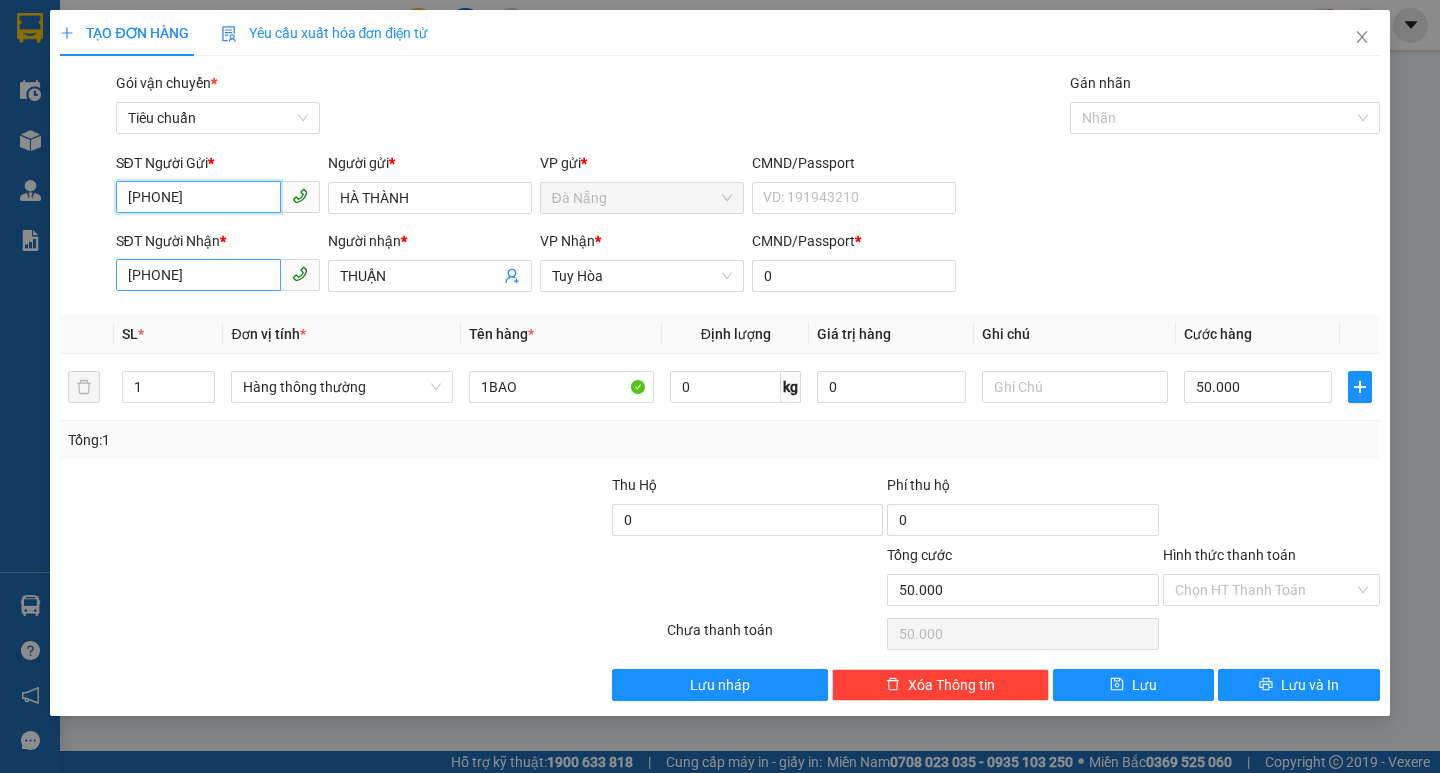 type on "[PHONE]" 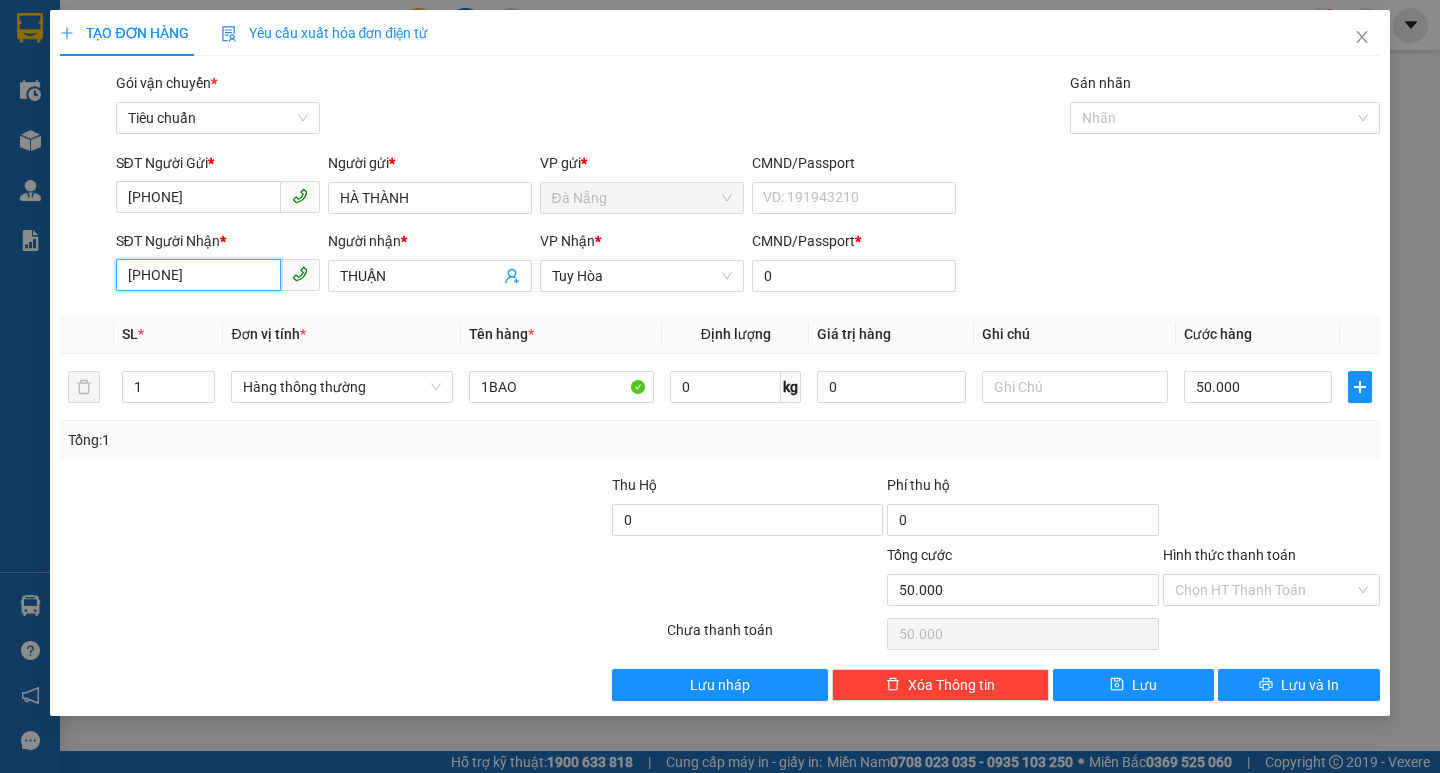 click on "[PHONE]" at bounding box center (198, 275) 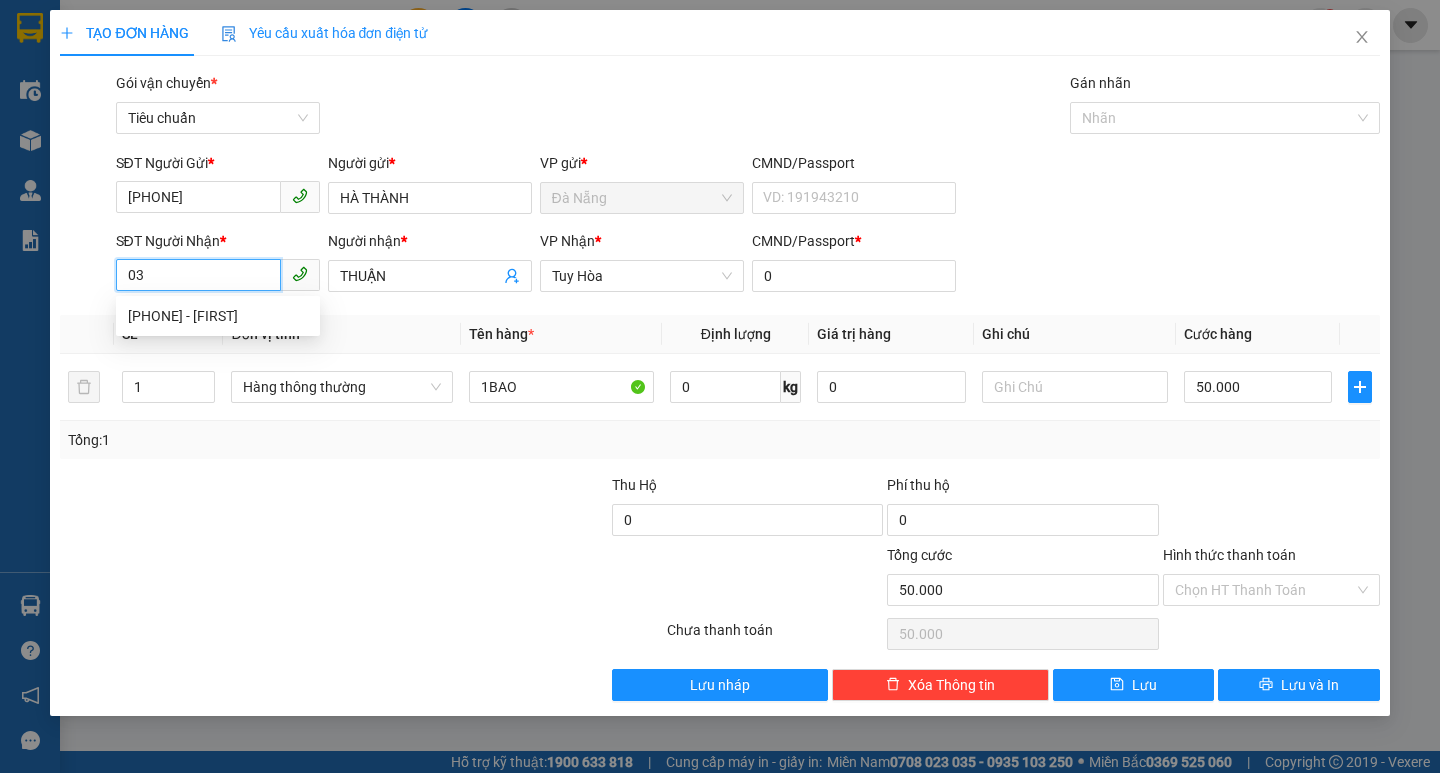 type on "0" 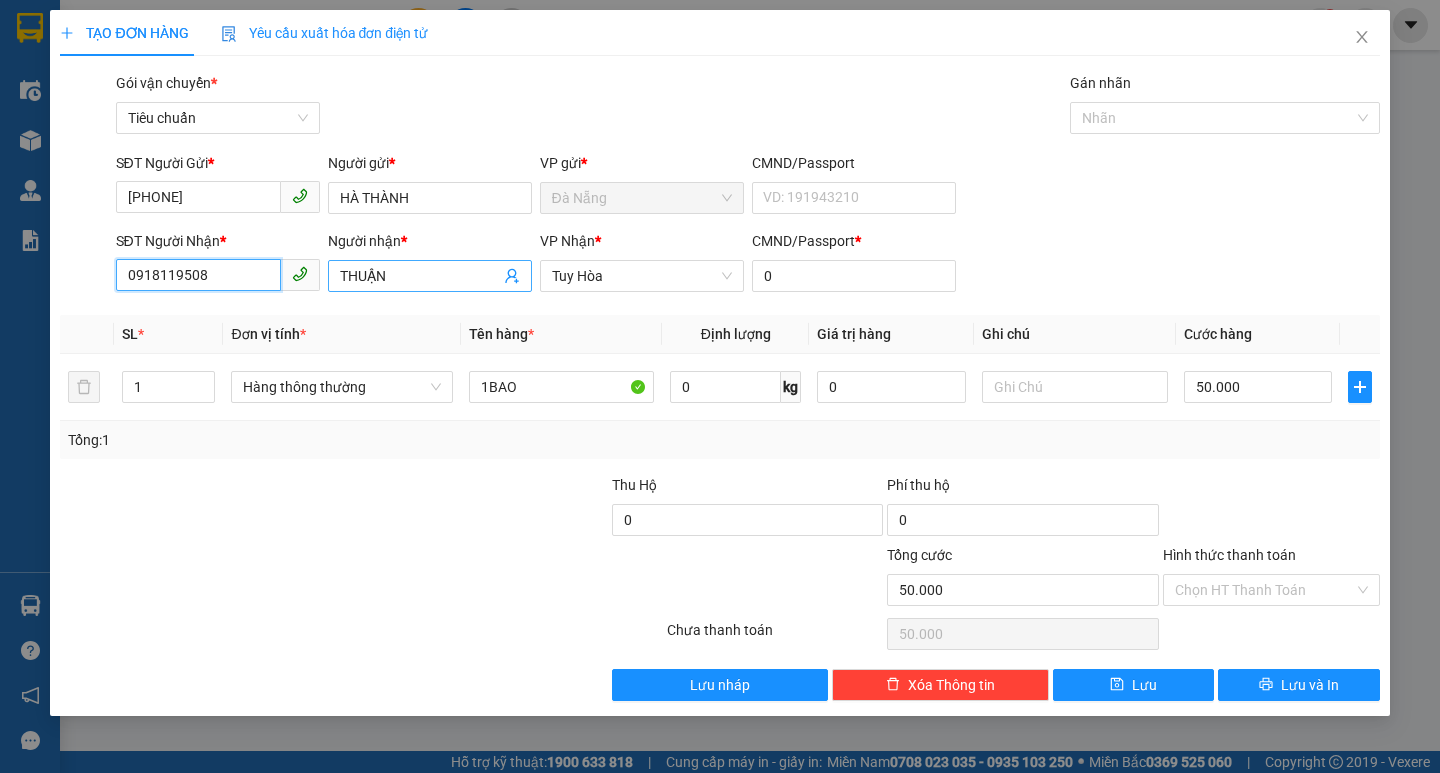 type on "0918119508" 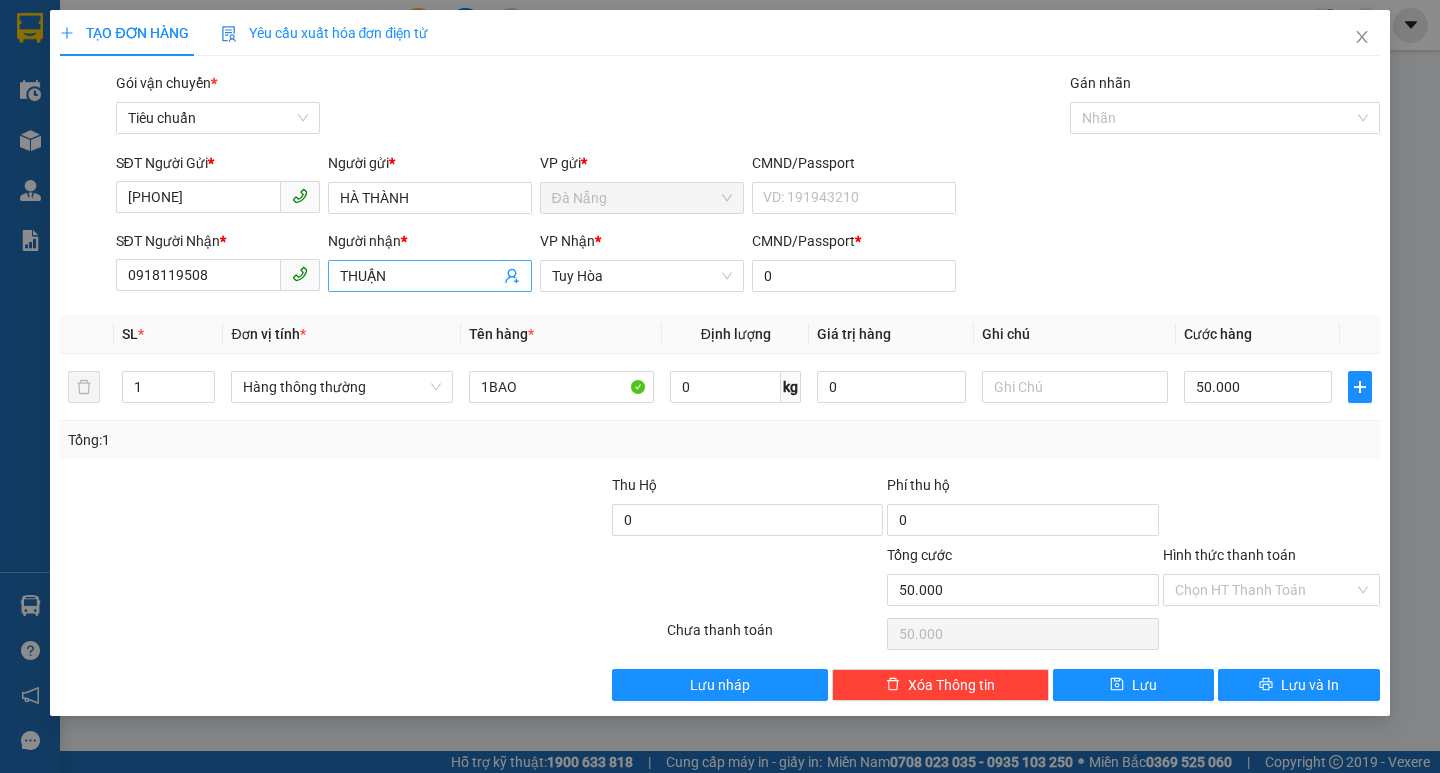click on "THUẬN" at bounding box center [420, 276] 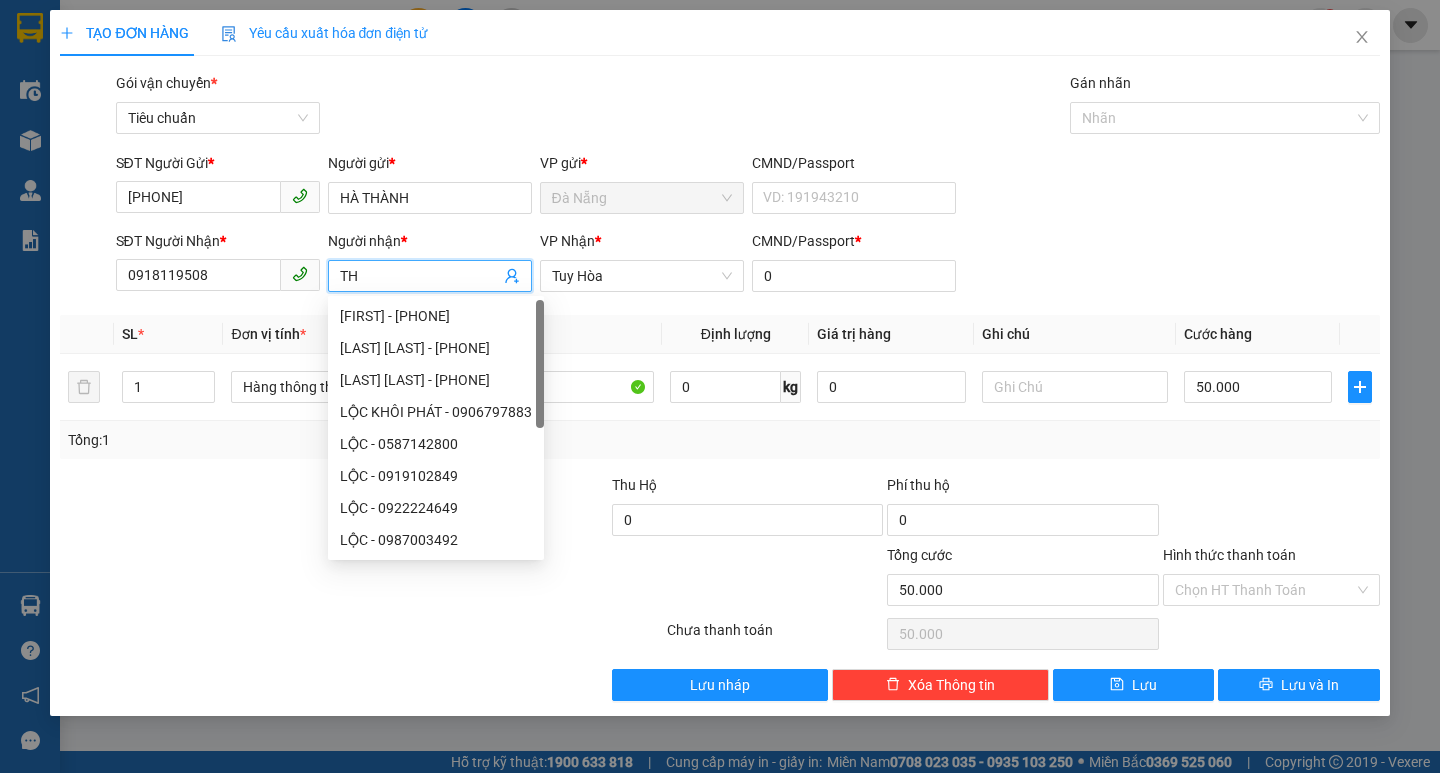 type on "T" 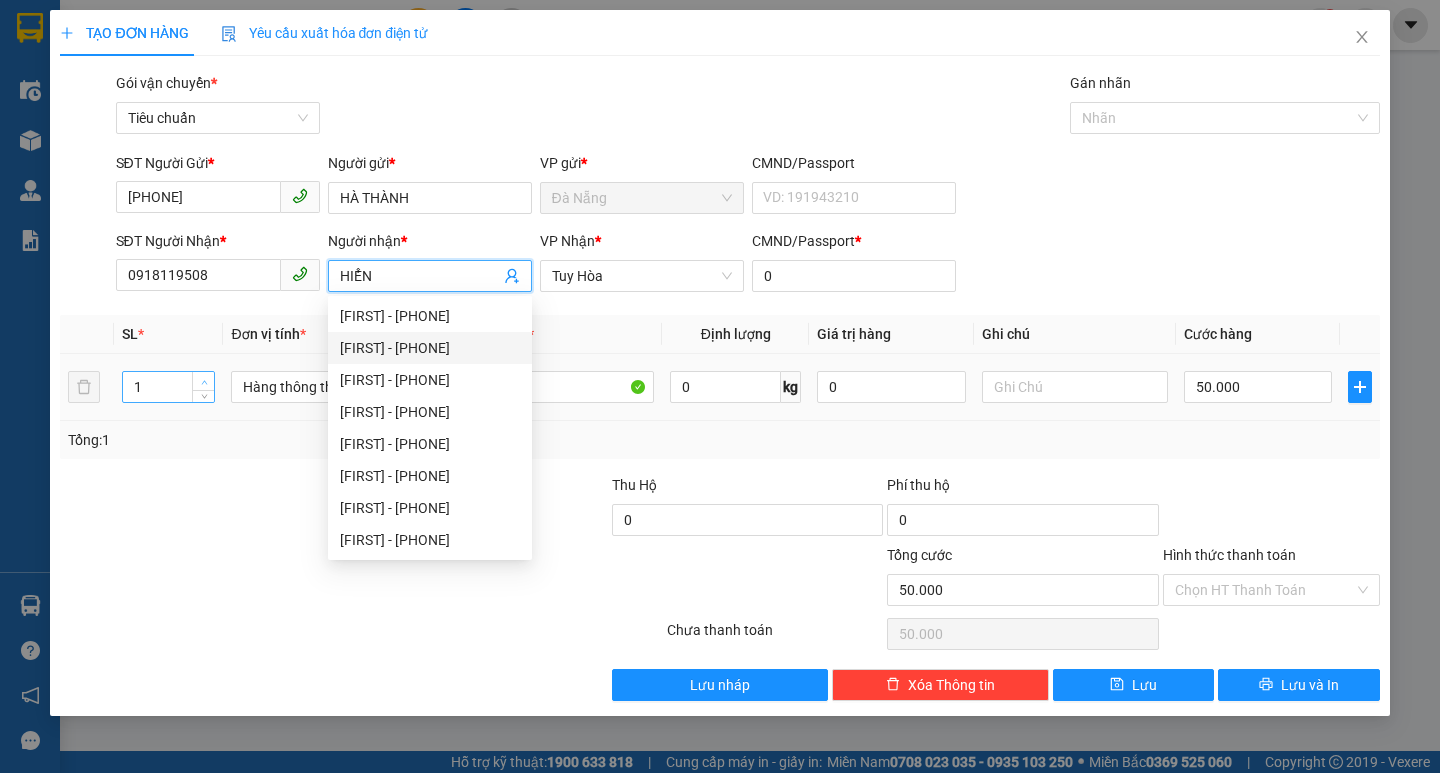 type on "HIỂN" 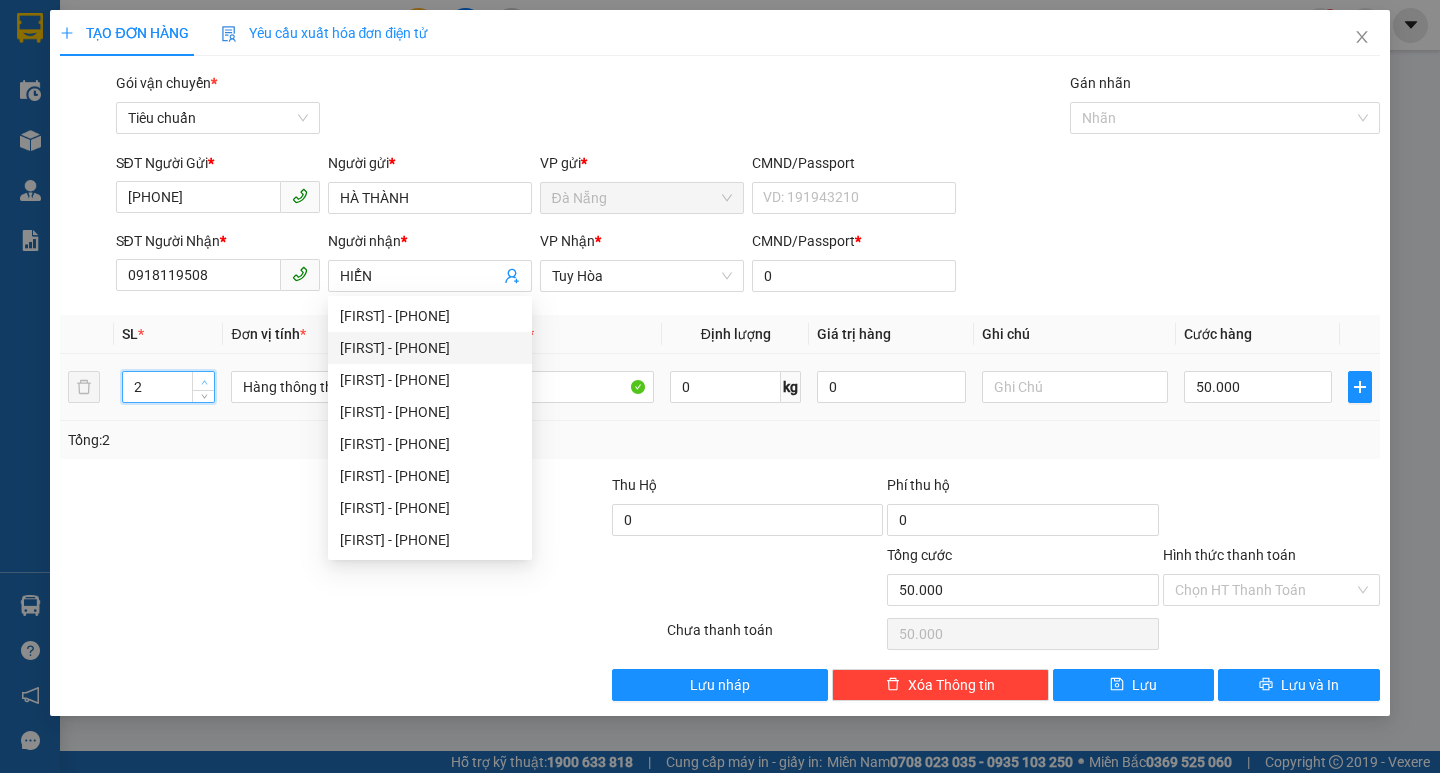 click at bounding box center [204, 382] 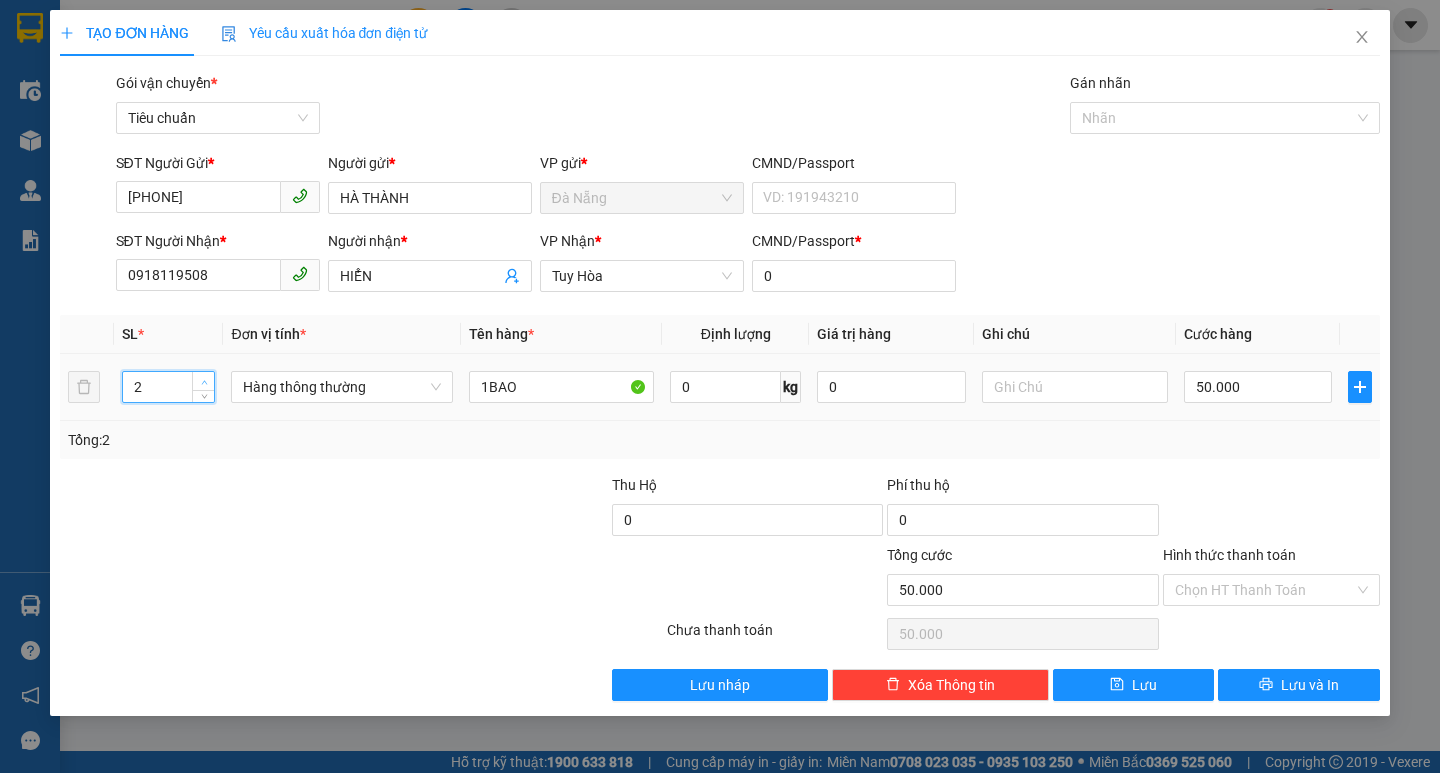 type on "3" 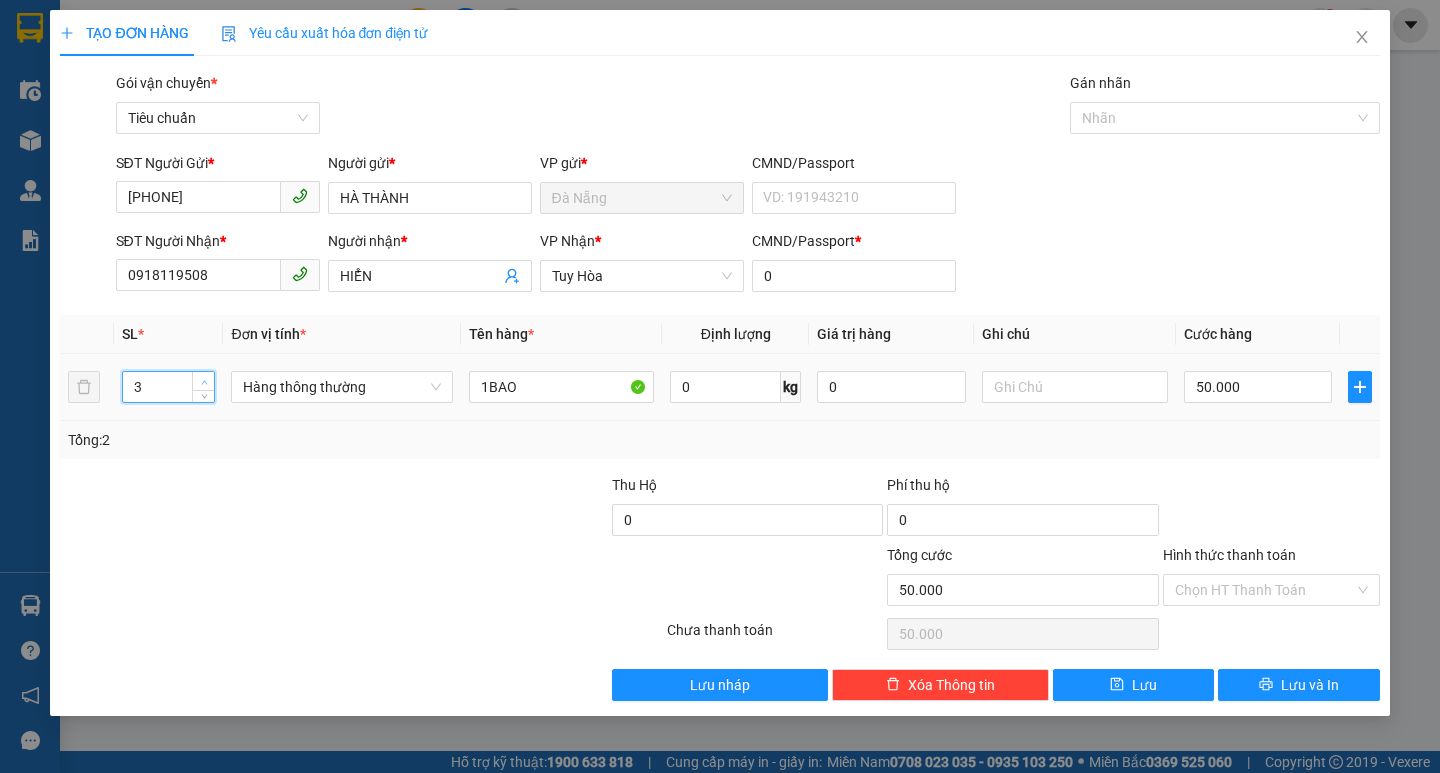 click at bounding box center (204, 382) 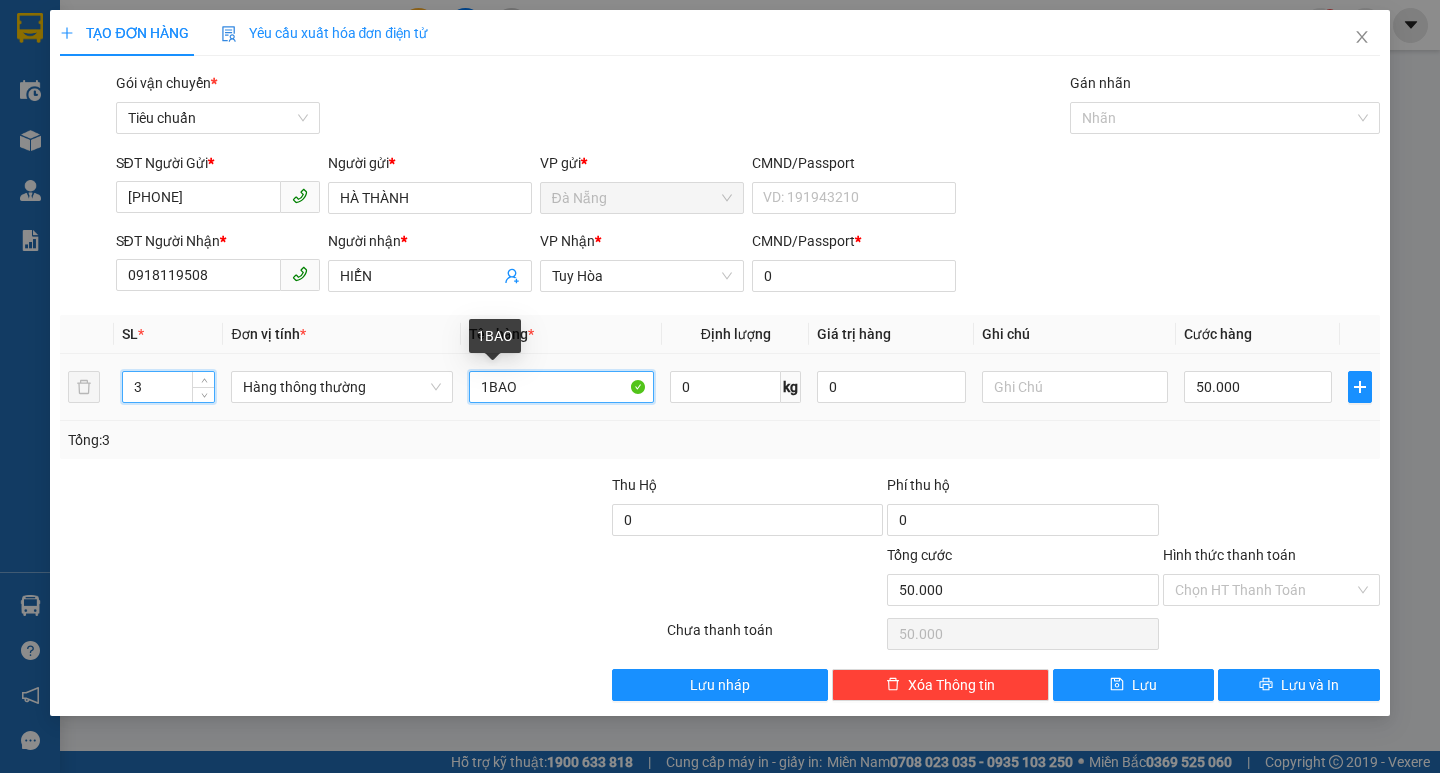 click on "1BAO" at bounding box center (562, 387) 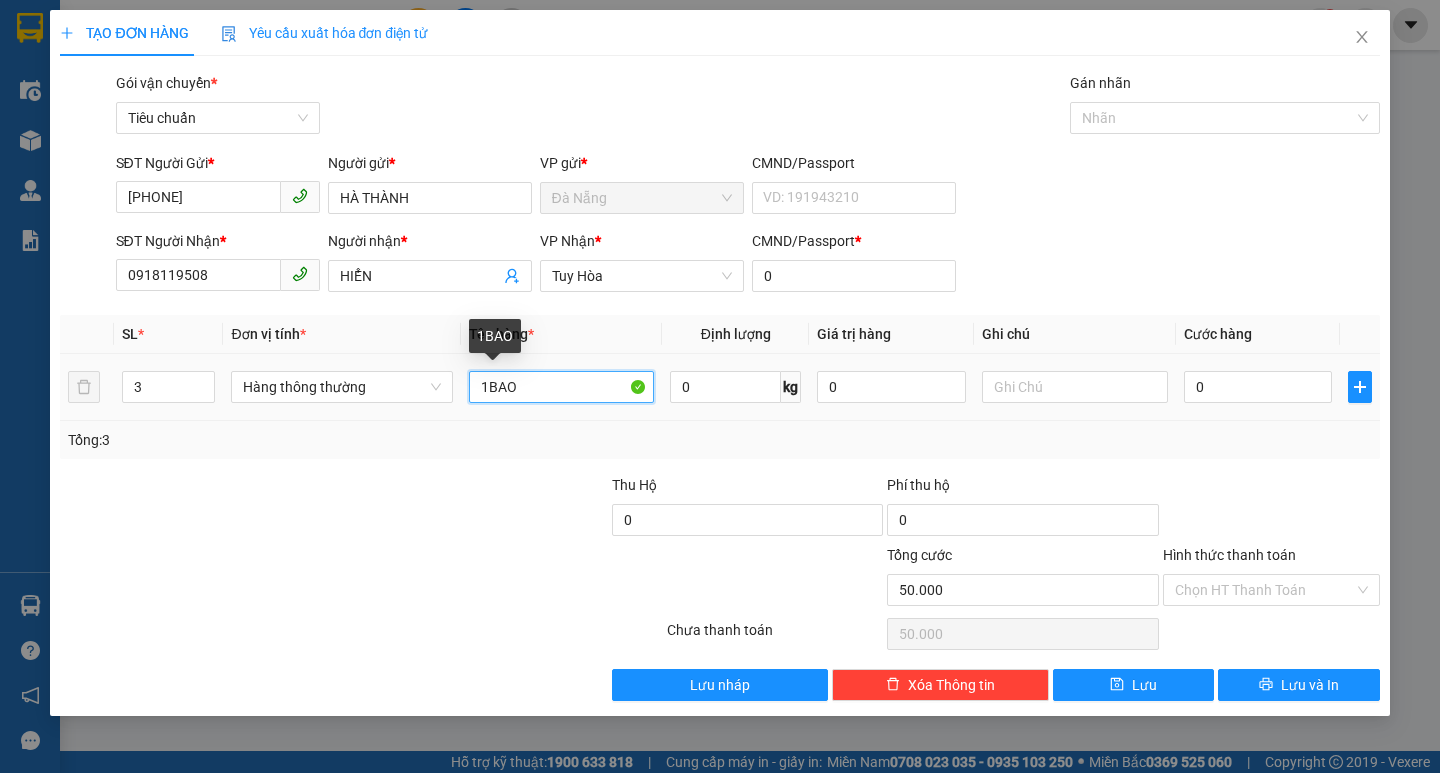 type on "0" 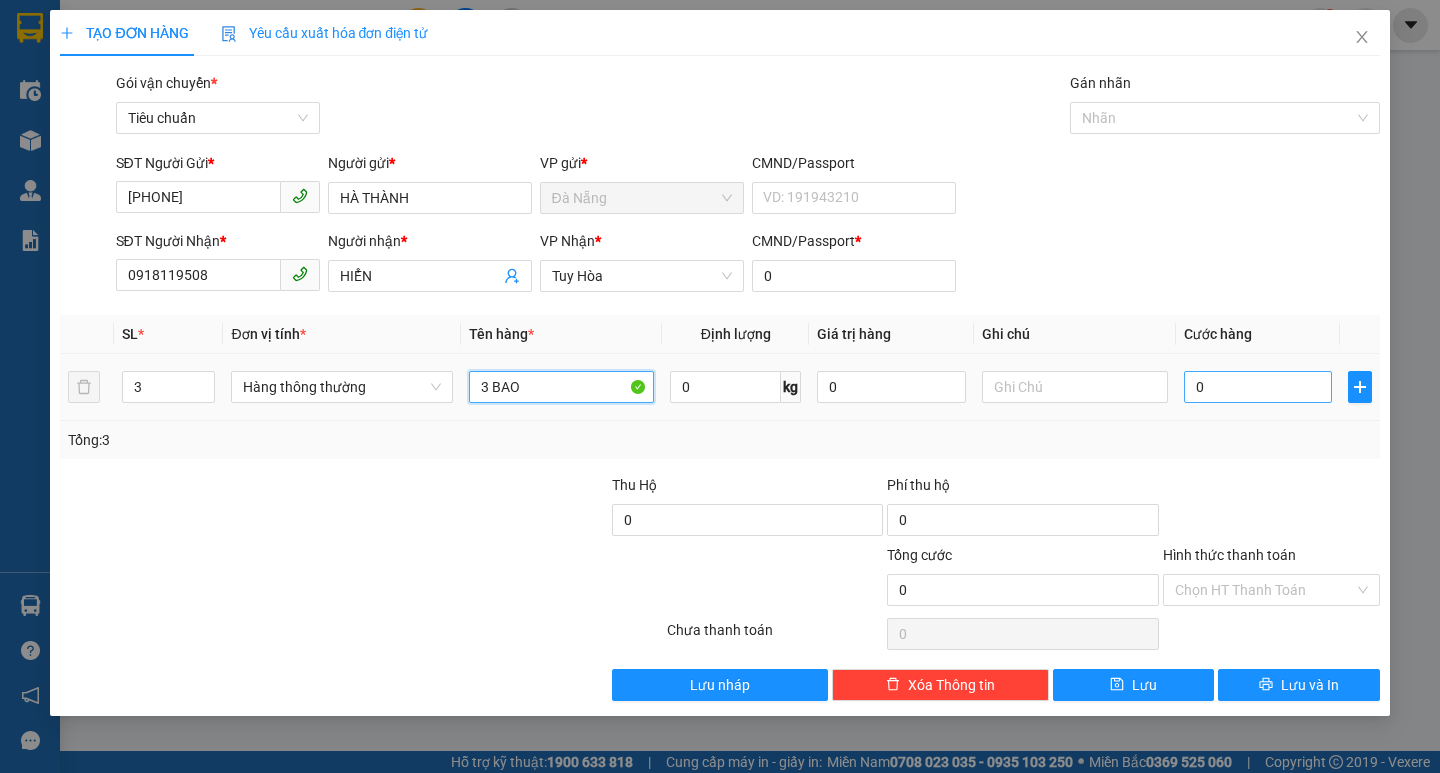 type on "3 BAO" 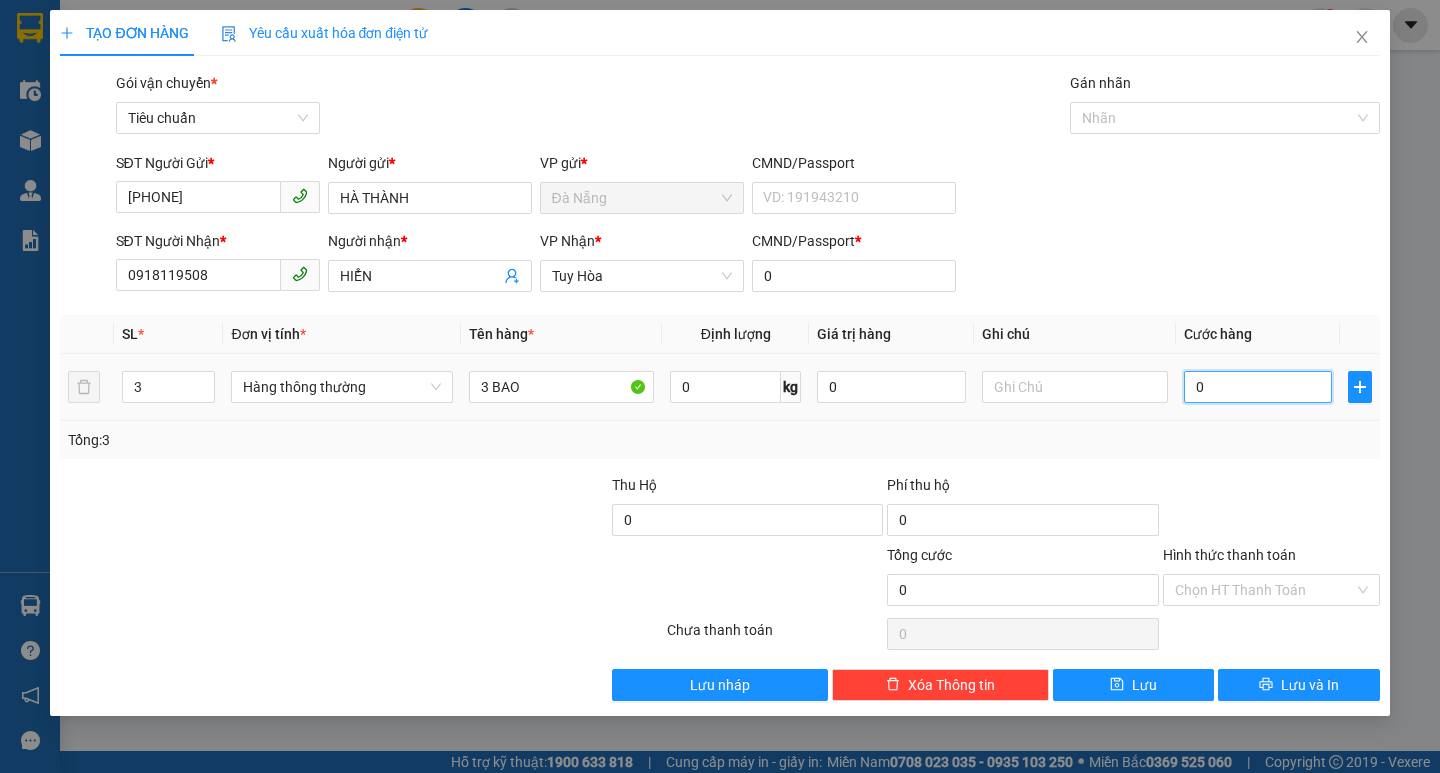 click on "0" at bounding box center (1258, 387) 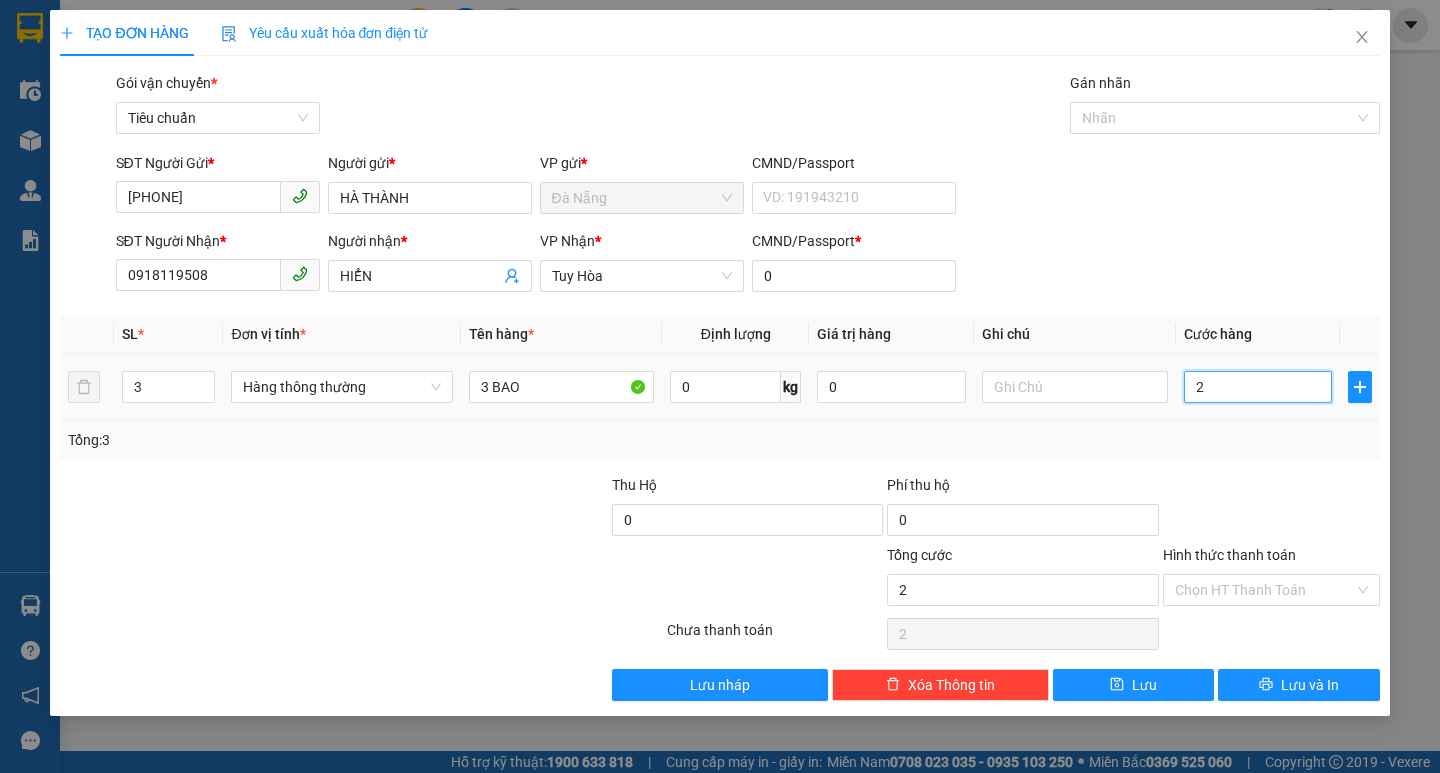 type on "21" 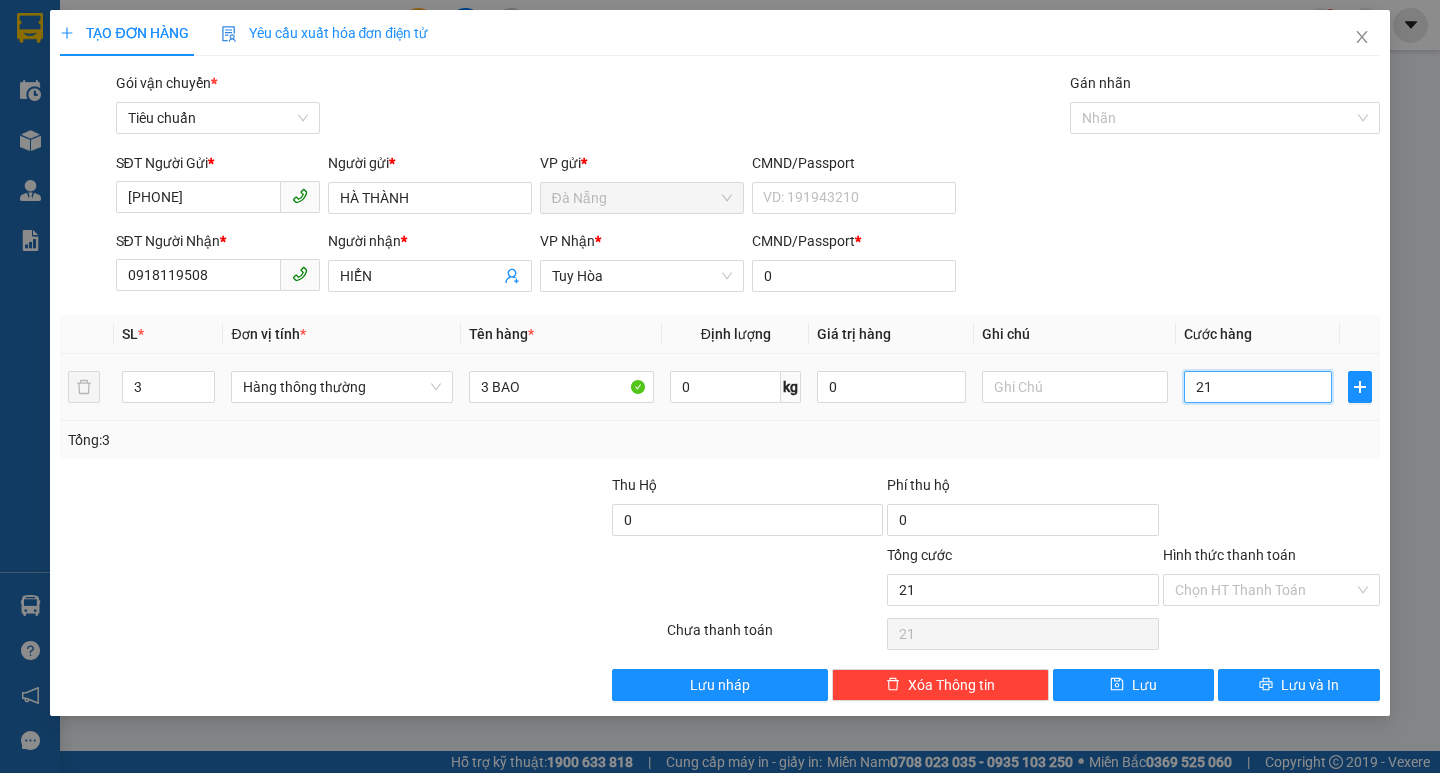 type on "210" 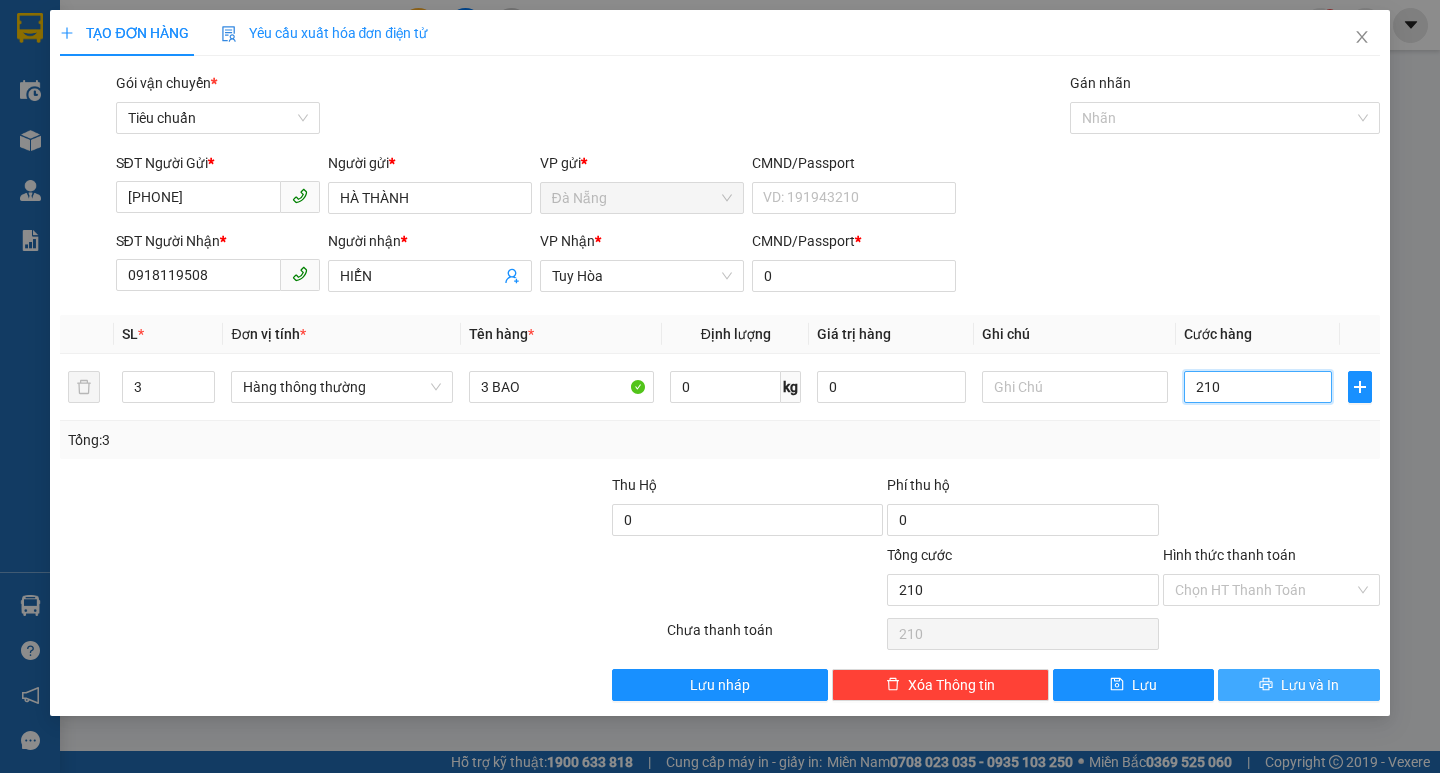 type on "210" 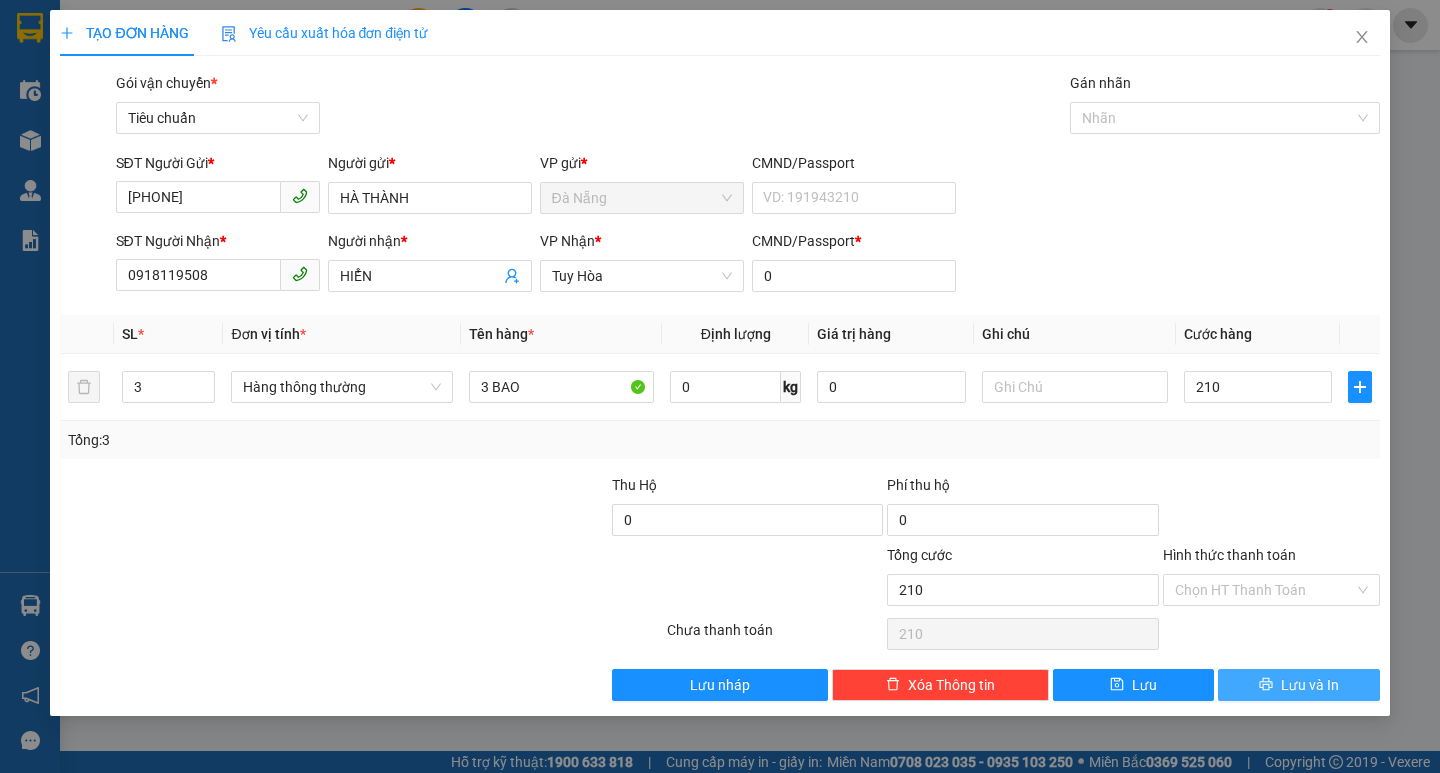 type on "210.000" 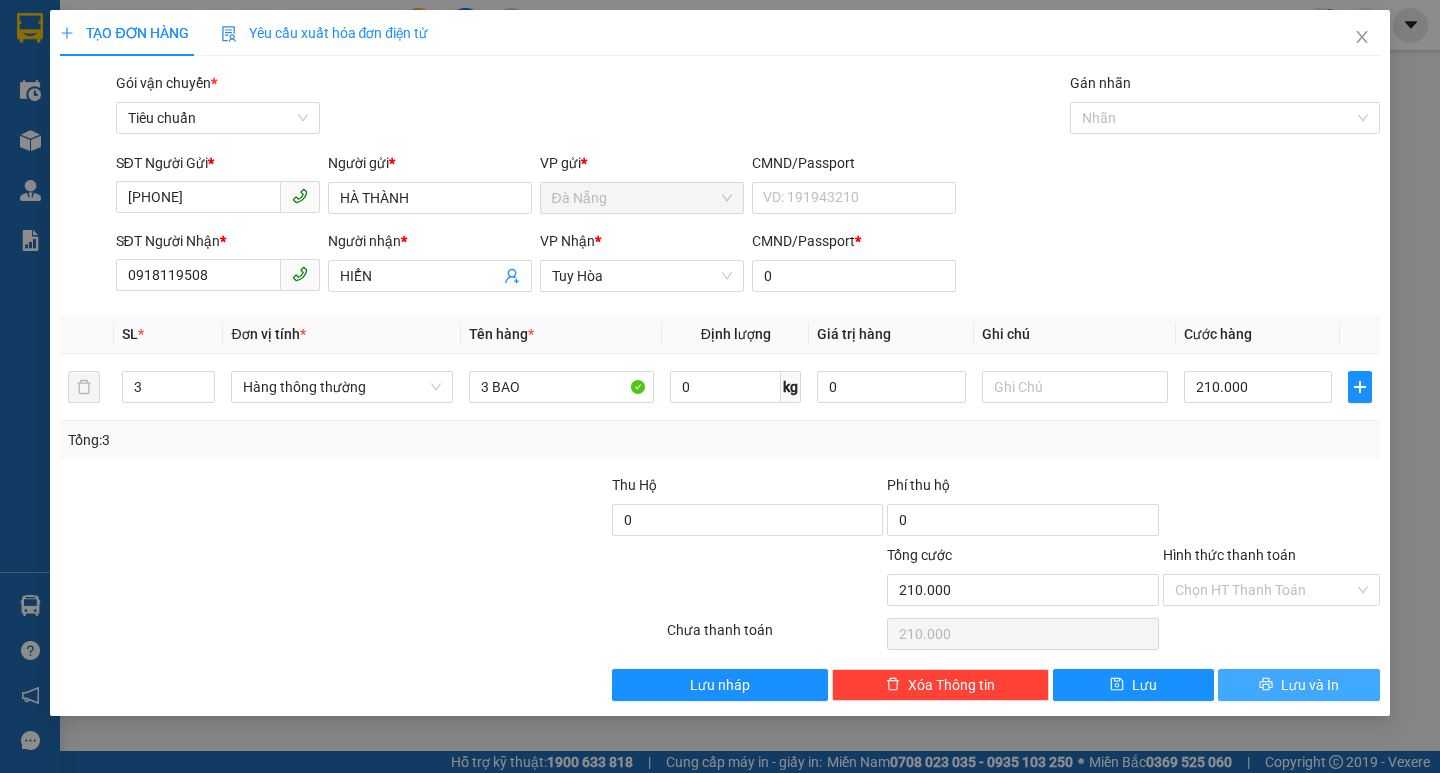 click on "Lưu và In" at bounding box center (1298, 685) 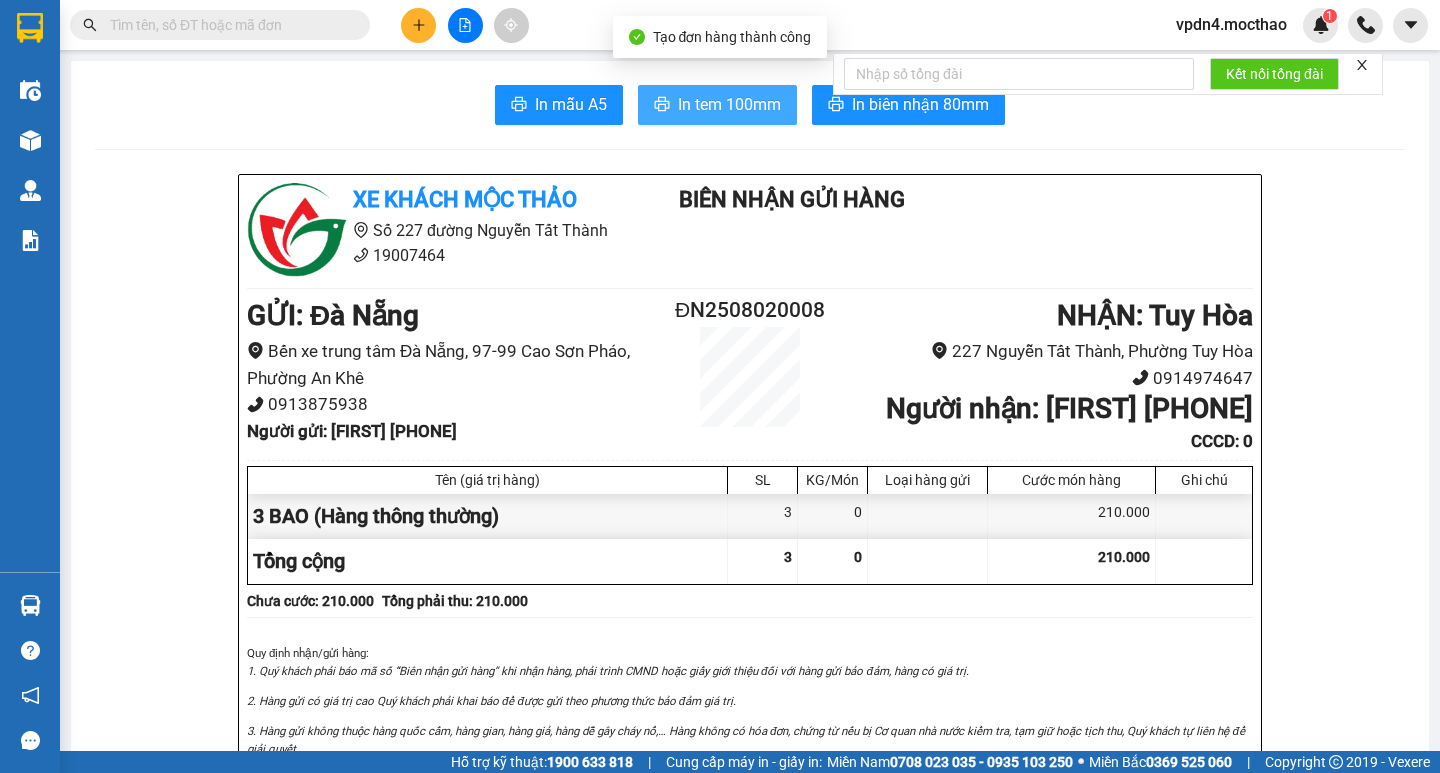 click on "In tem 100mm" at bounding box center [729, 104] 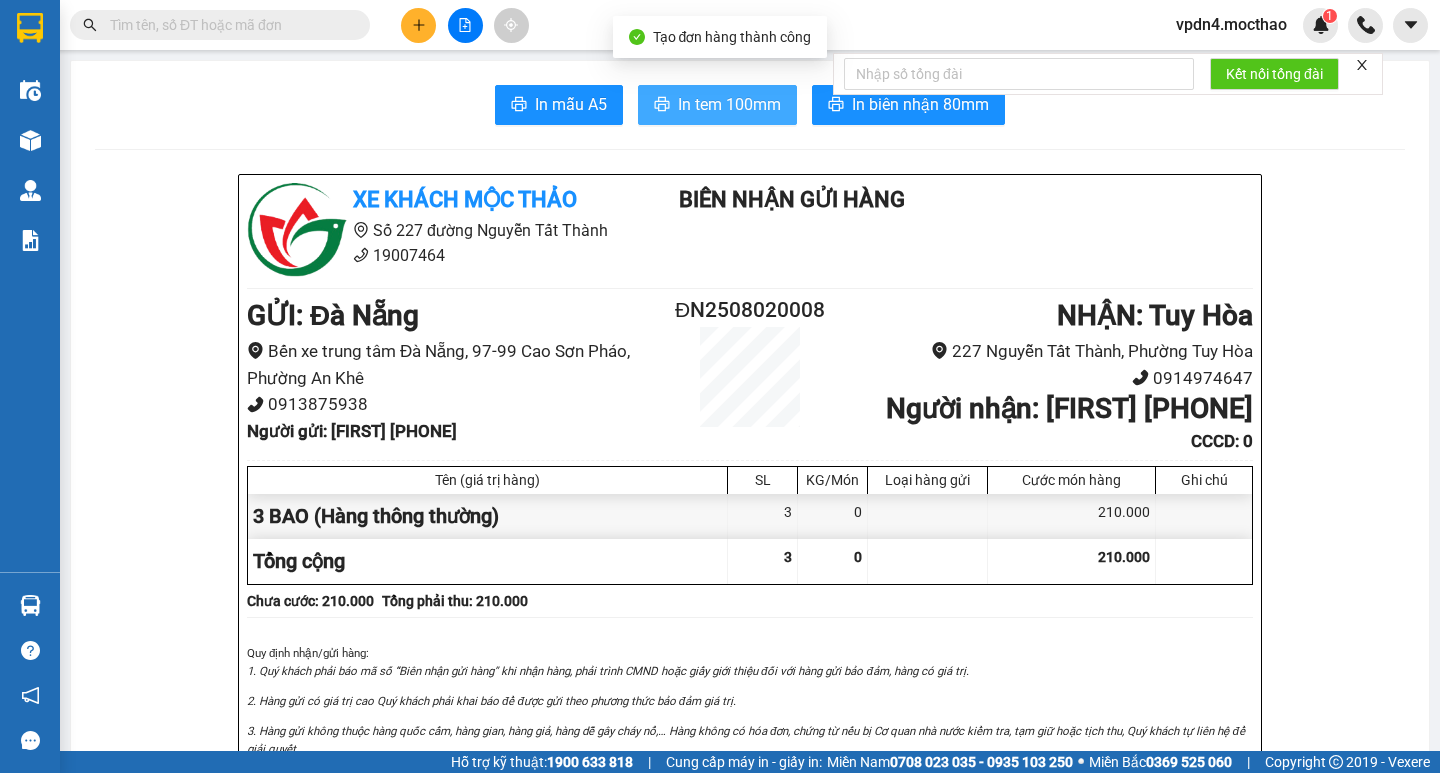 scroll, scrollTop: 0, scrollLeft: 0, axis: both 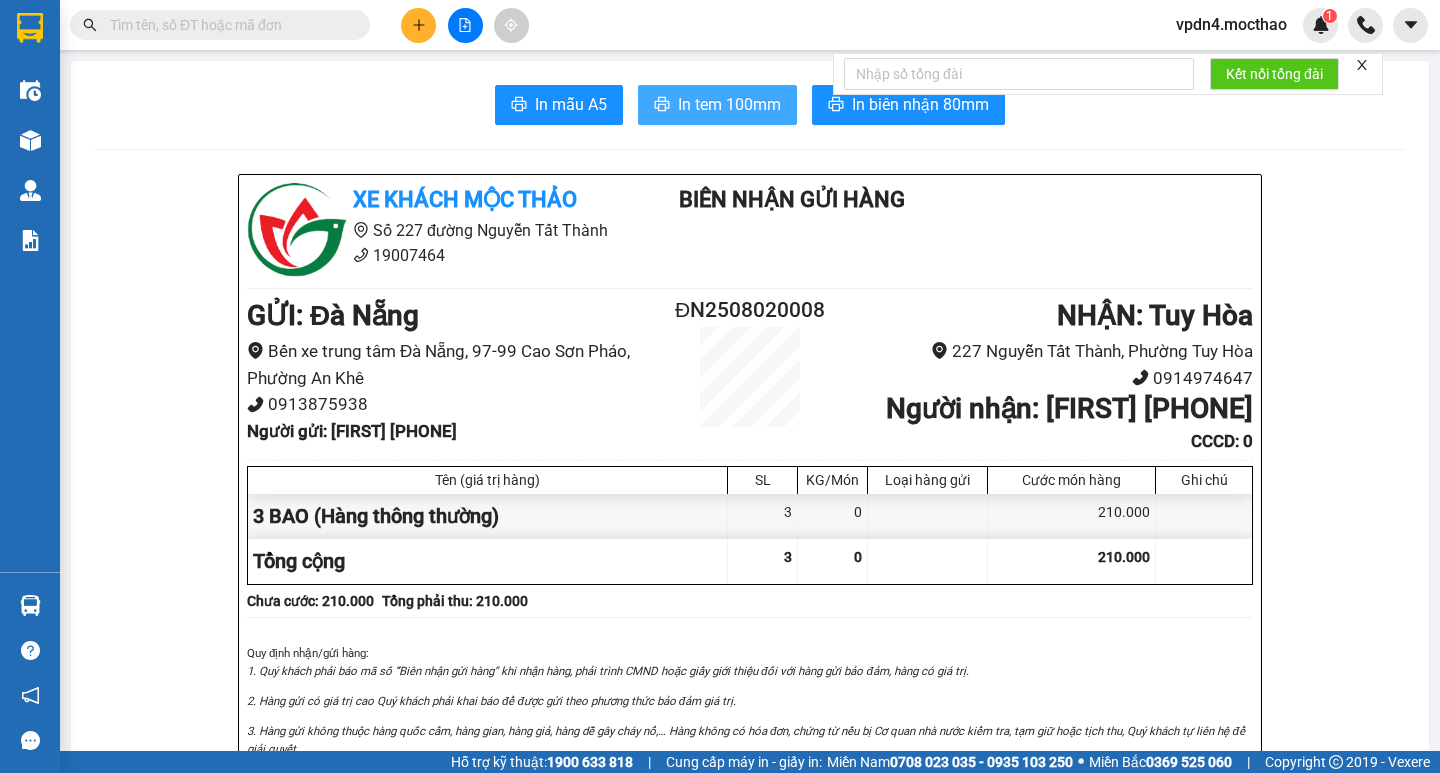 click on "In tem 100mm" at bounding box center [729, 104] 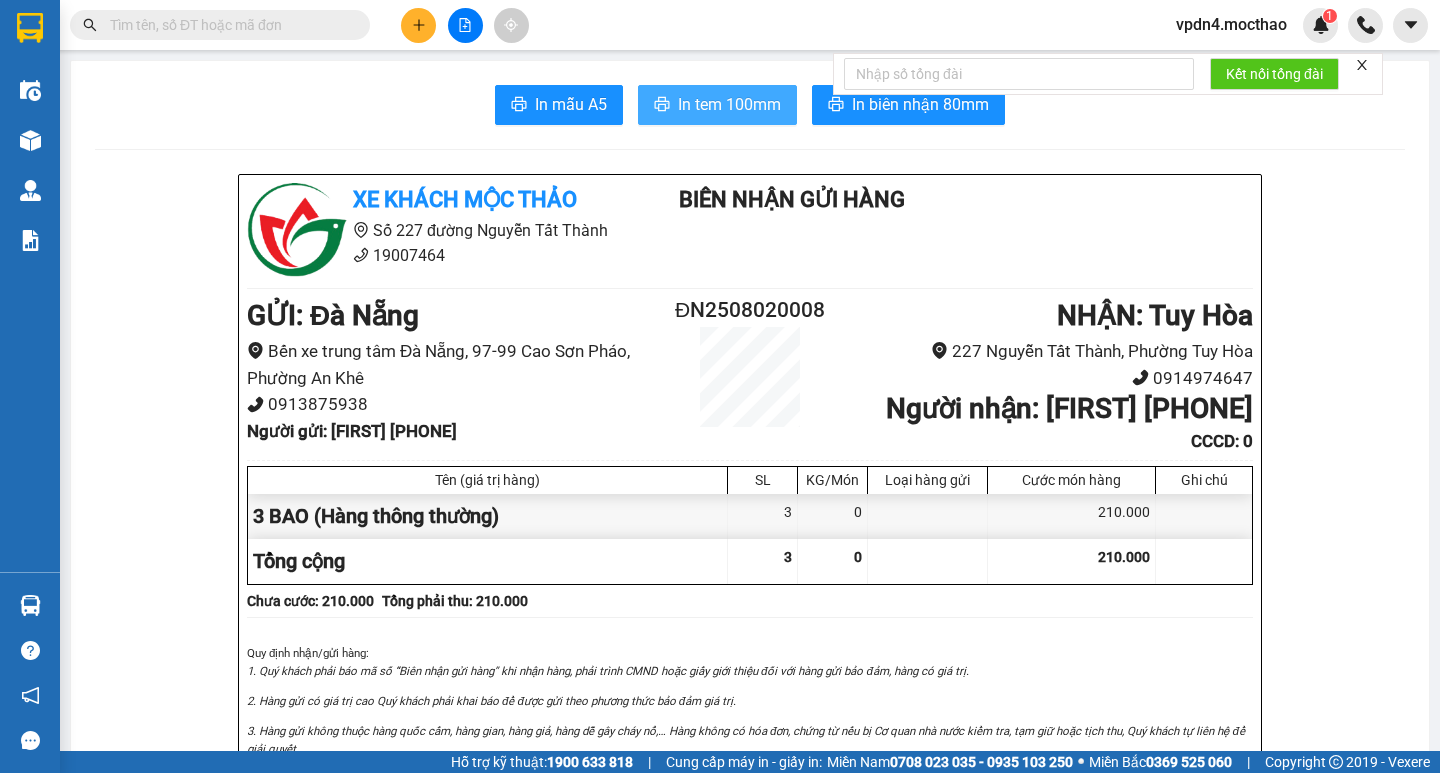 scroll, scrollTop: 0, scrollLeft: 0, axis: both 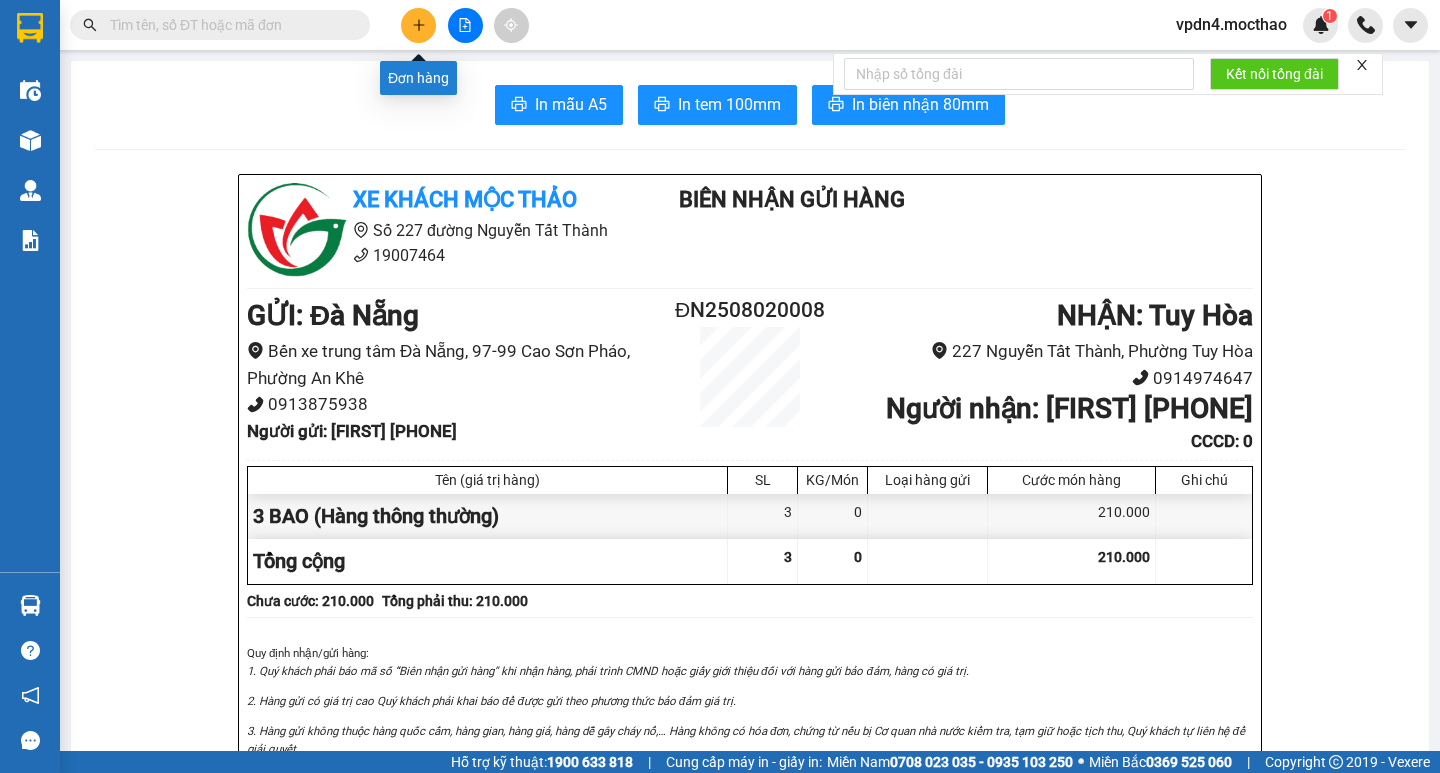 click 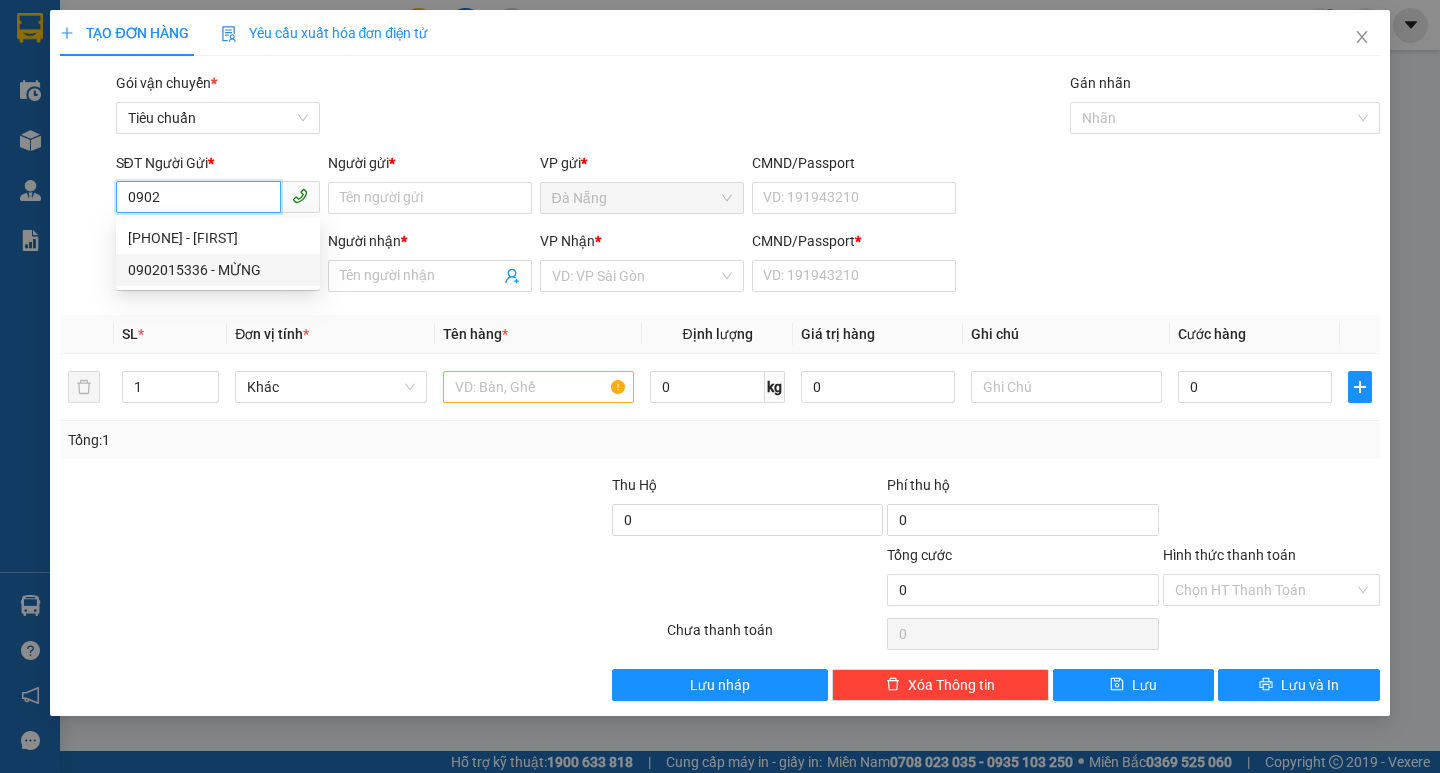 click on "0902015336 - MỪNG" at bounding box center [218, 270] 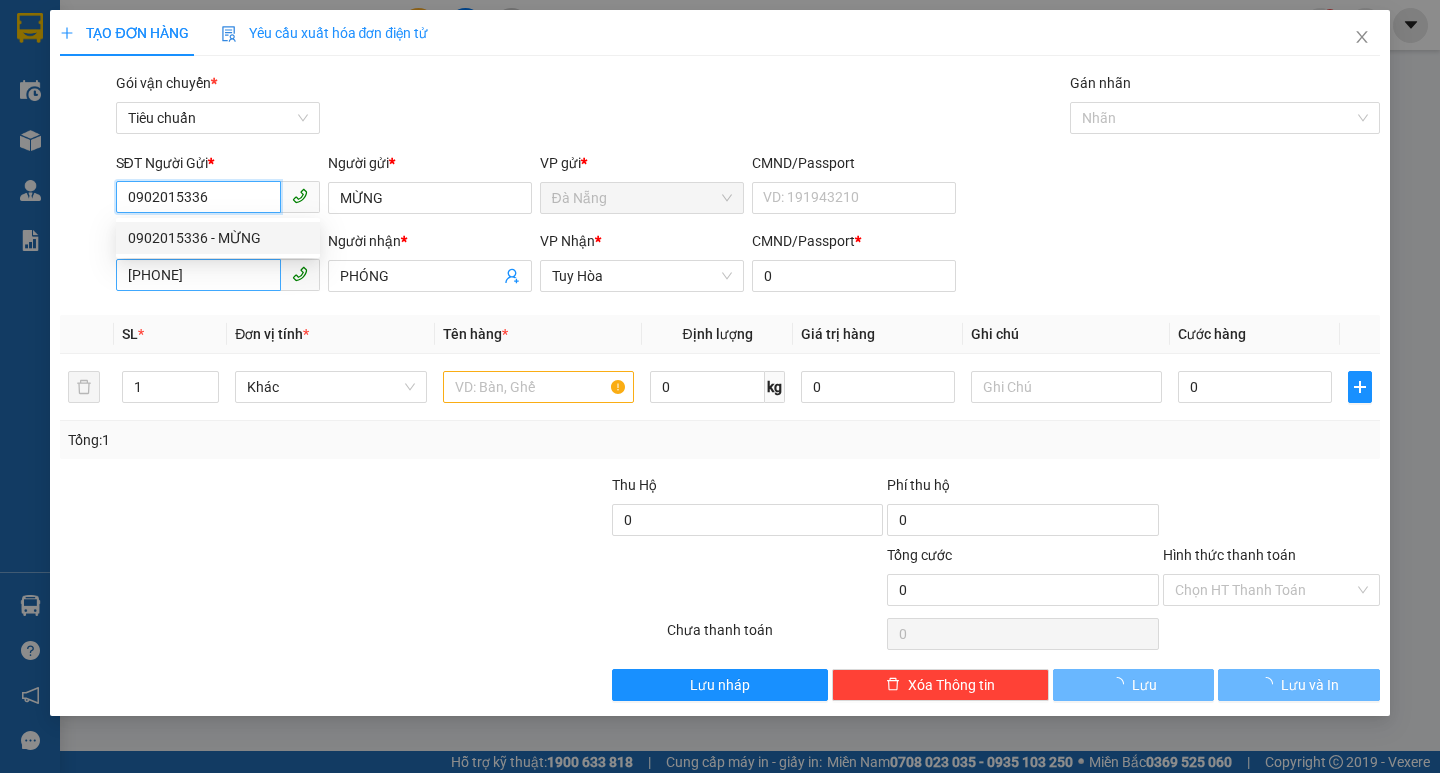 type on "60.000" 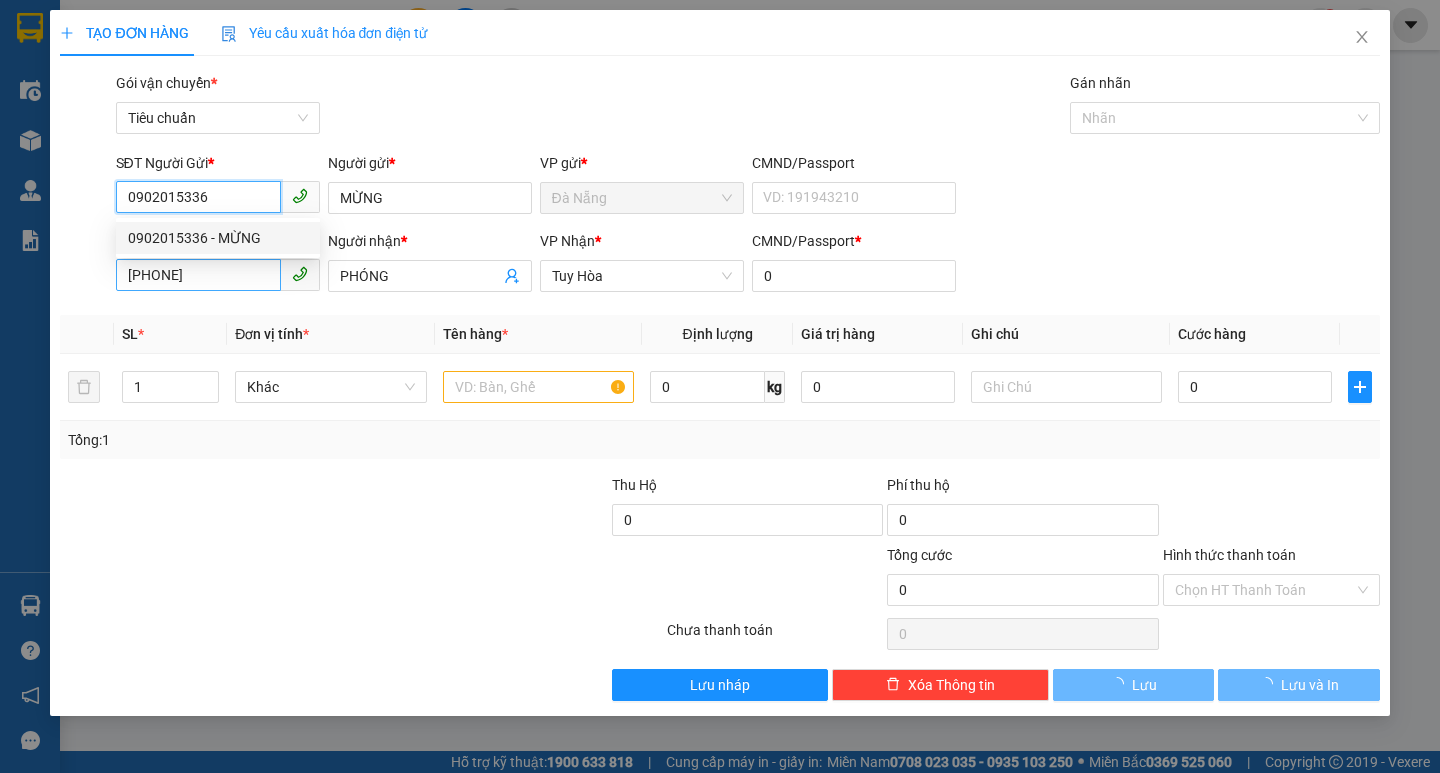type on "60.000" 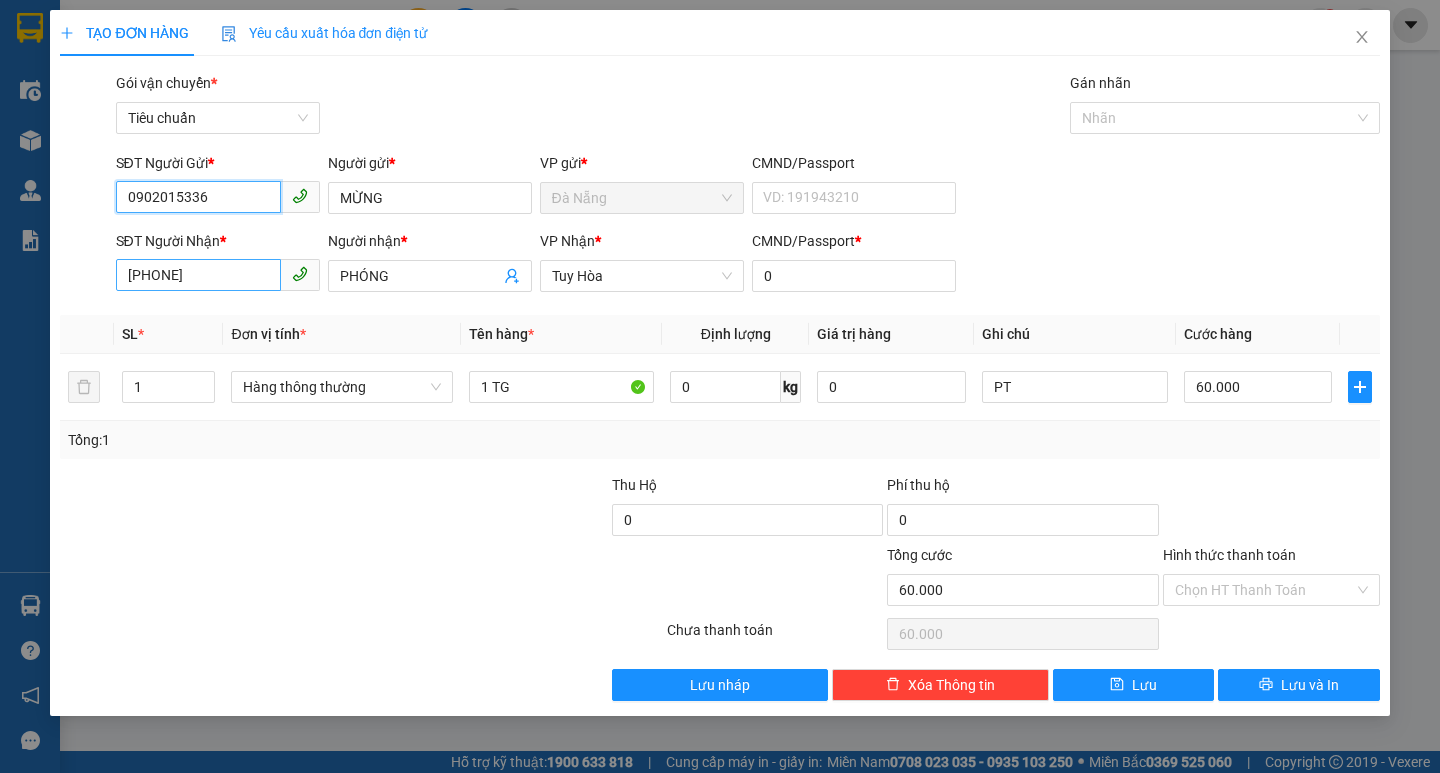 type on "0902015336" 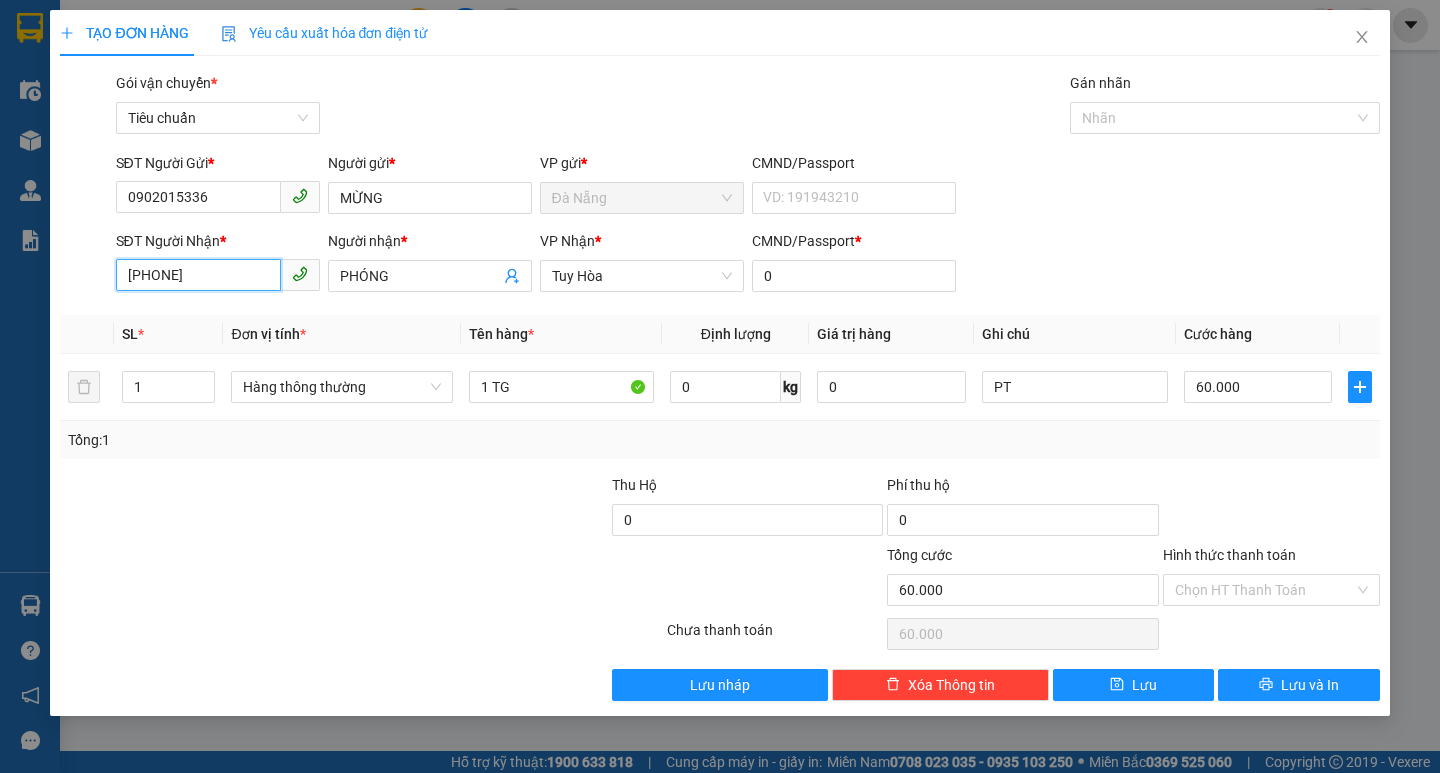 click on "[PHONE]" at bounding box center (198, 275) 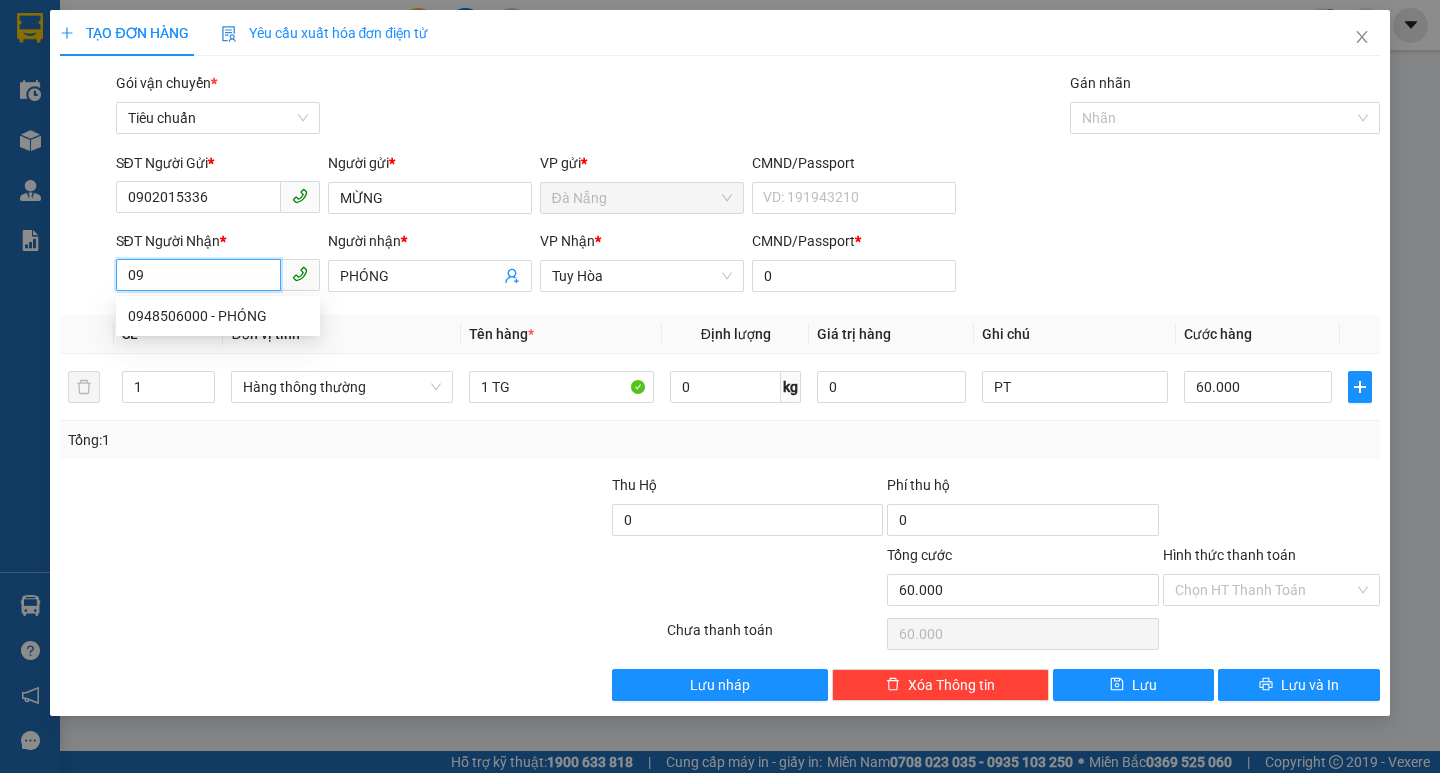 type on "0" 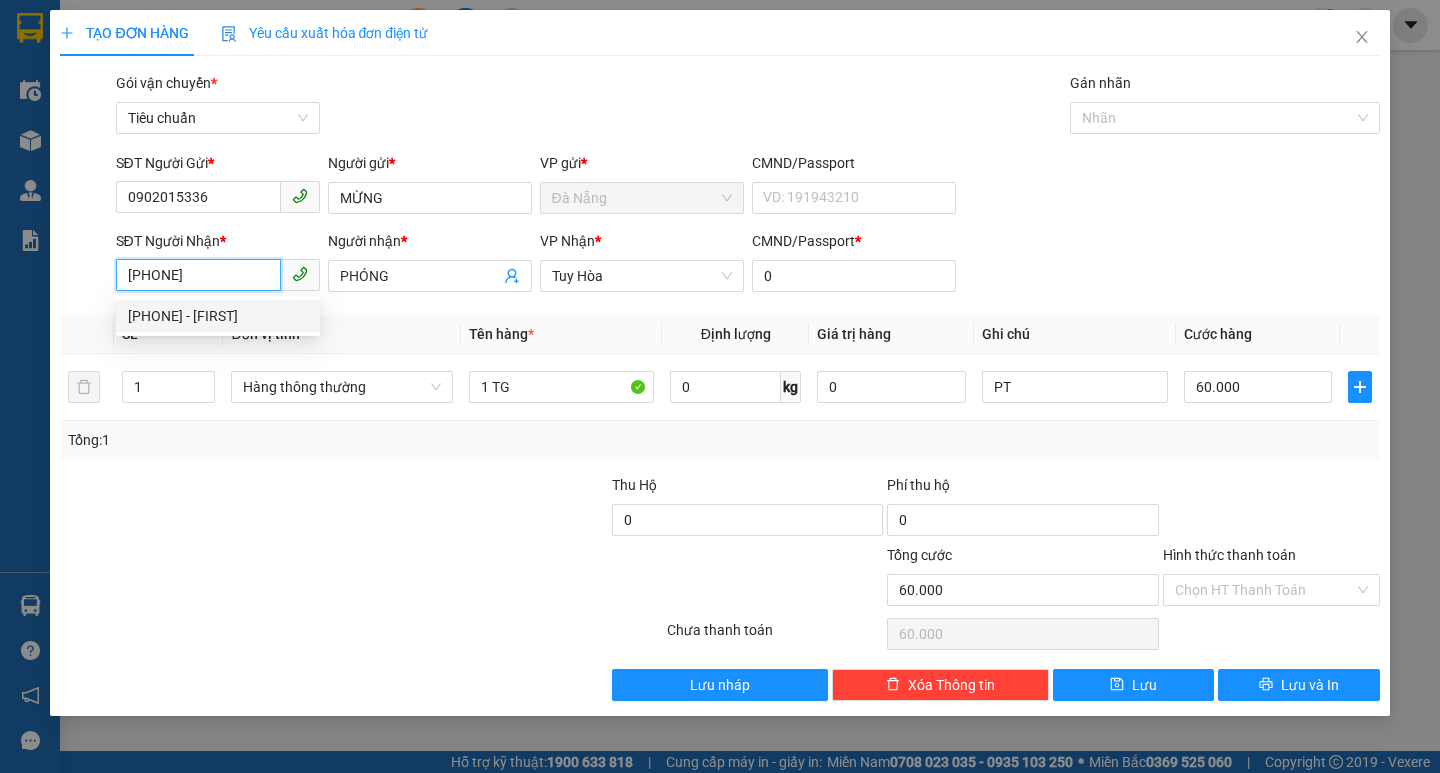 click on "[PHONE] - [FIRST]" at bounding box center (218, 316) 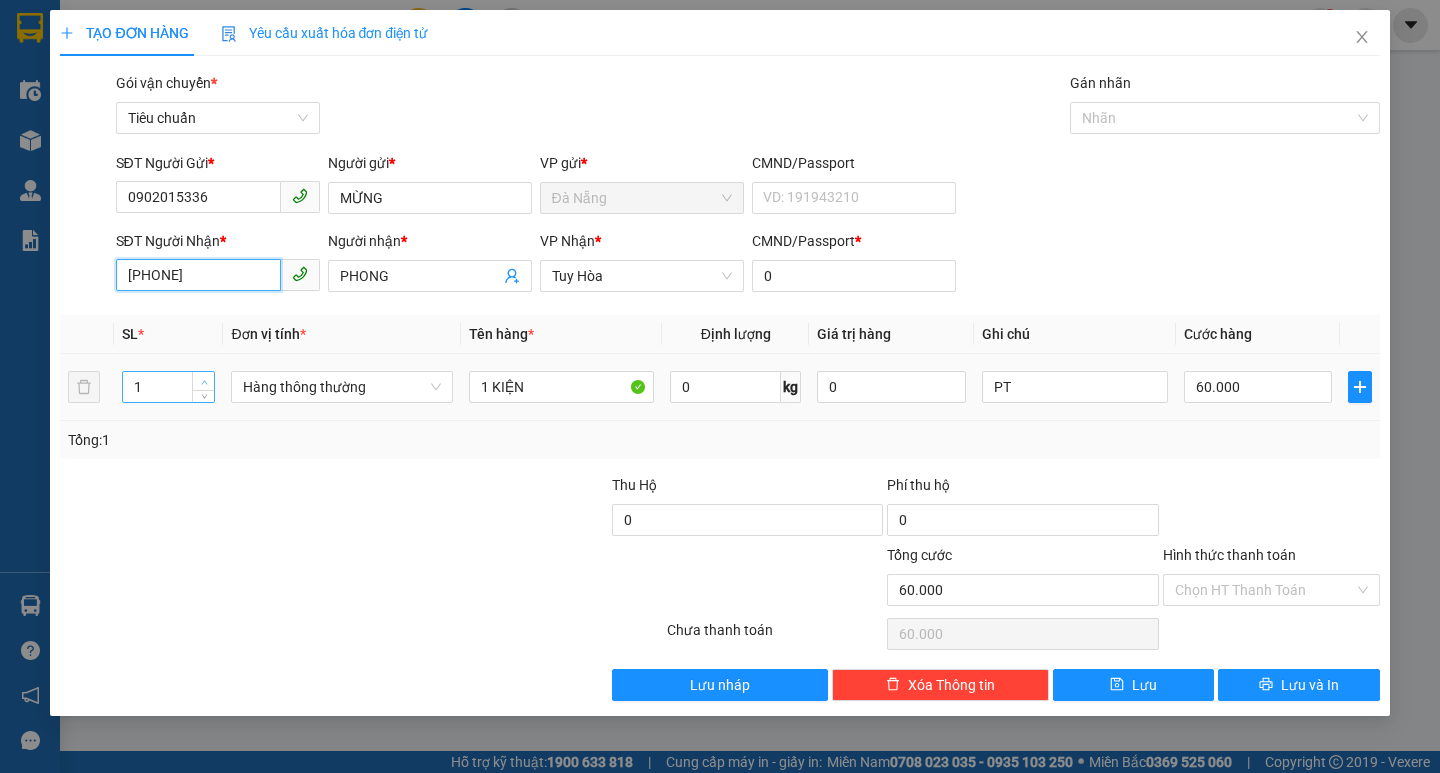 type on "[PHONE]" 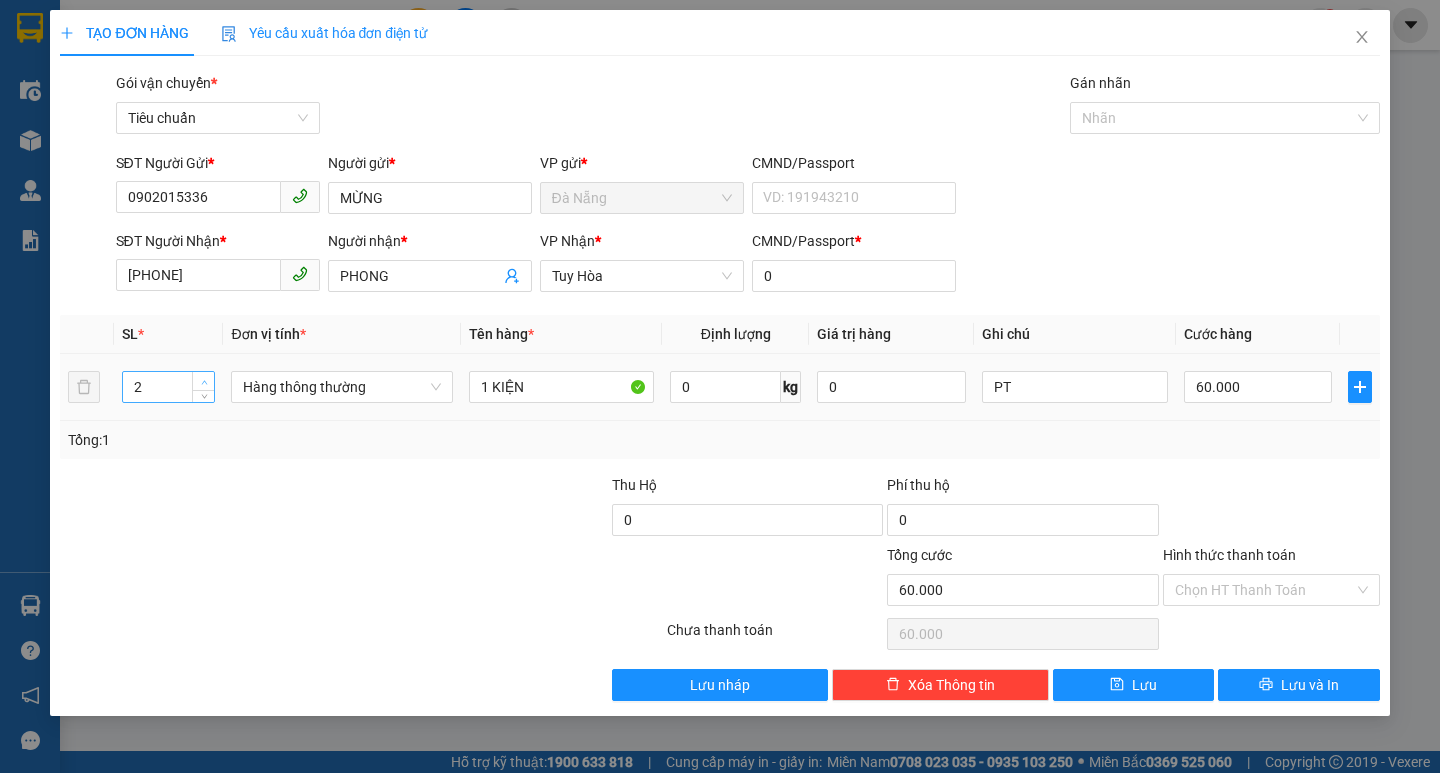 click at bounding box center (204, 382) 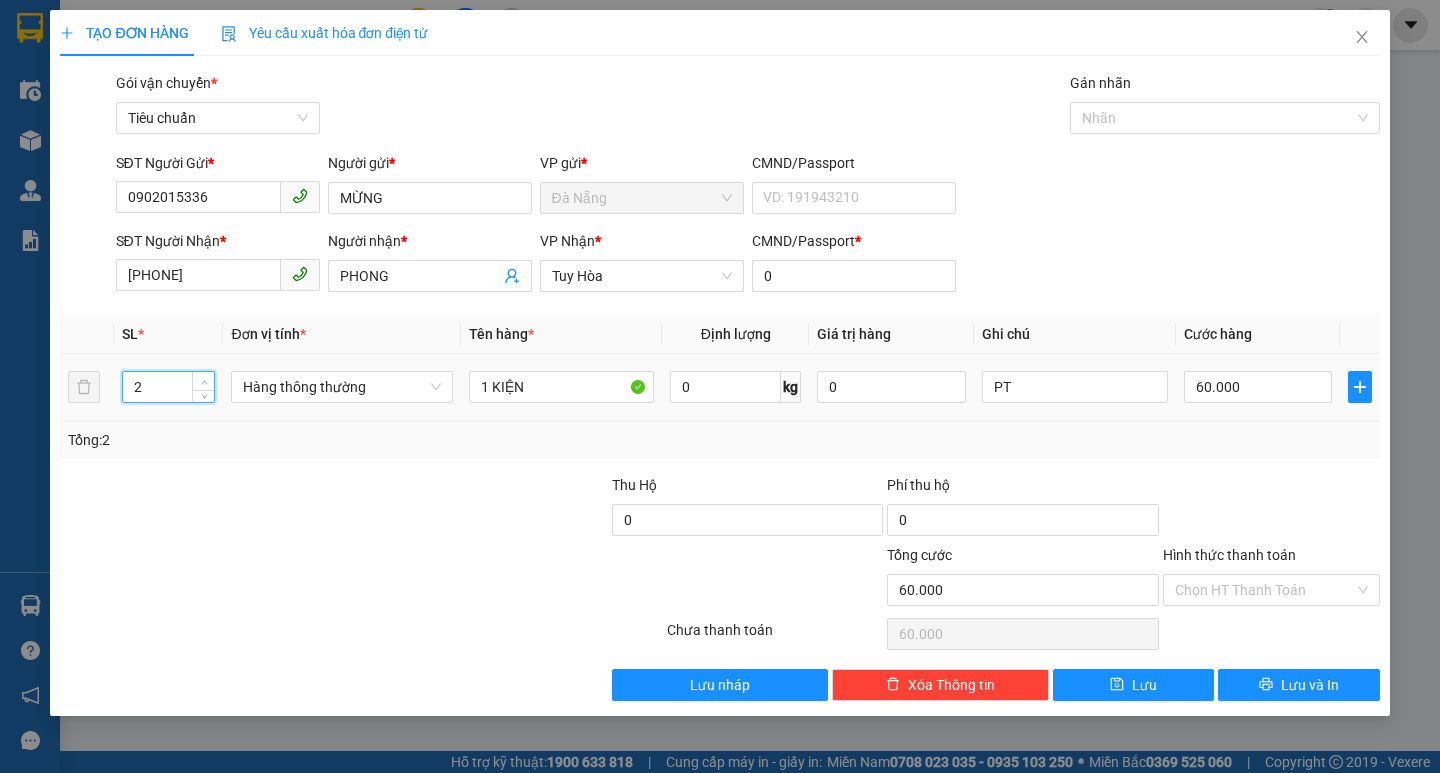 type on "3" 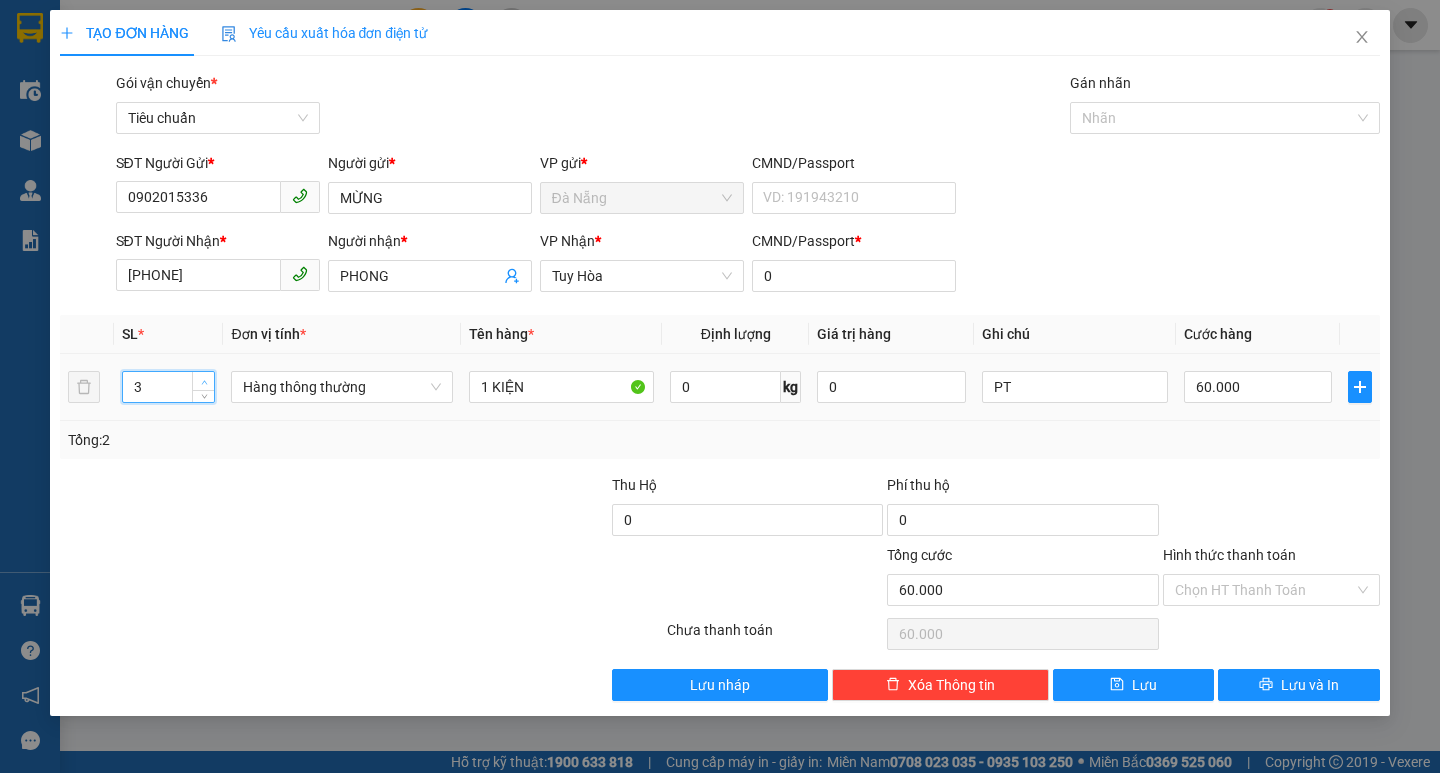 click 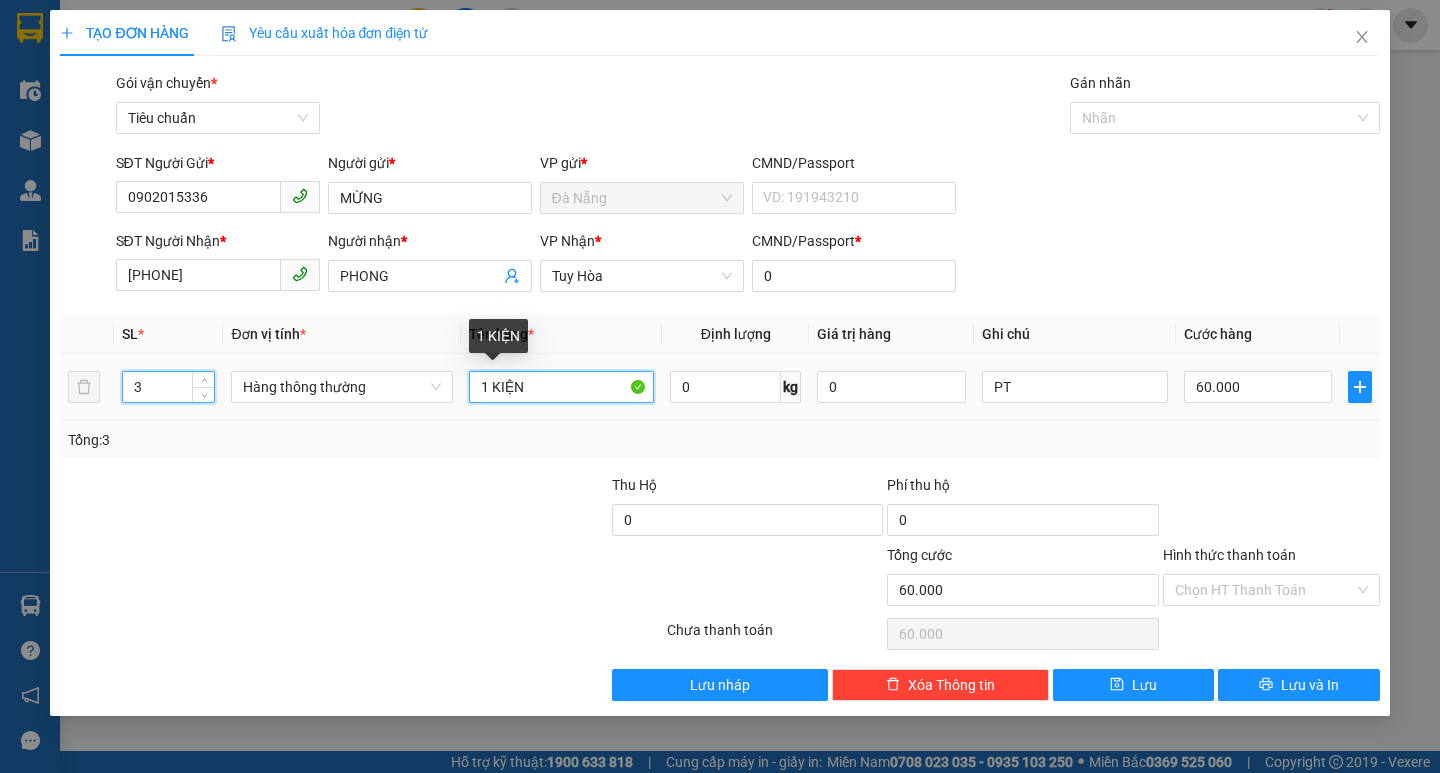 click on "1 KIỆN" at bounding box center [562, 387] 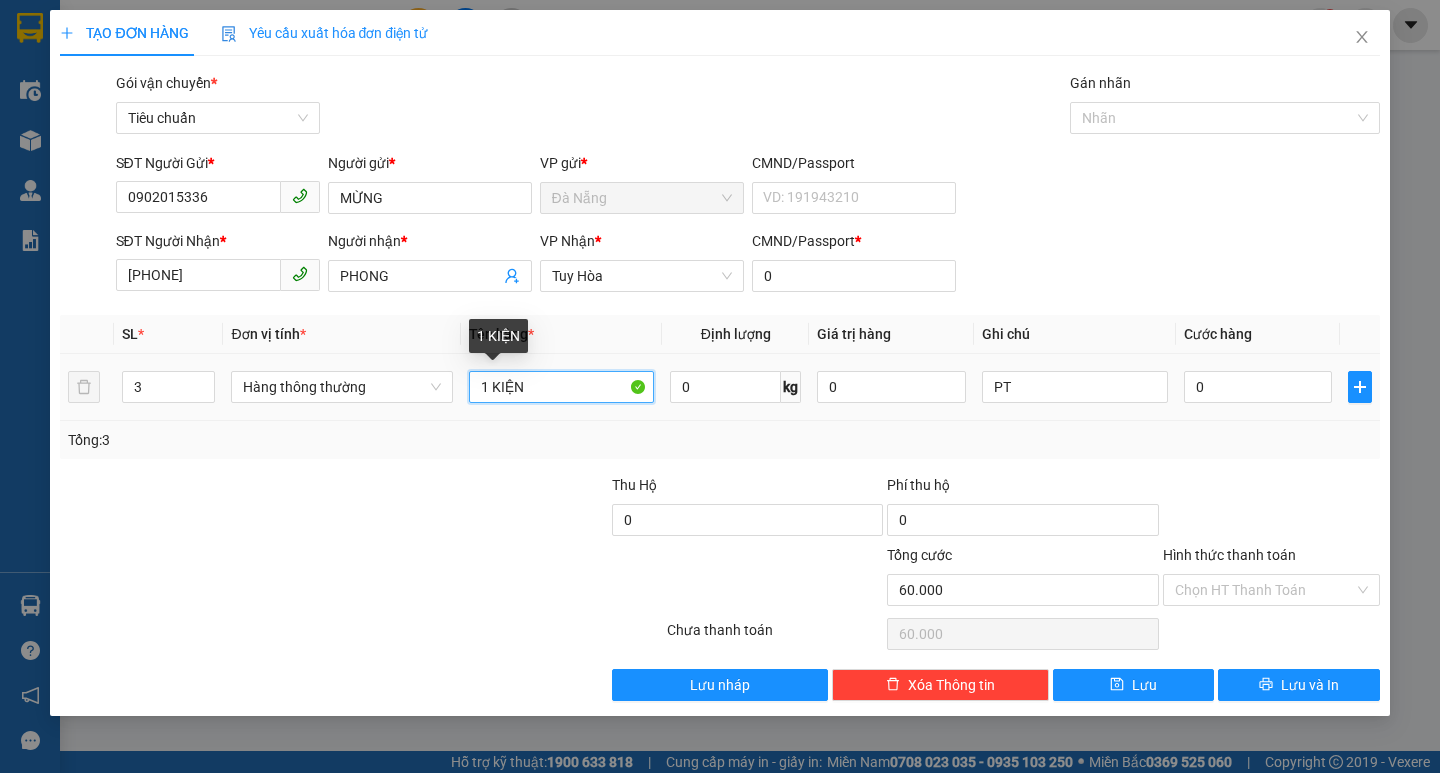 type on "0" 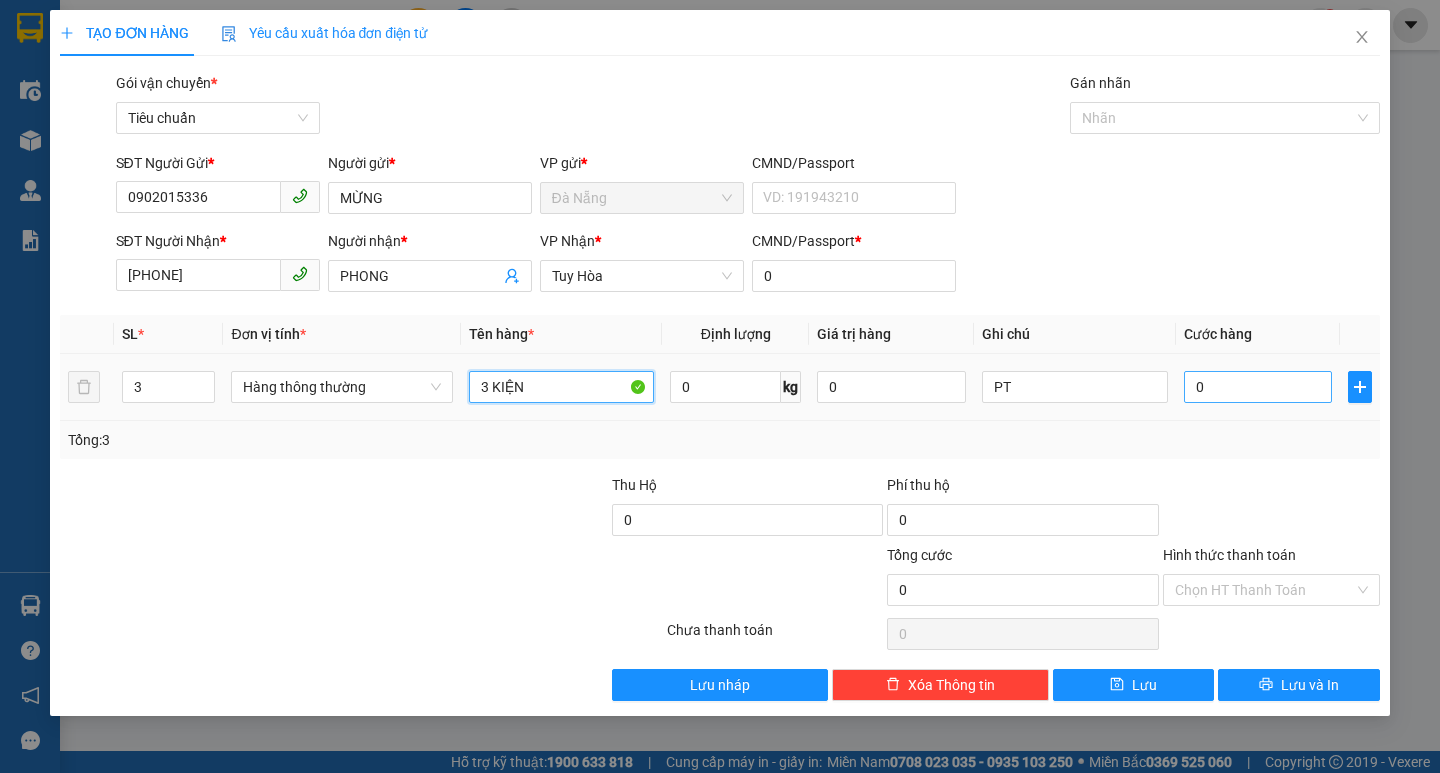 type on "3 KIỆN" 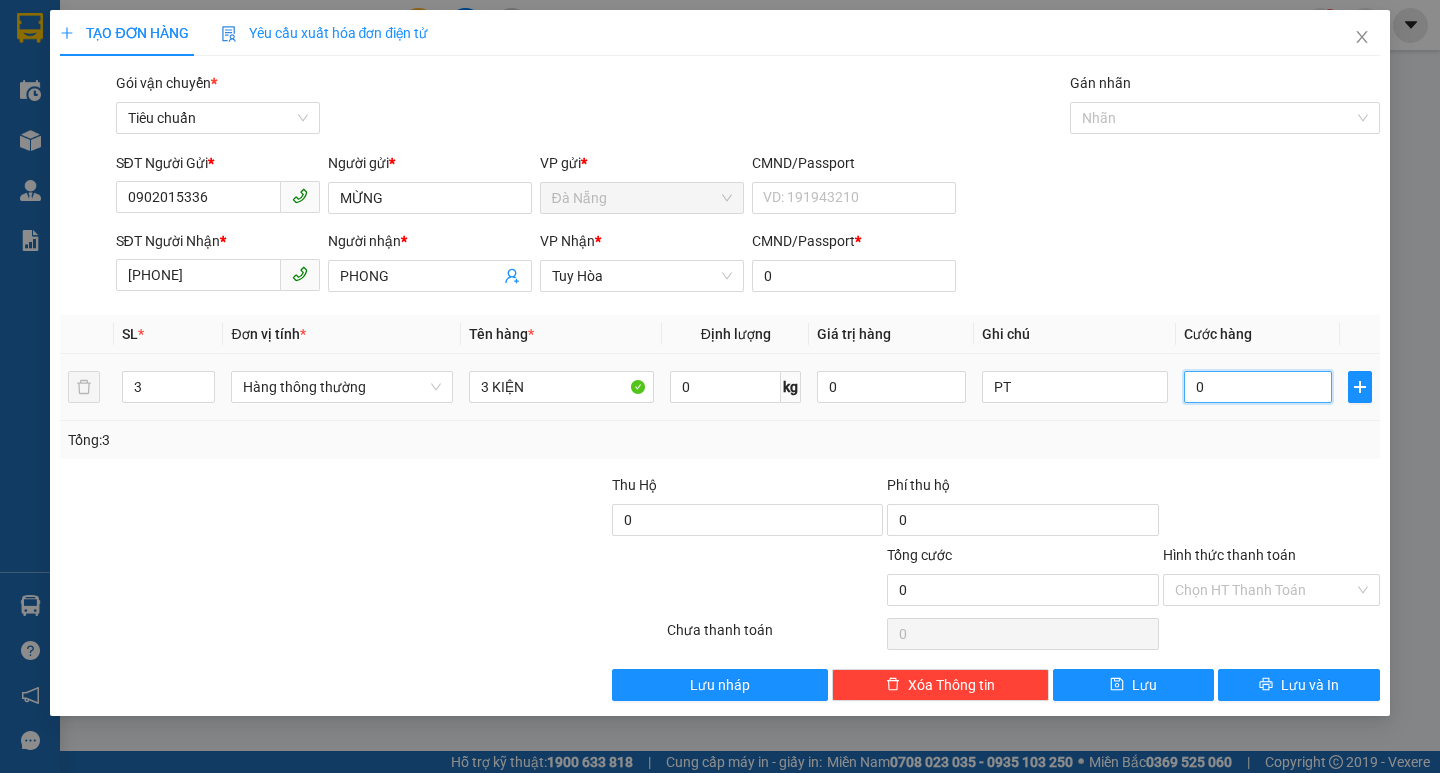 click on "0" at bounding box center [1258, 387] 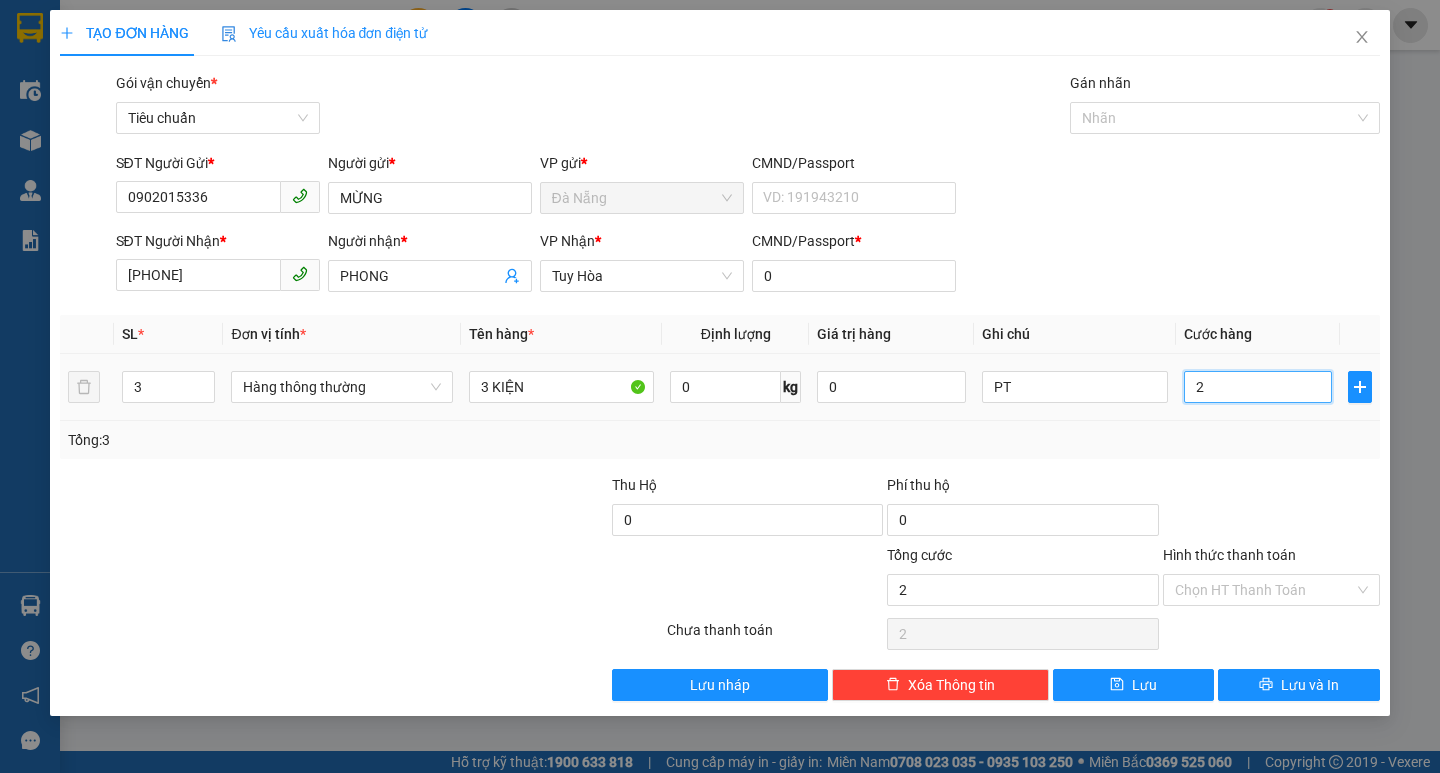 type on "25" 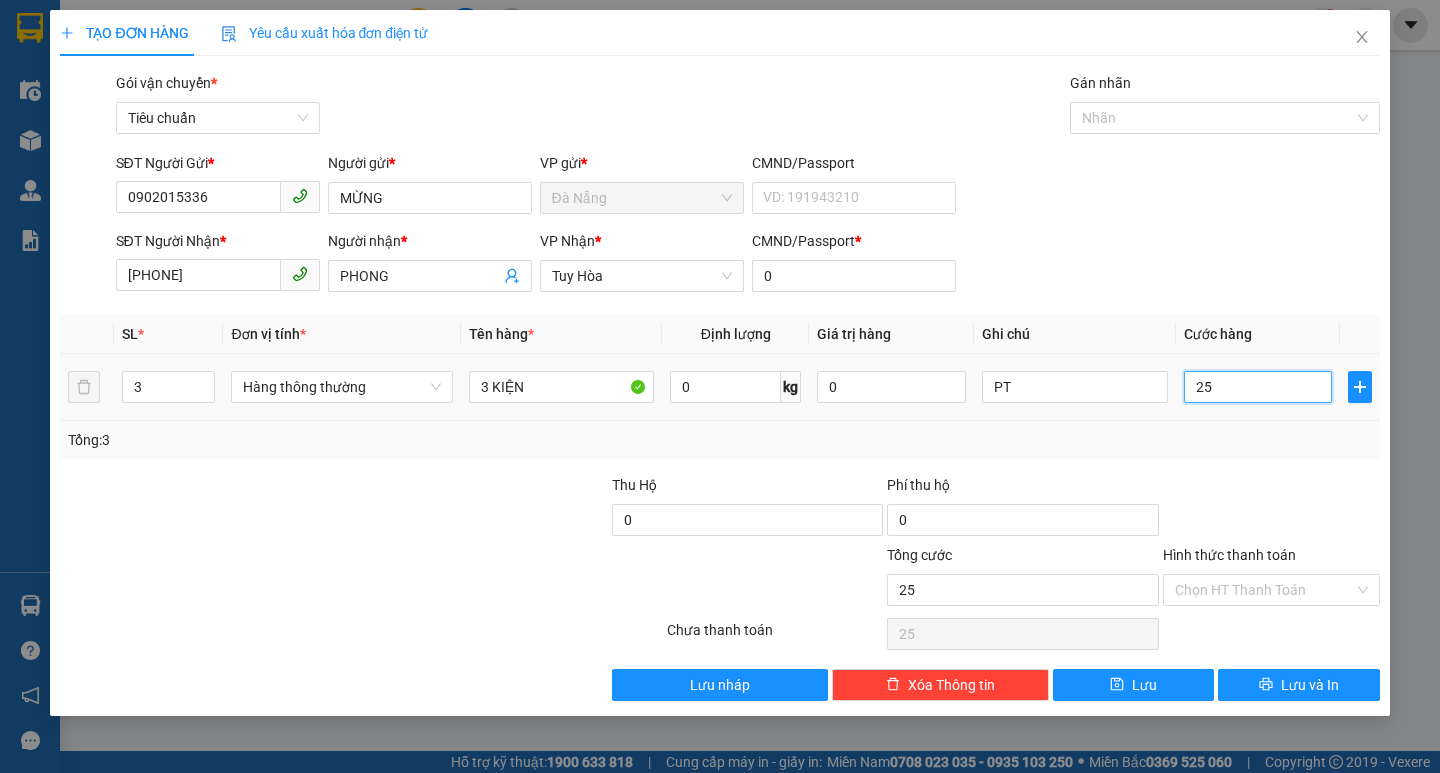 type on "250" 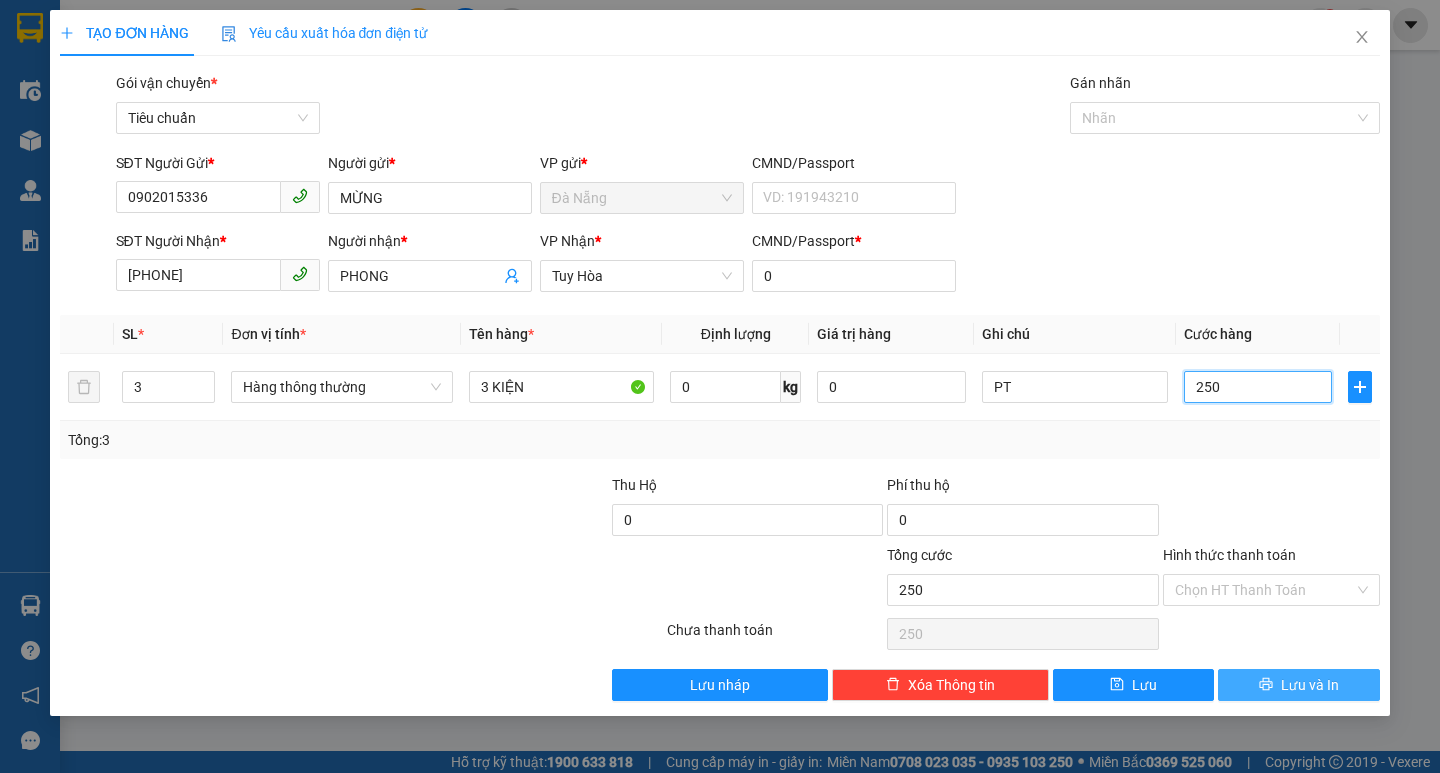 type on "250" 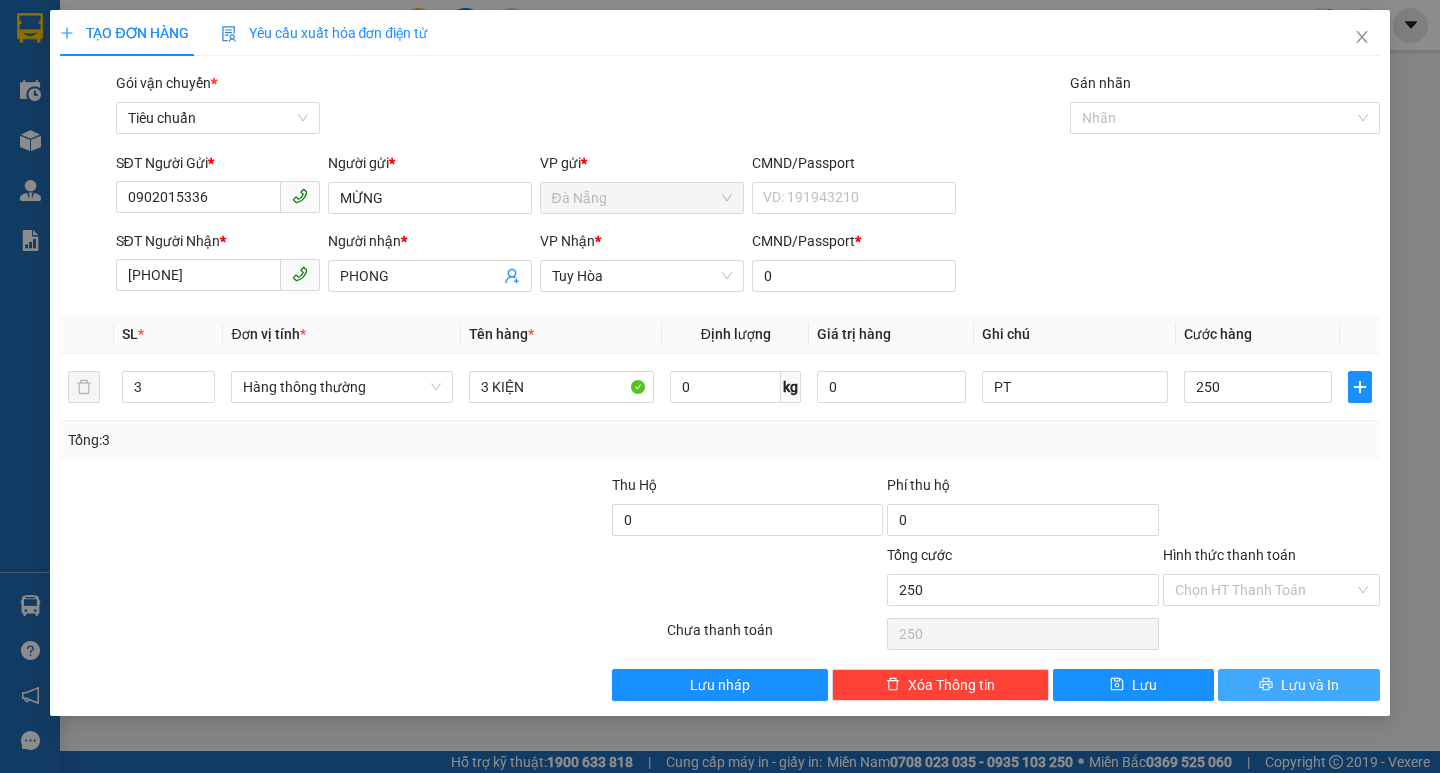 type on "250.000" 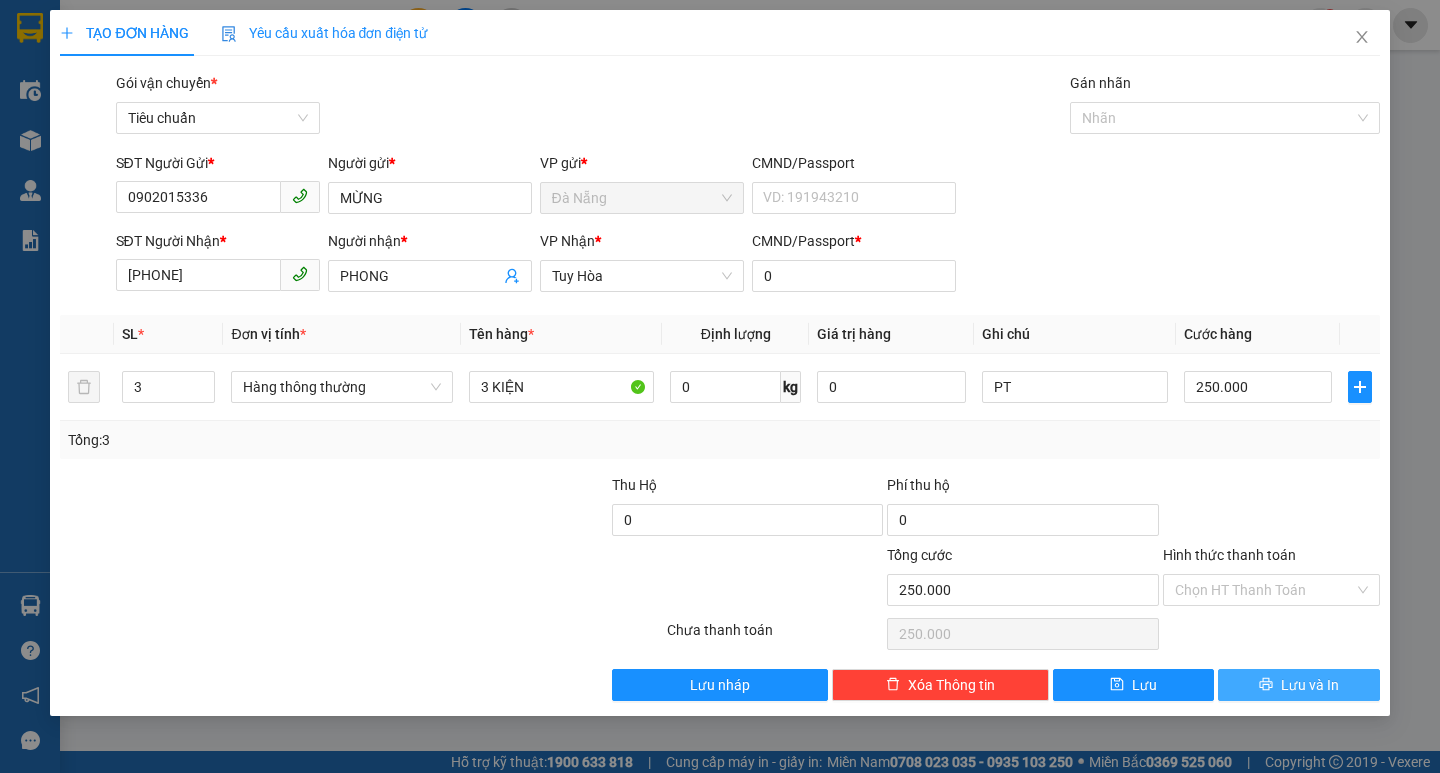 click on "Lưu và In" at bounding box center (1310, 685) 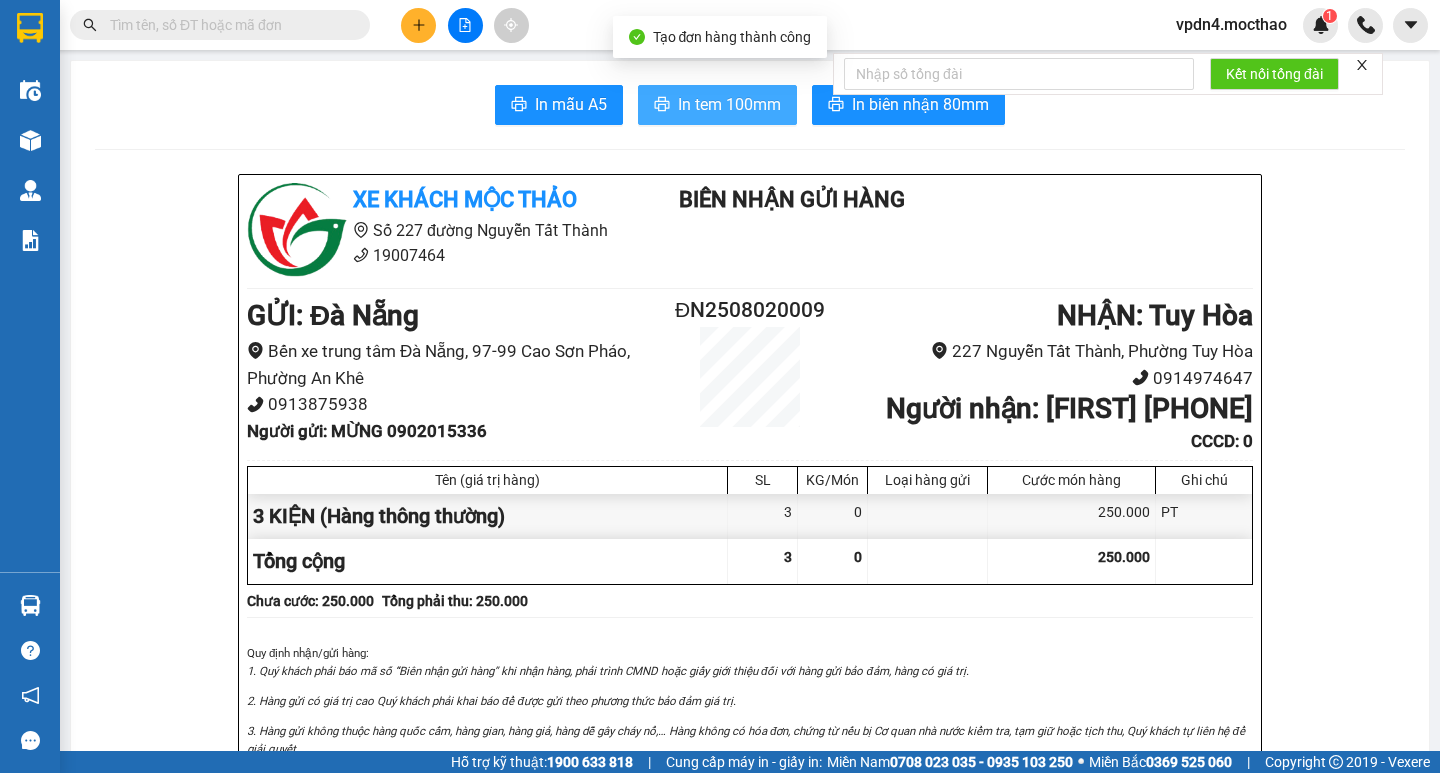 click on "In tem 100mm" at bounding box center [729, 104] 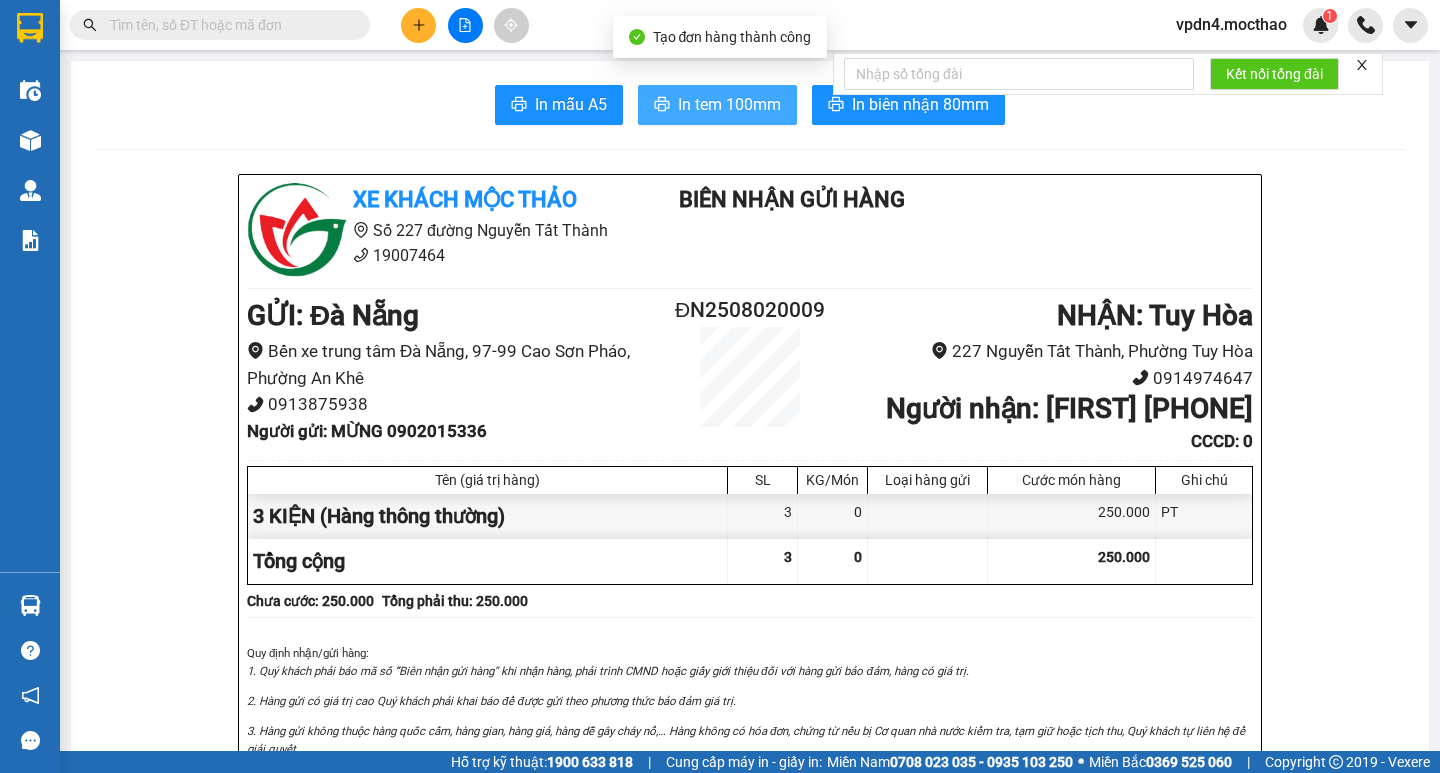 scroll, scrollTop: 0, scrollLeft: 0, axis: both 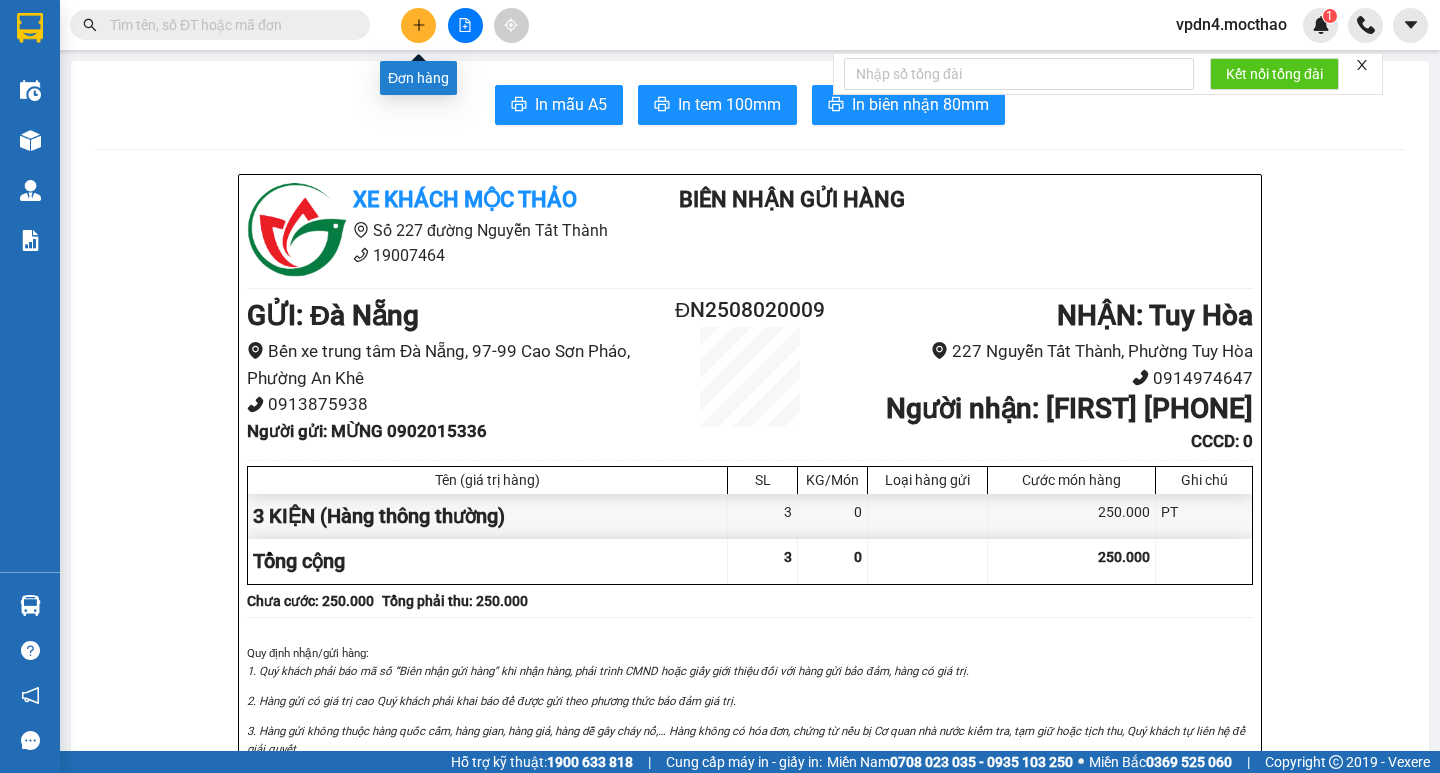 click 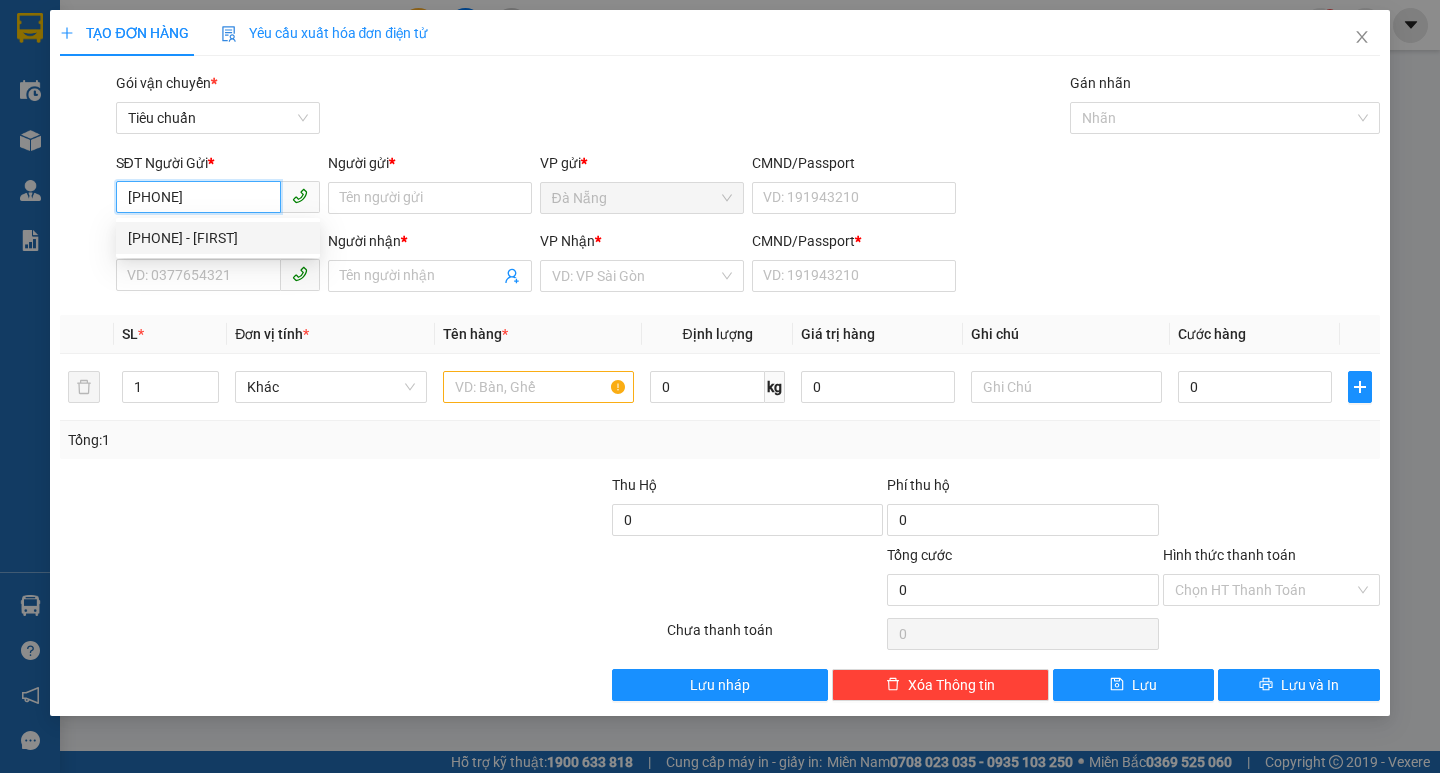click on "[PHONE] - [FIRST]" at bounding box center [218, 238] 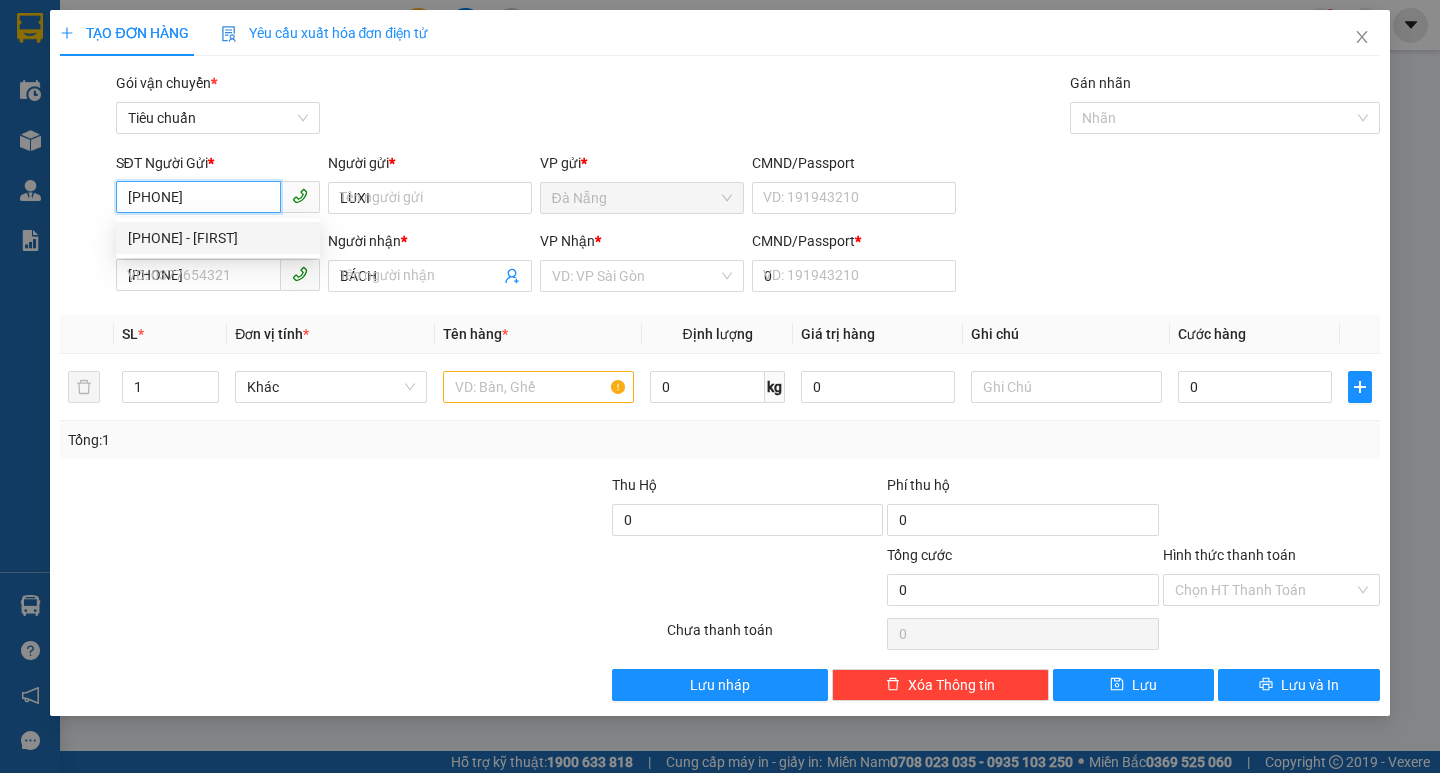 type on "40.000" 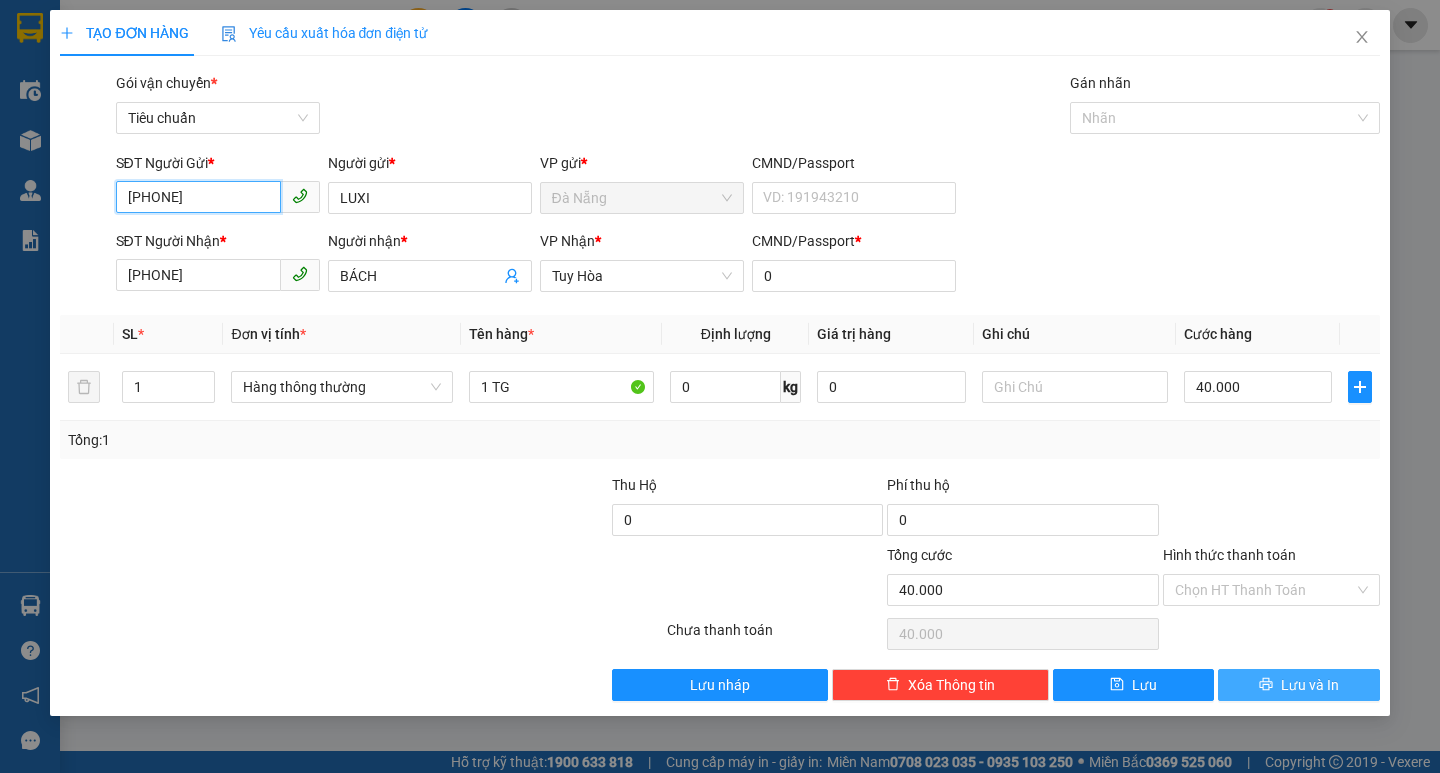 type on "[PHONE]" 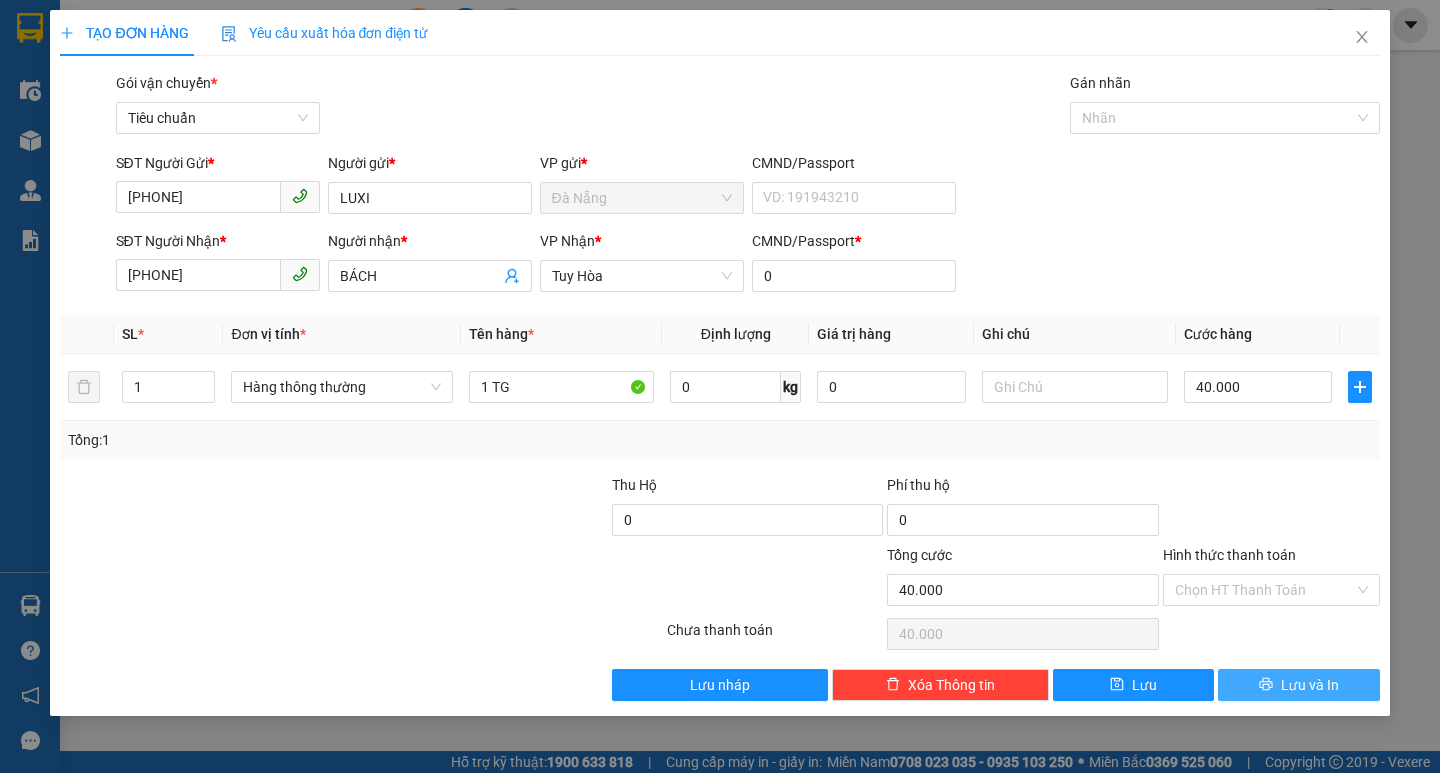 click on "Lưu và In" at bounding box center (1310, 685) 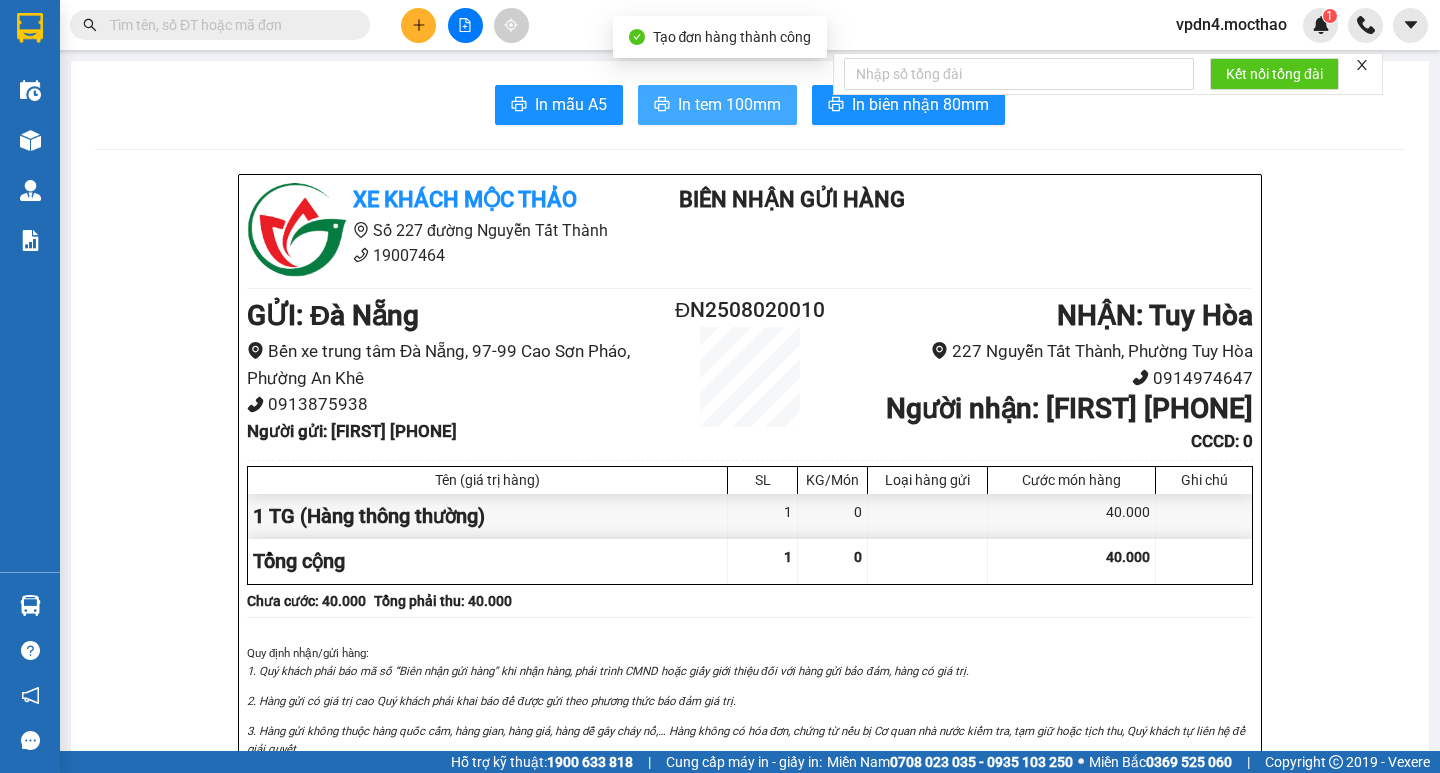 click on "In tem 100mm" at bounding box center (729, 104) 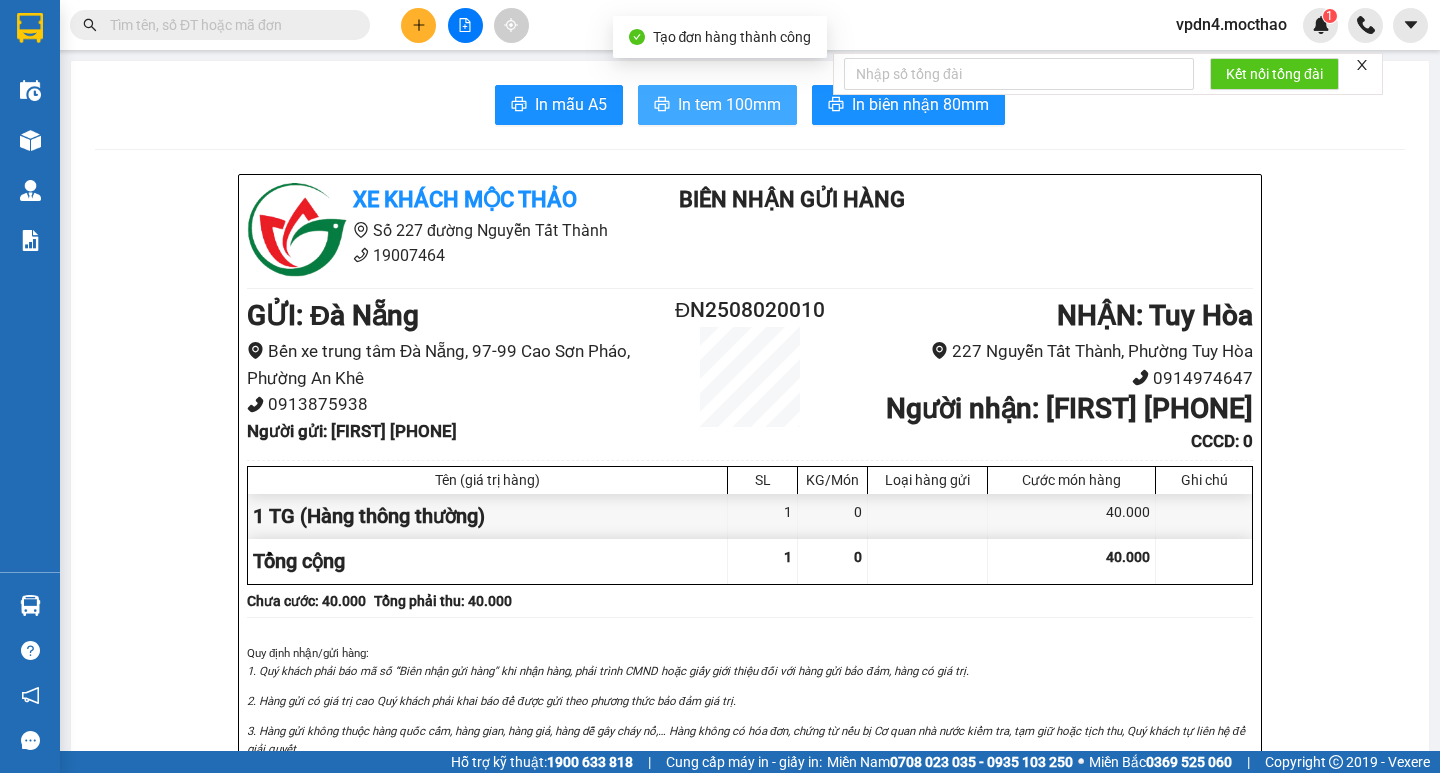 scroll, scrollTop: 0, scrollLeft: 0, axis: both 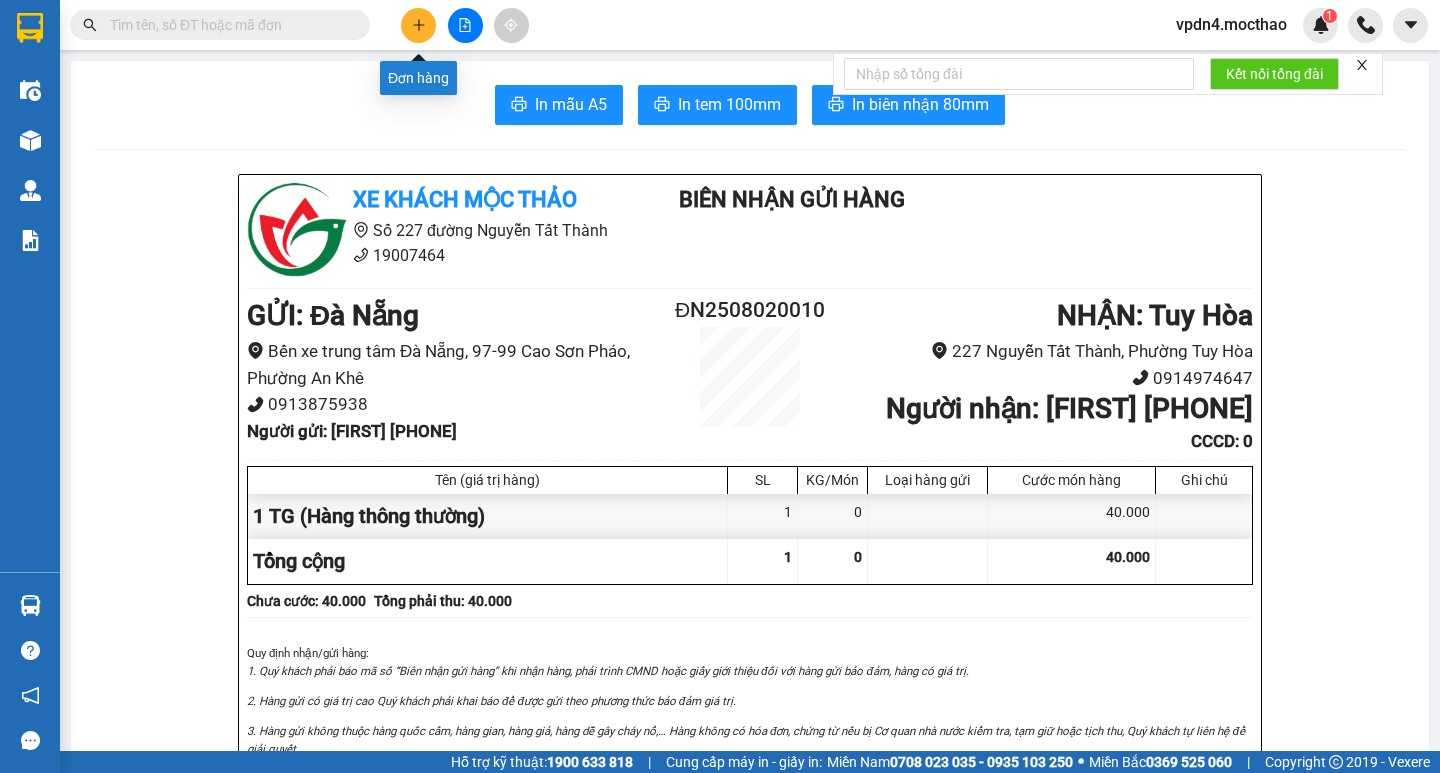 click 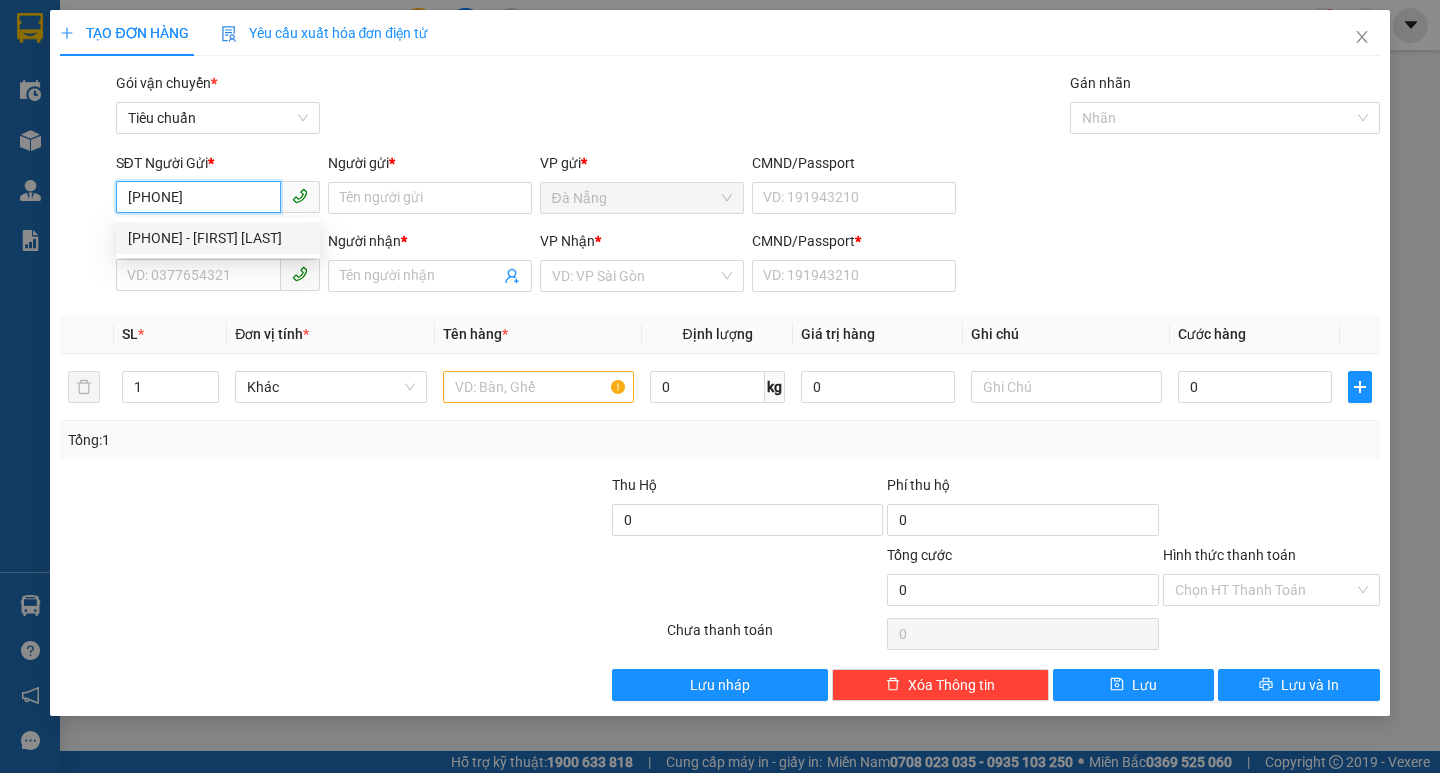 click on "[PHONE] - [FIRST] [LAST]" at bounding box center [218, 238] 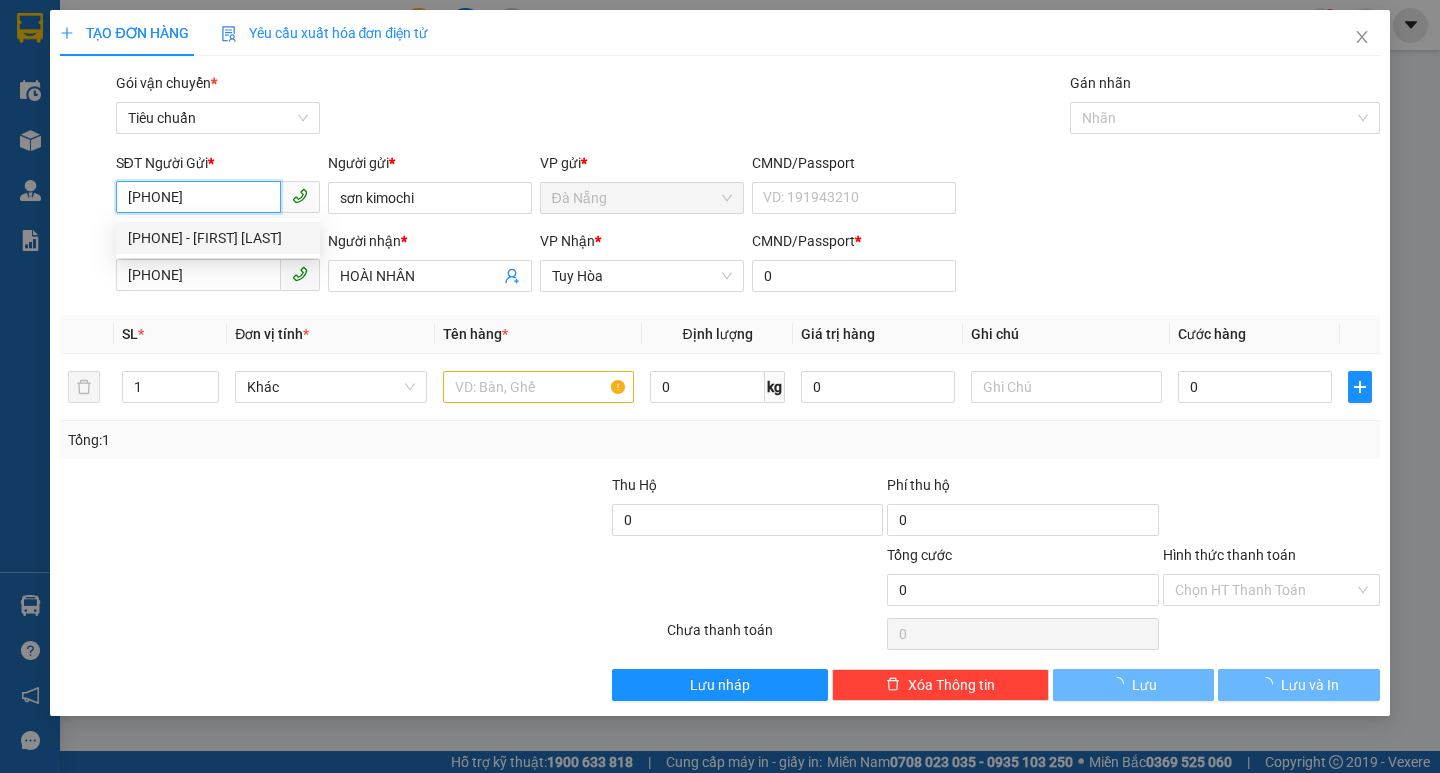 type on "270.000" 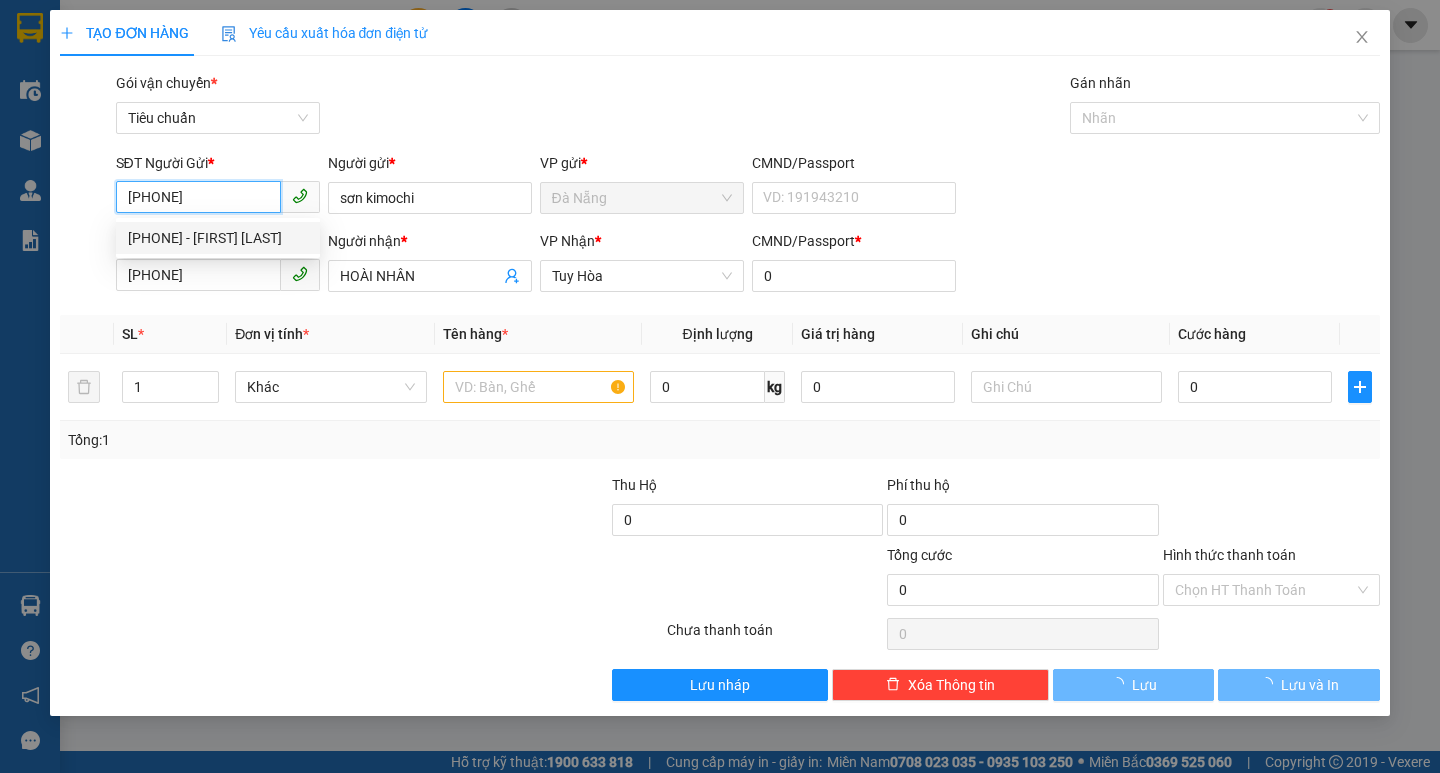 type on "270.000" 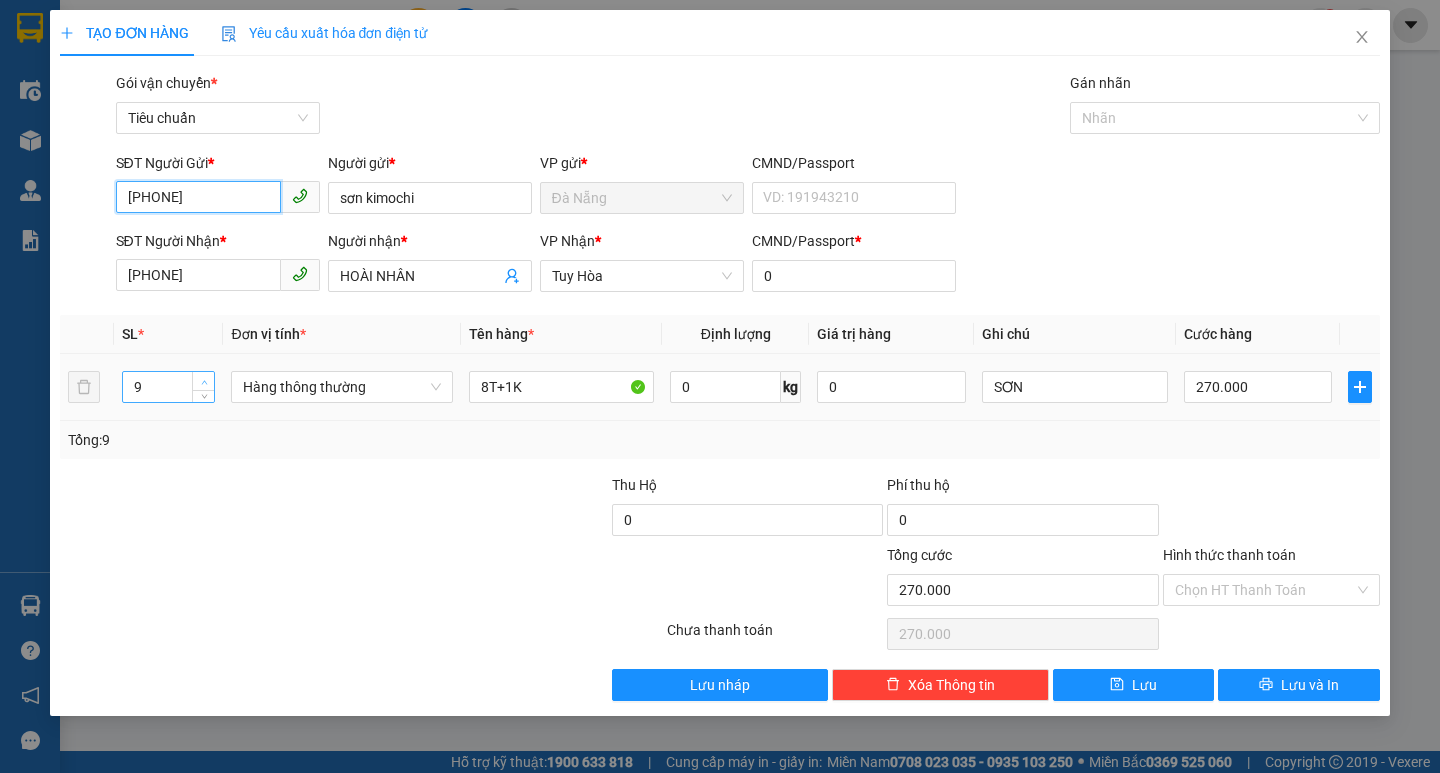 type on "[PHONE]" 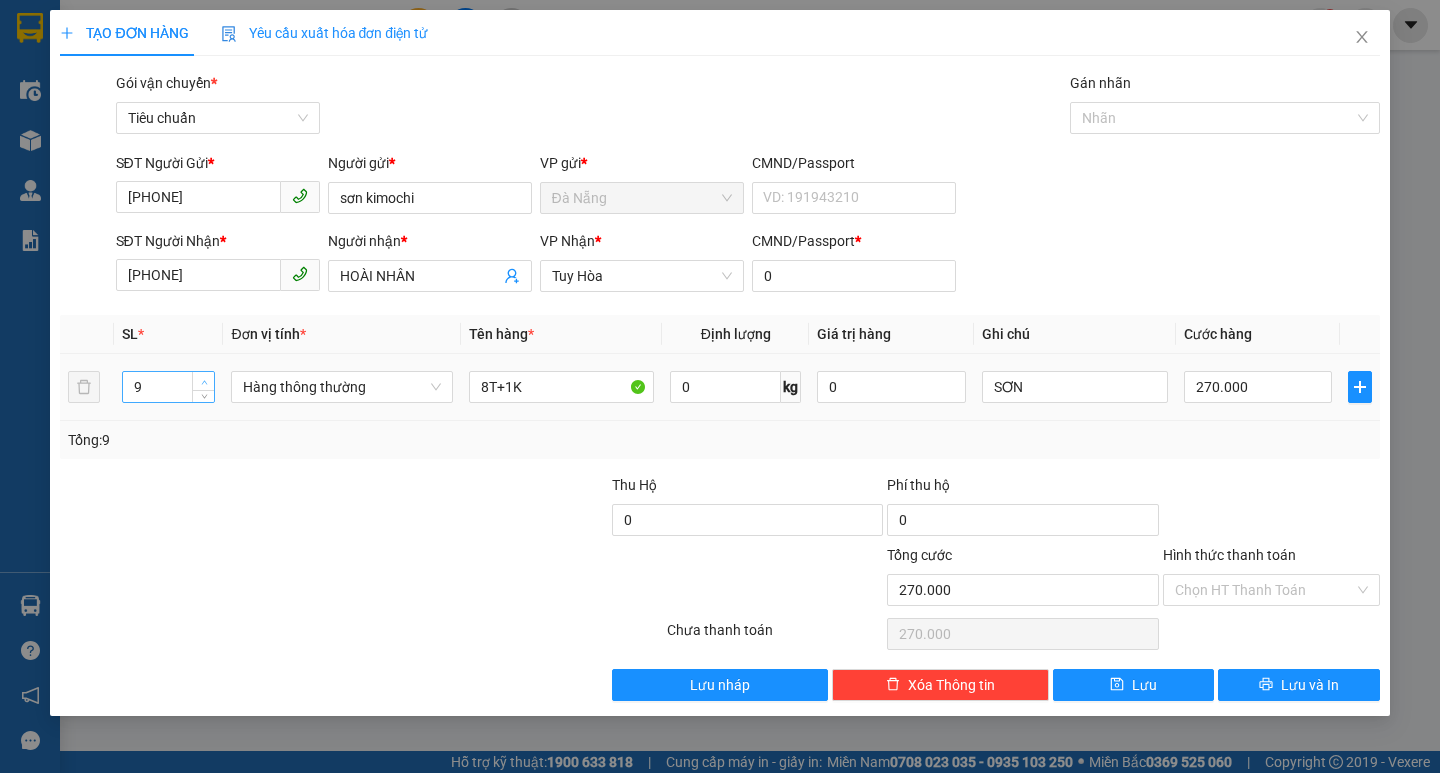 type on "10" 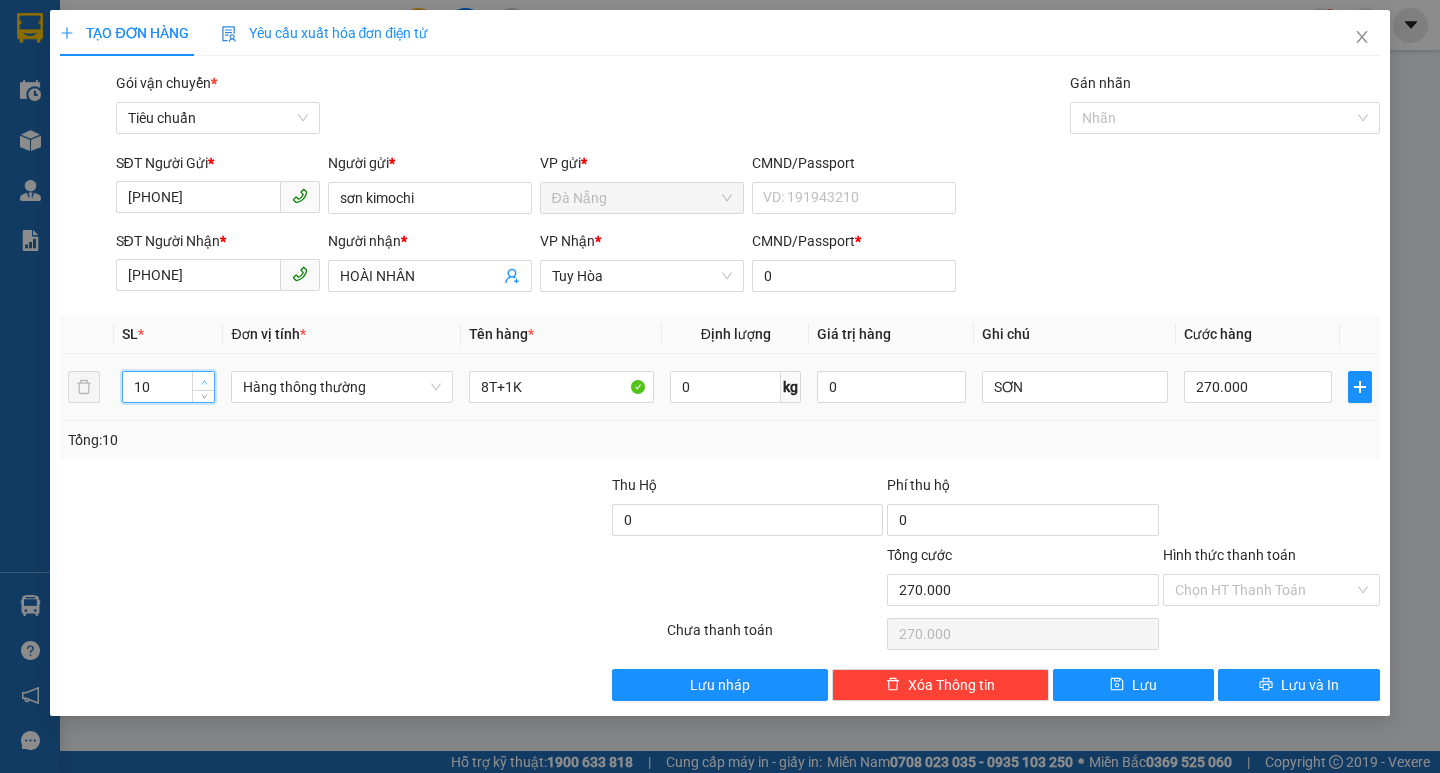 click at bounding box center [204, 382] 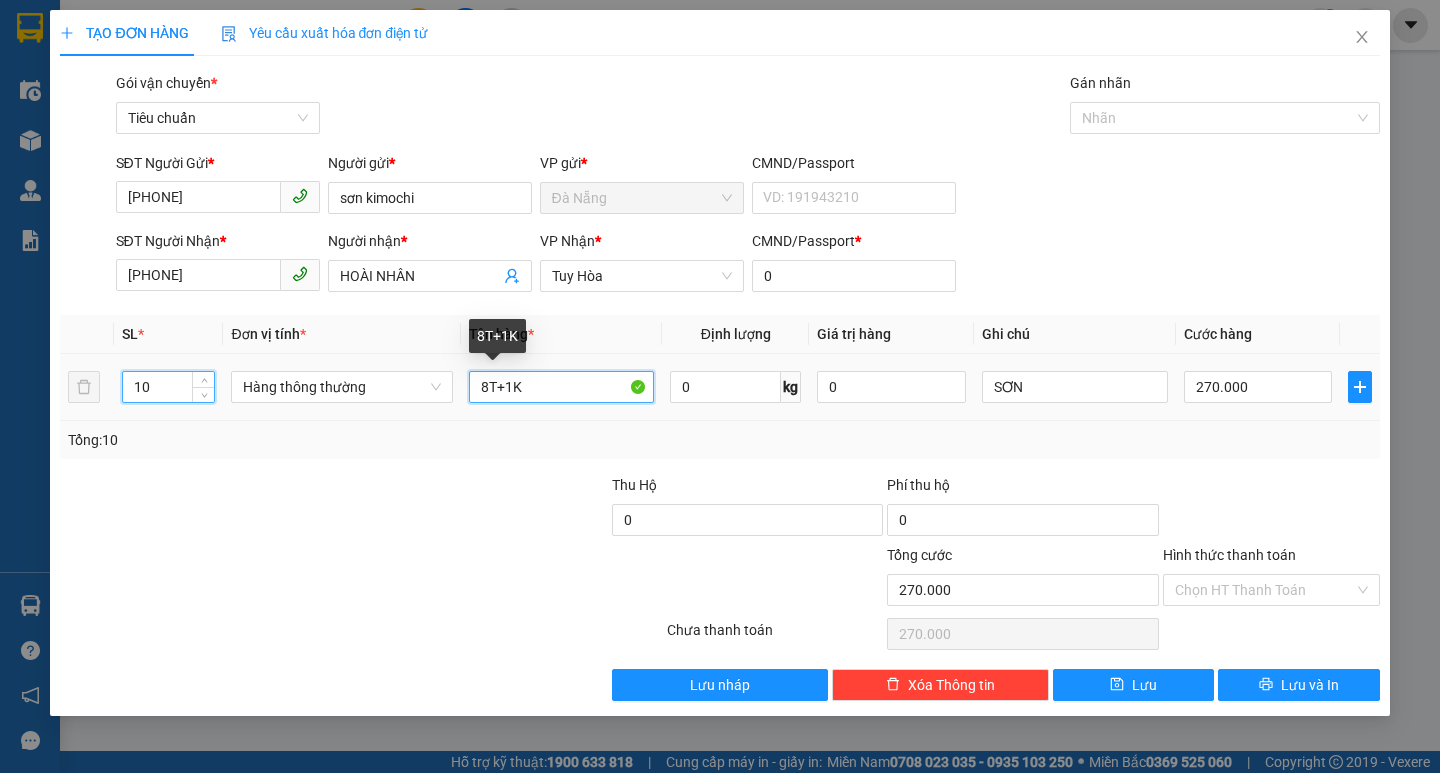 click on "8T+1K" at bounding box center (562, 387) 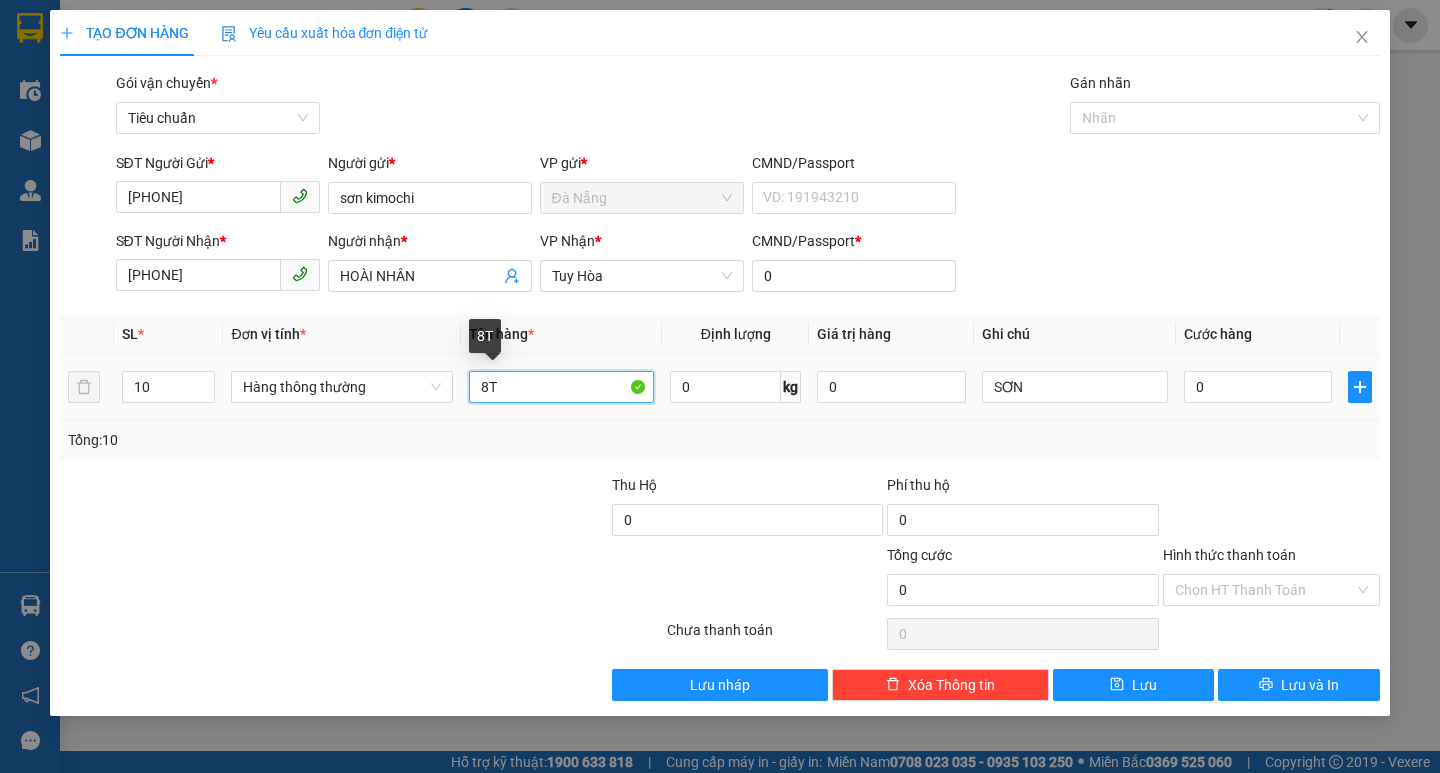 type on "8" 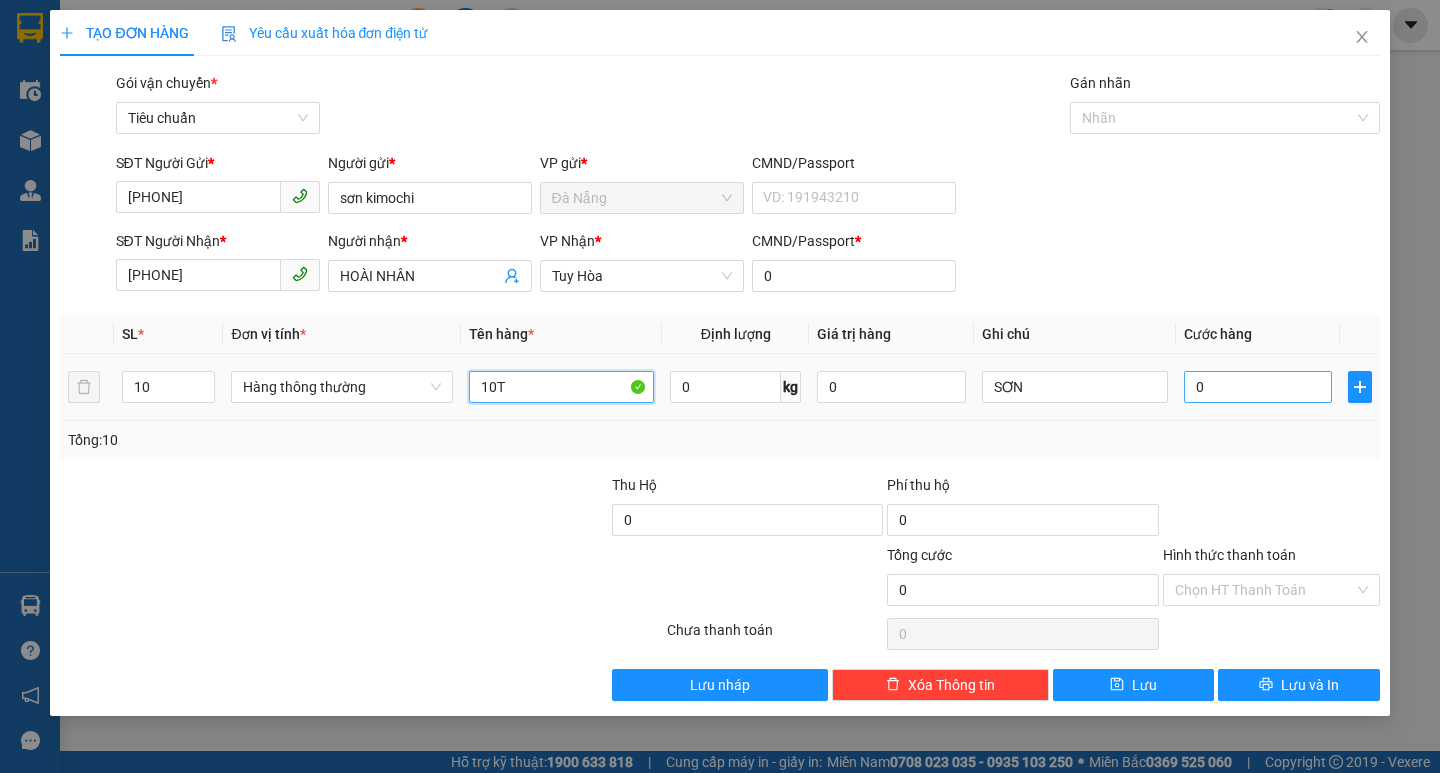 type on "10T" 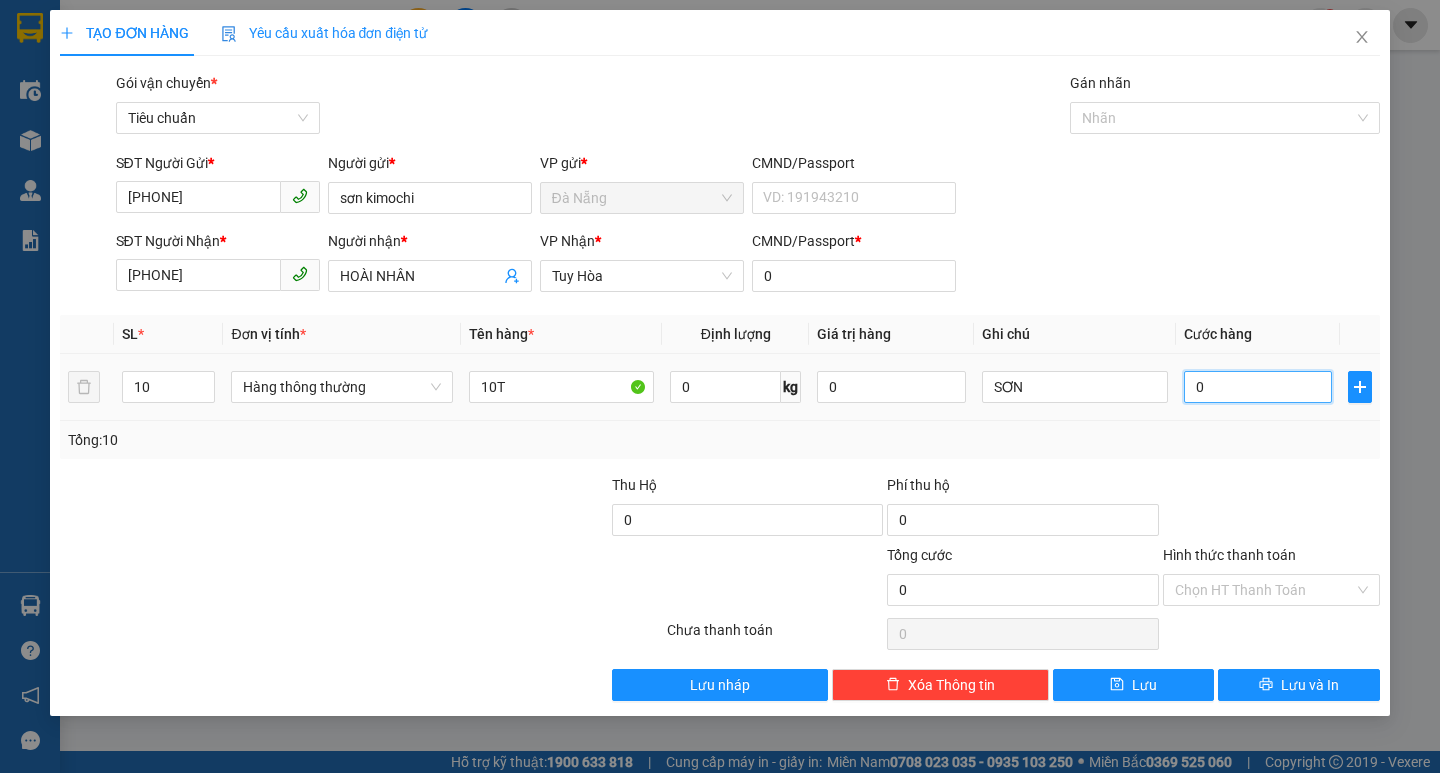 click on "0" at bounding box center [1258, 387] 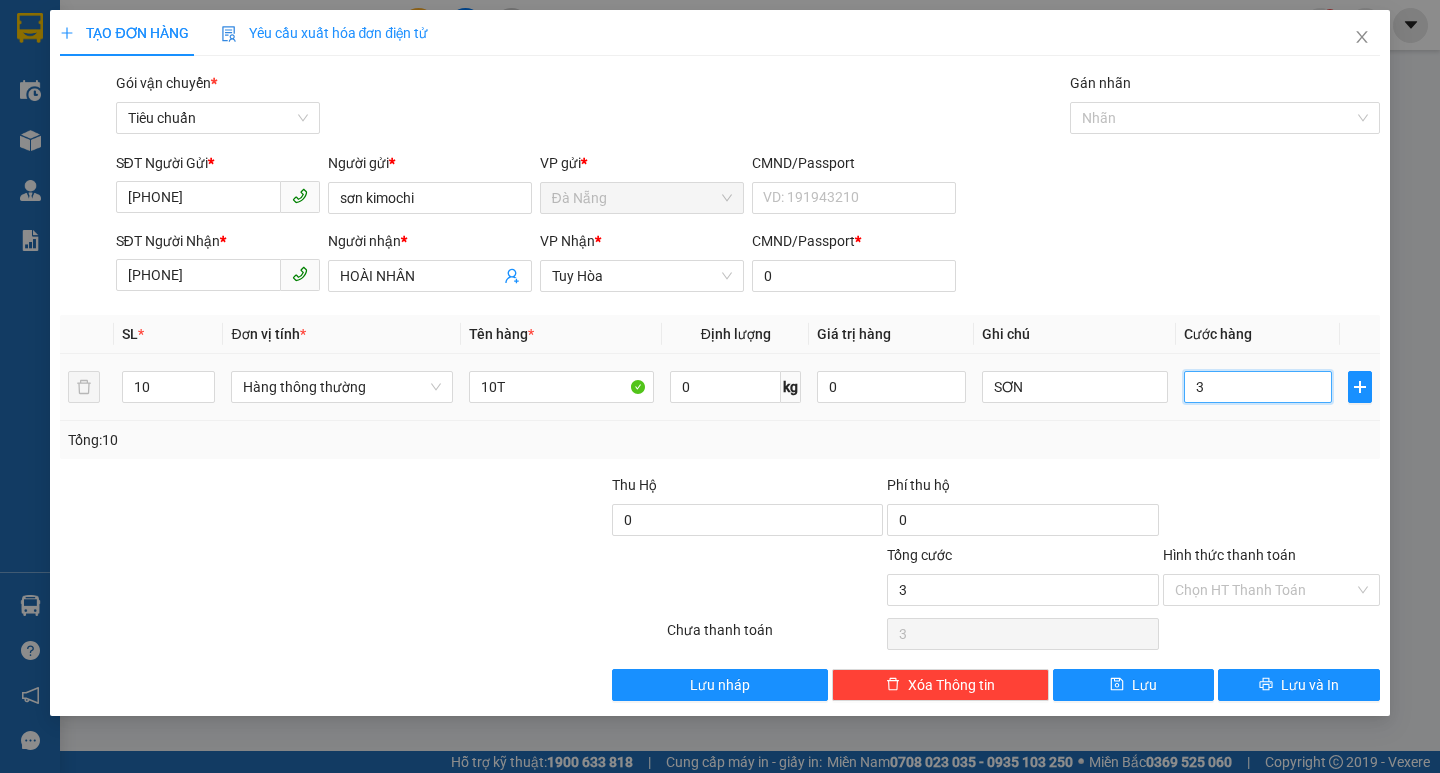 type on "30" 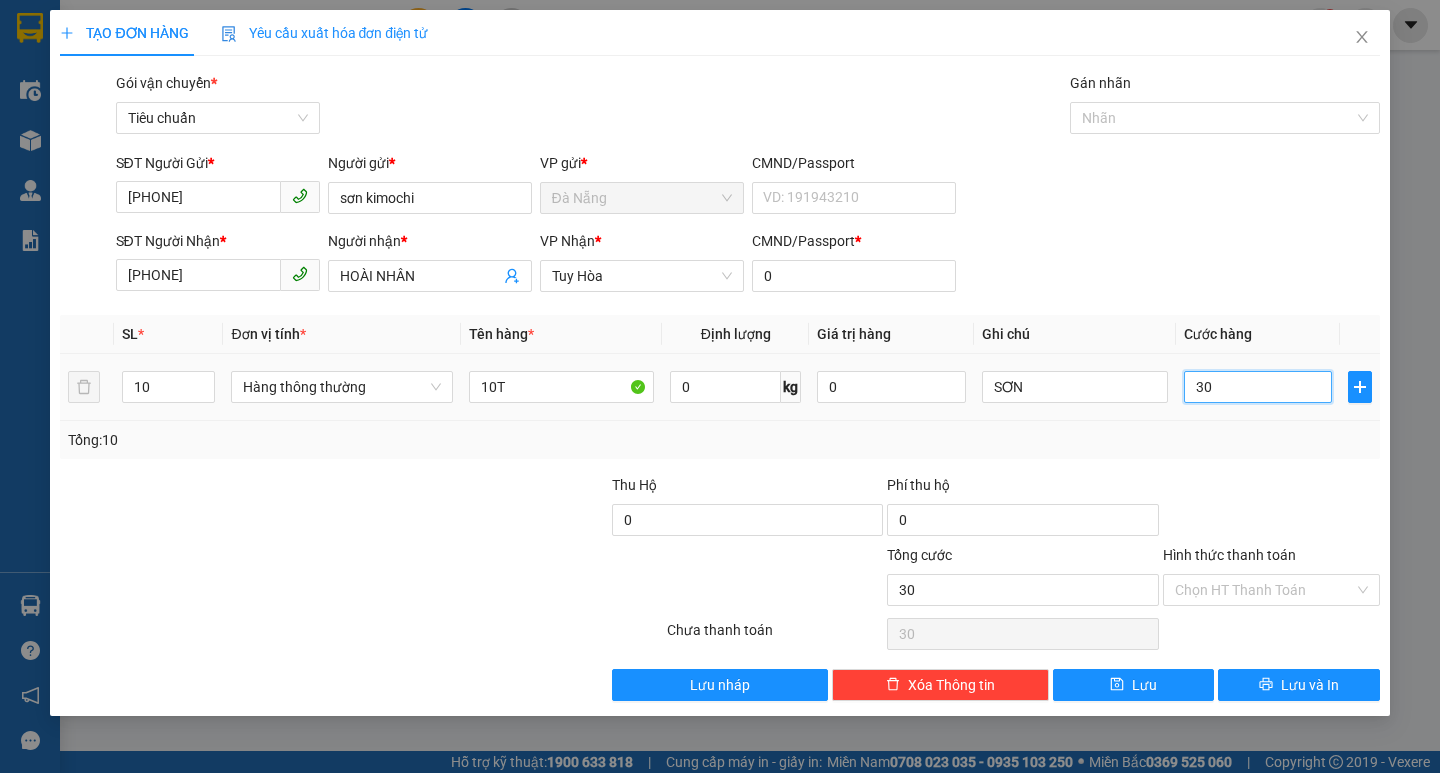 type on "300" 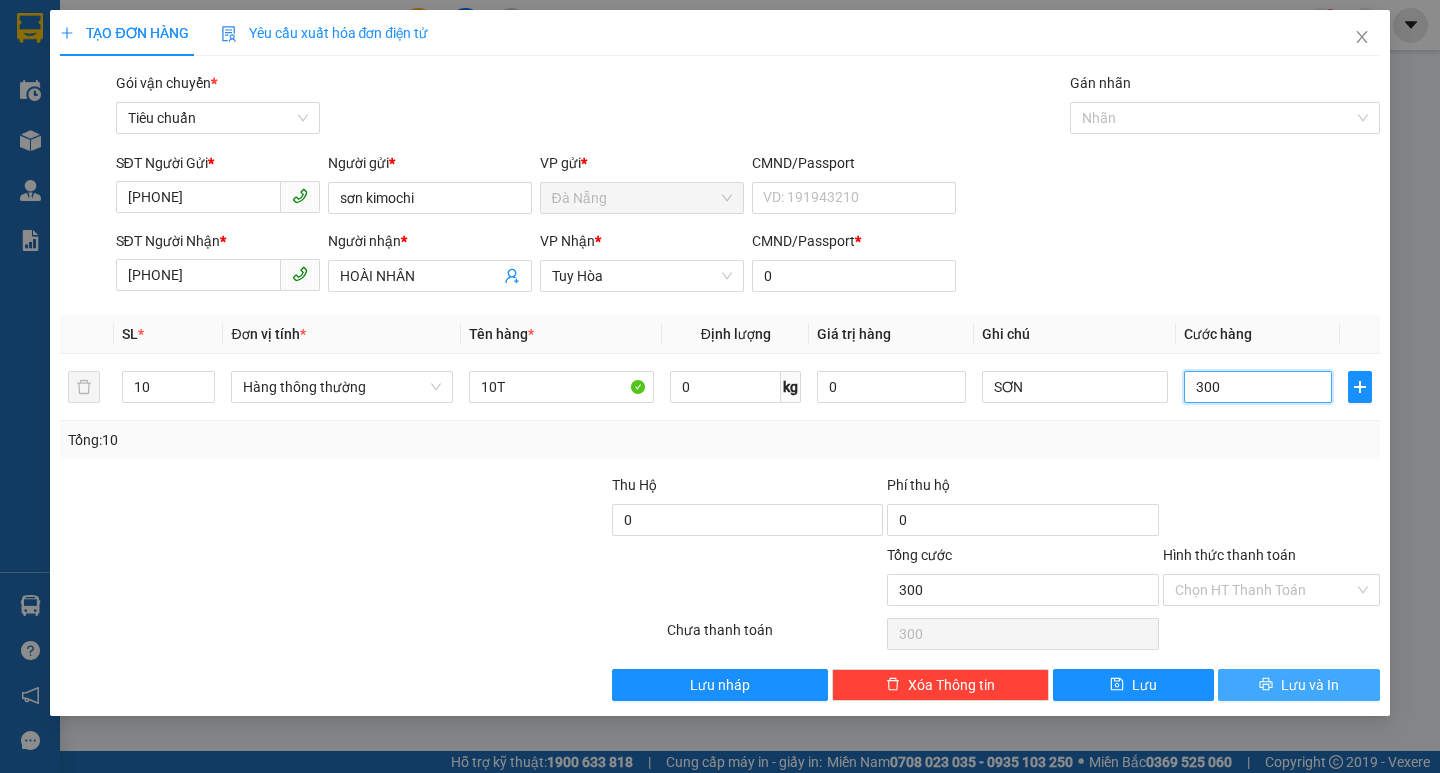type on "300" 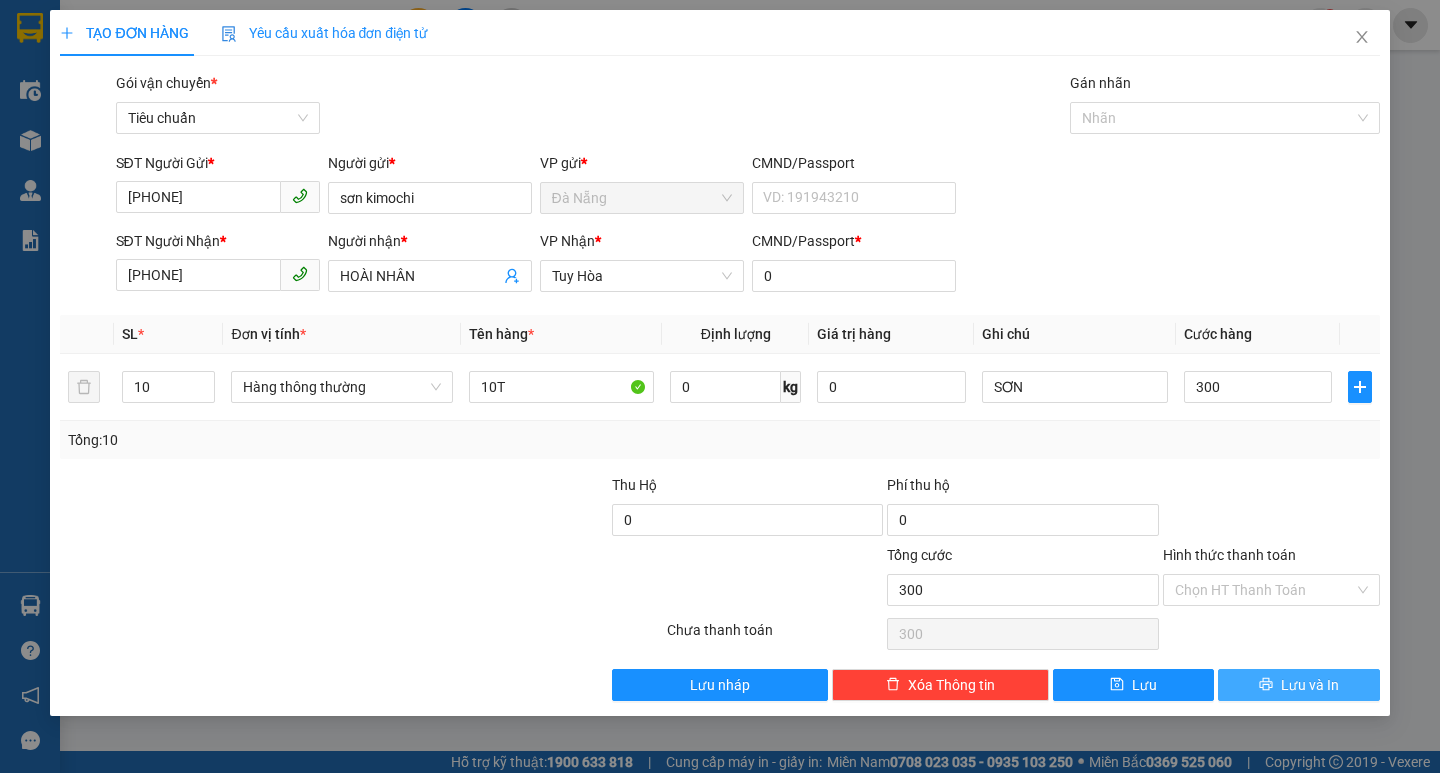 type on "300.000" 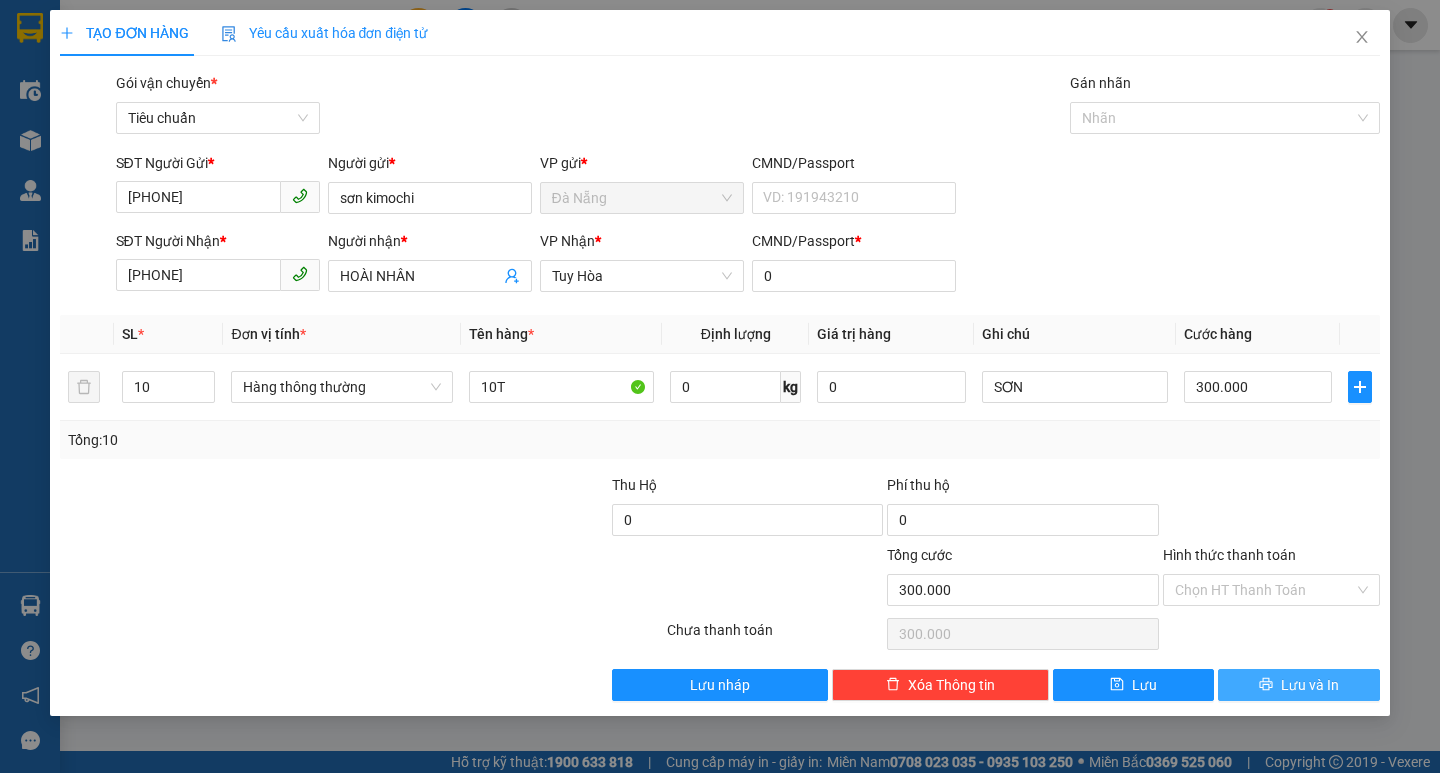 click on "Lưu và In" at bounding box center [1298, 685] 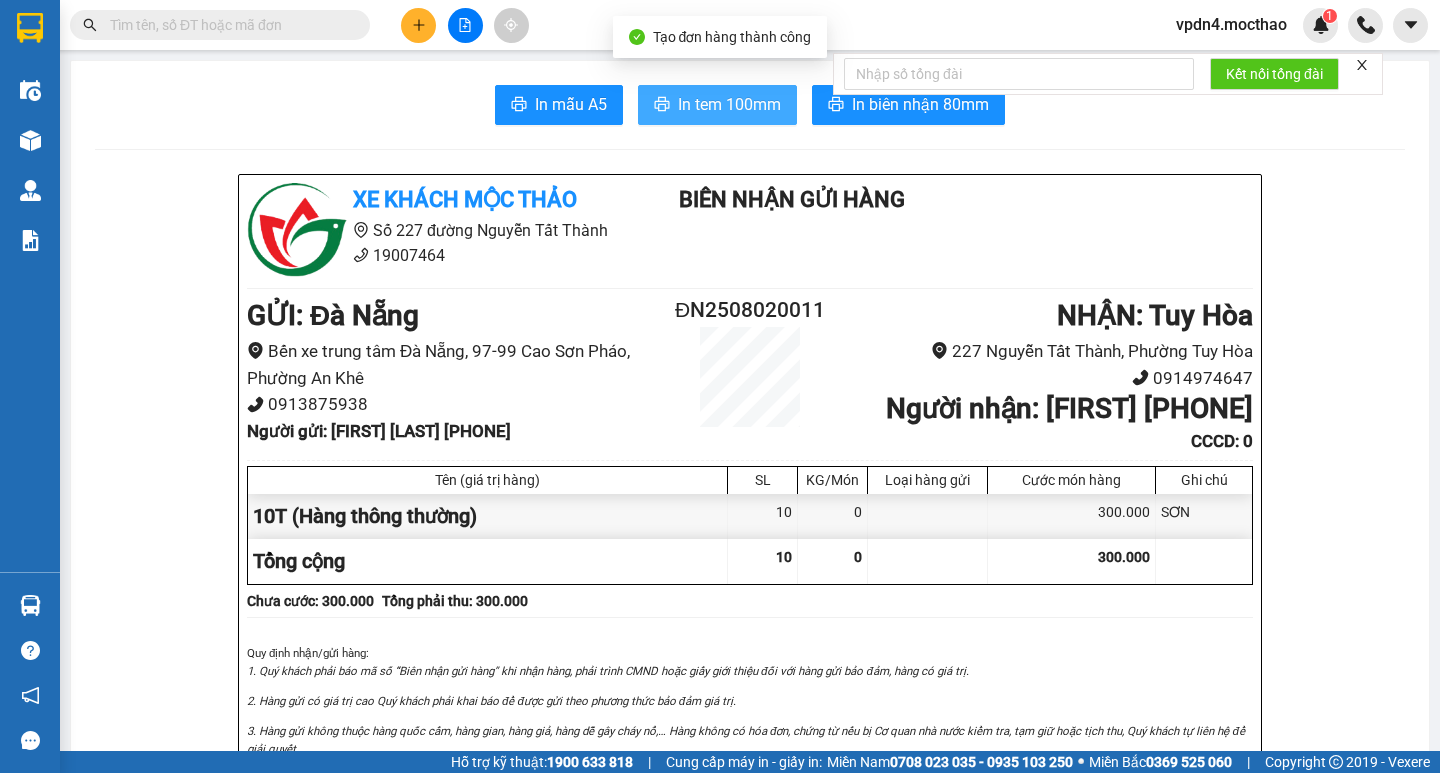 click on "In tem 100mm" at bounding box center (729, 104) 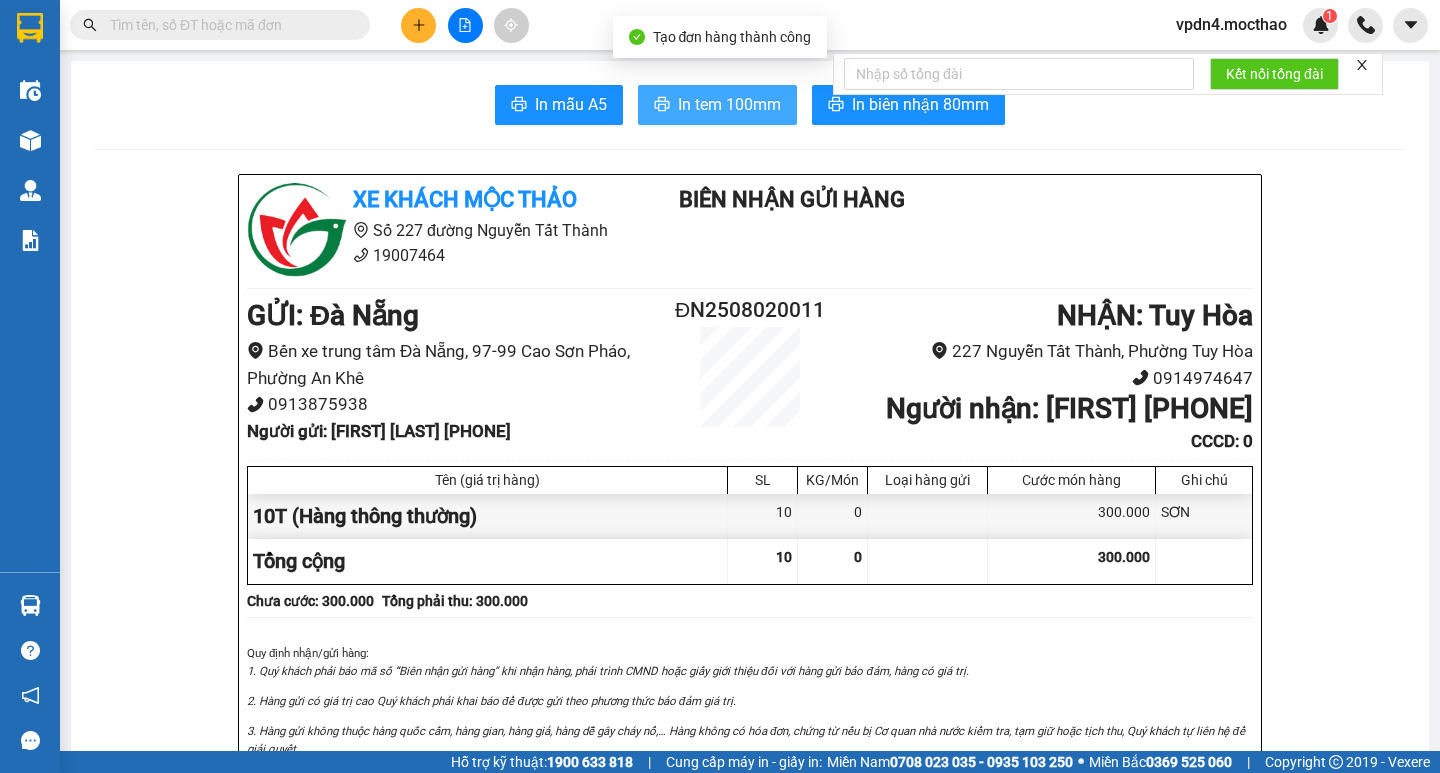 scroll, scrollTop: 0, scrollLeft: 0, axis: both 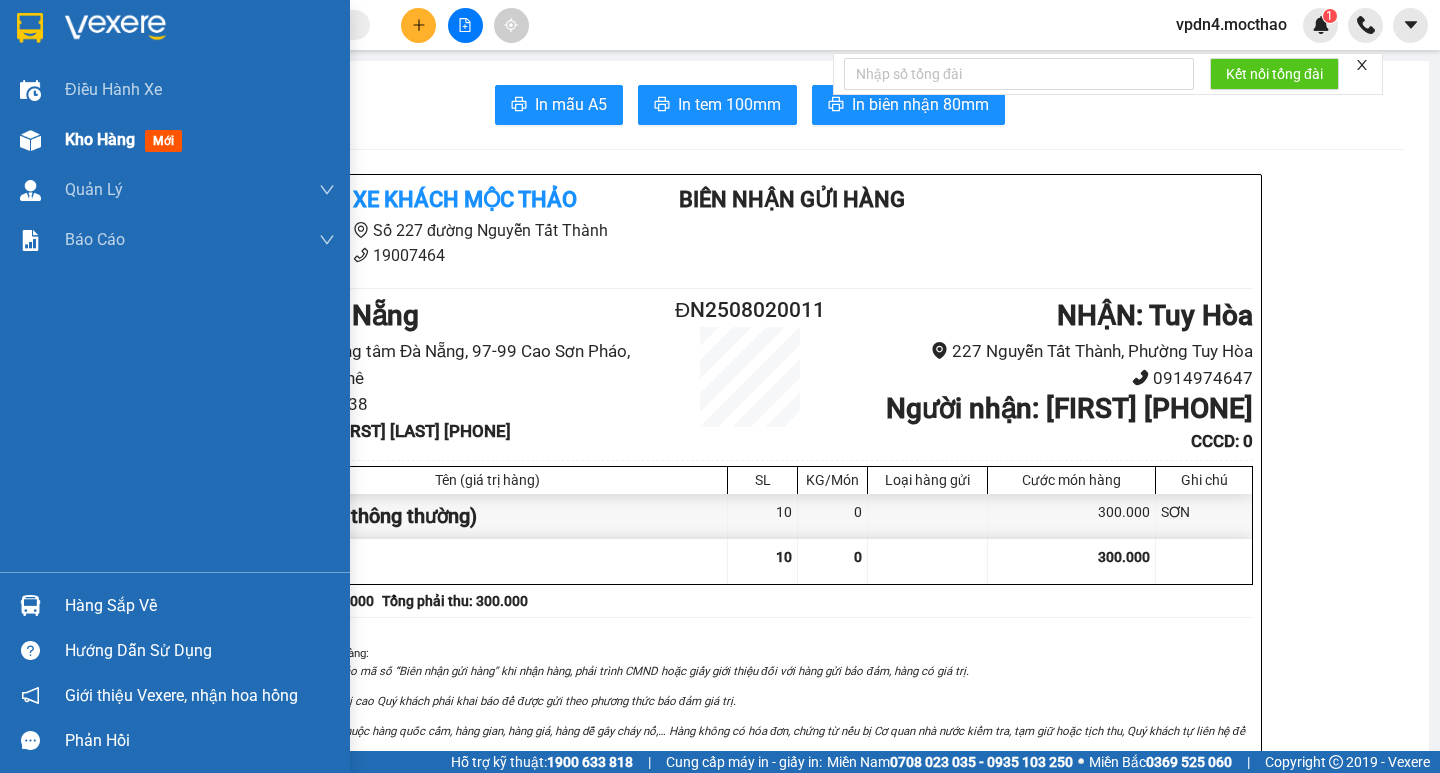 click on "Kho hàng" at bounding box center (100, 139) 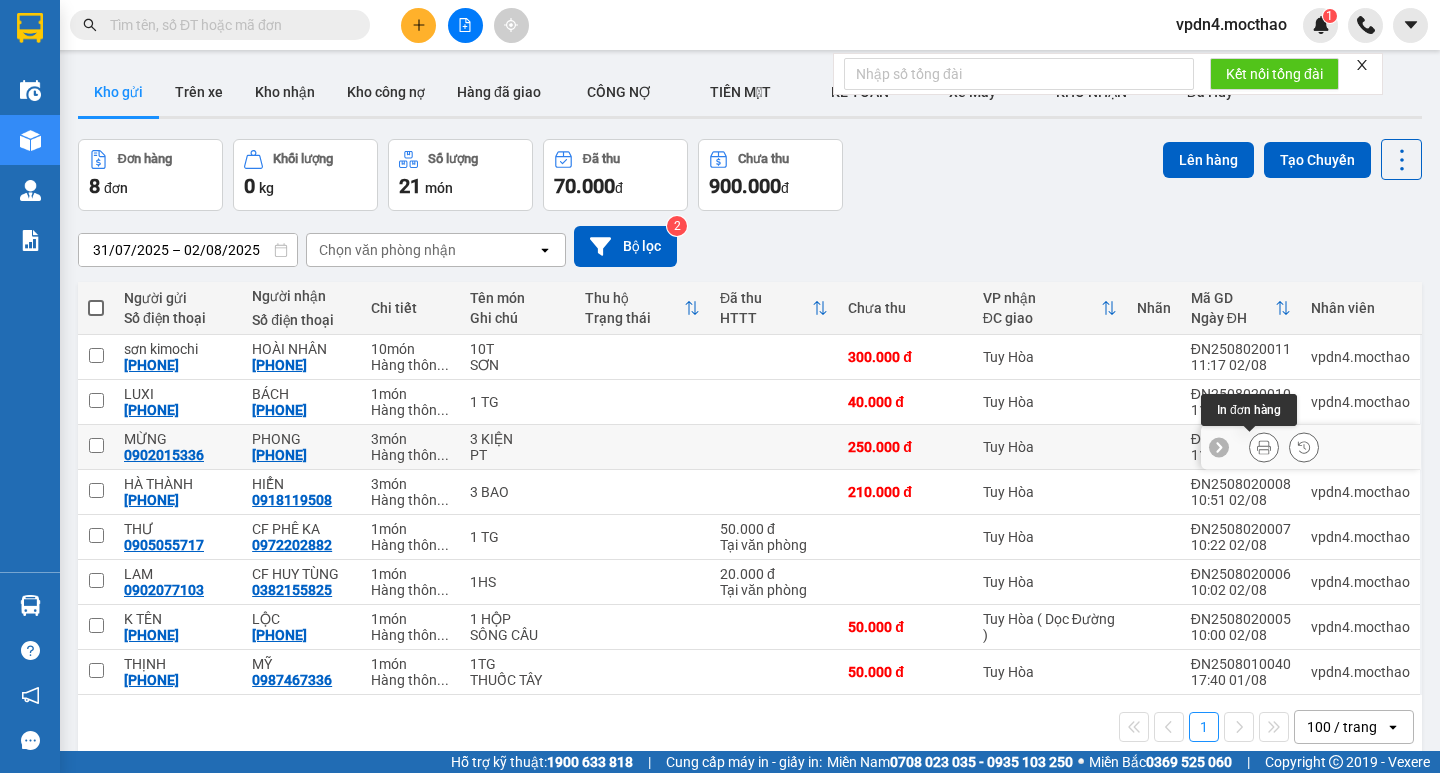click 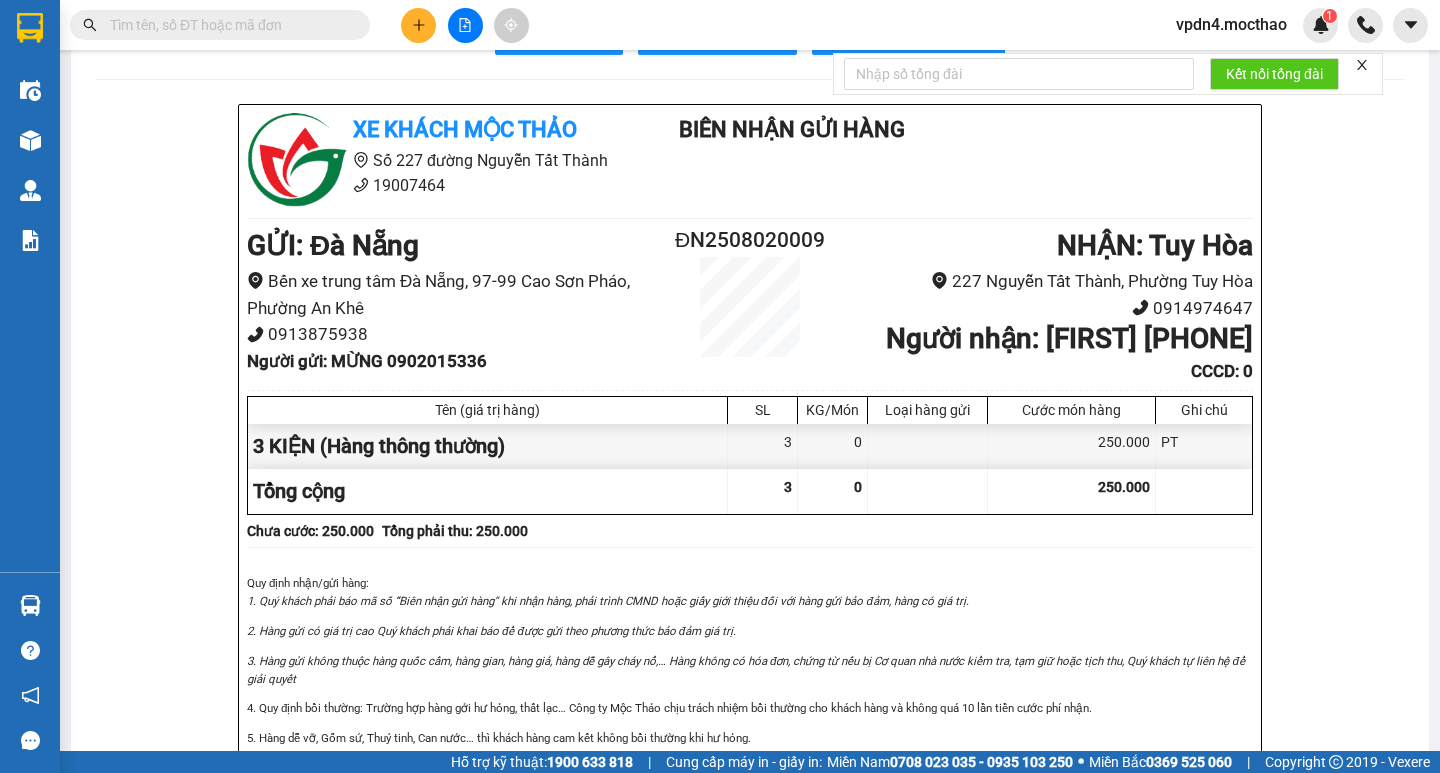 scroll, scrollTop: 0, scrollLeft: 0, axis: both 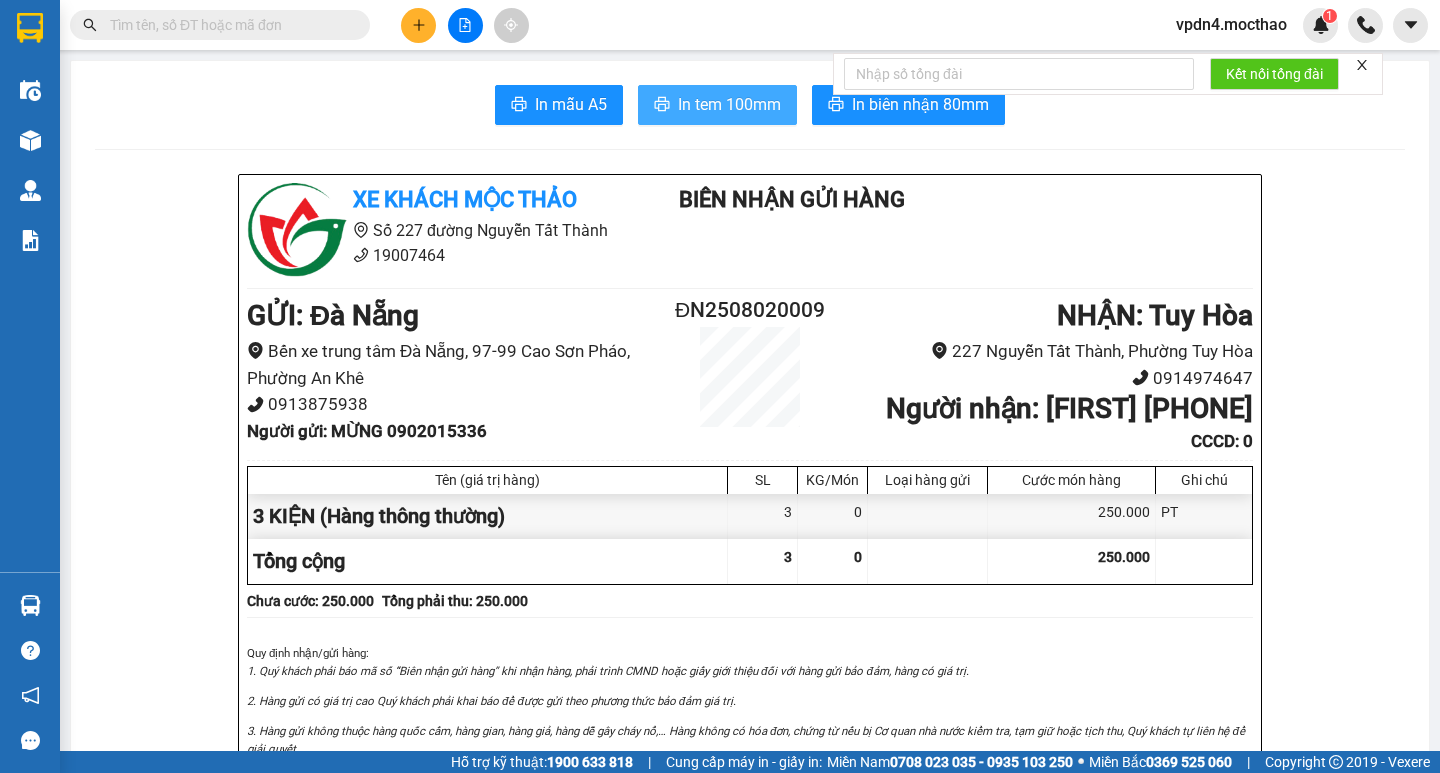click on "In tem 100mm" at bounding box center (729, 104) 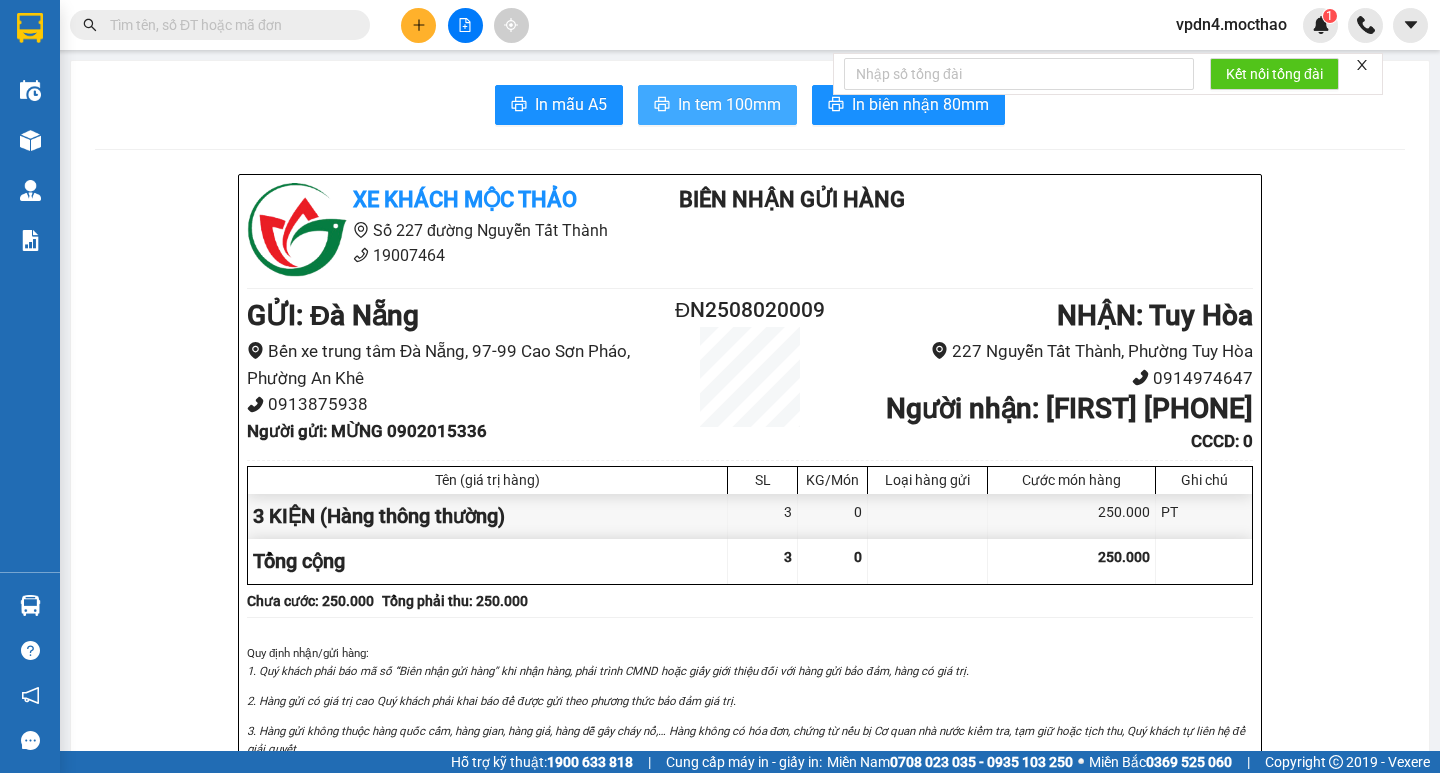 scroll, scrollTop: 0, scrollLeft: 0, axis: both 